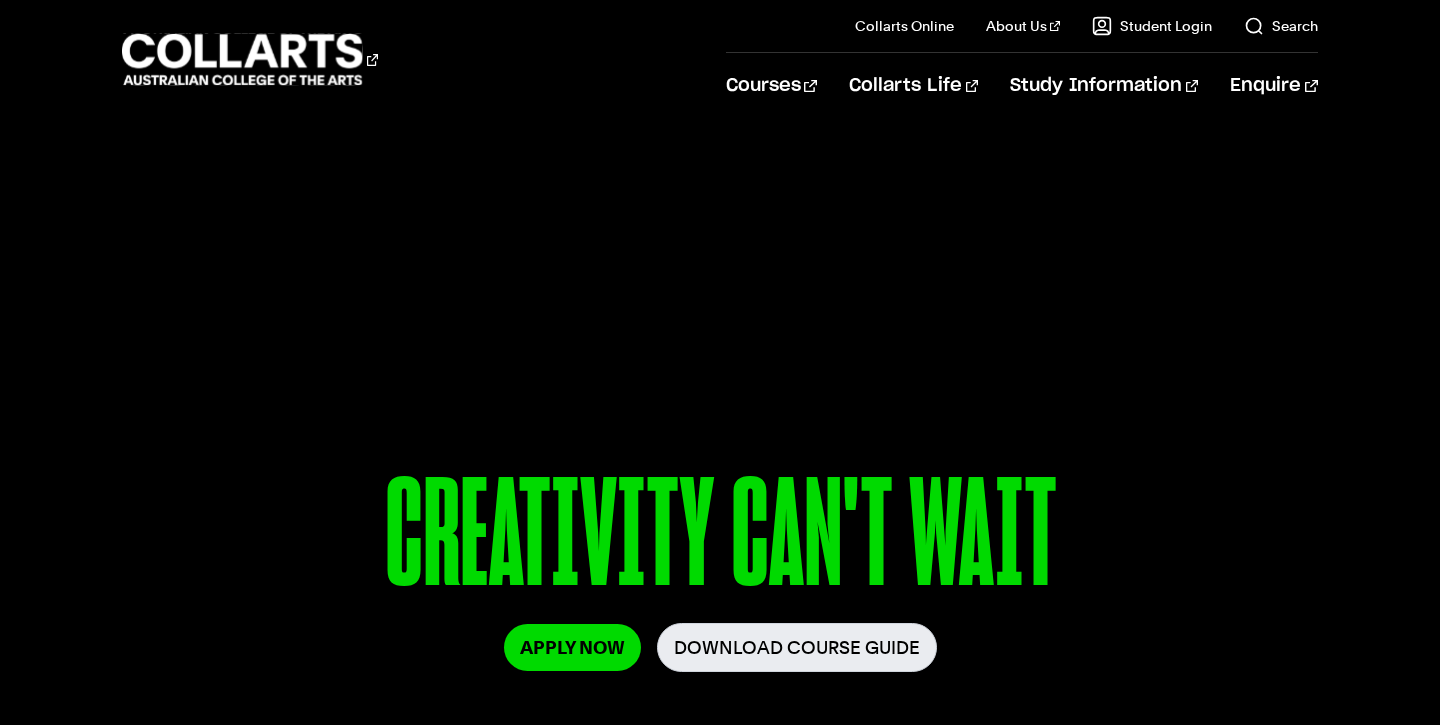 scroll, scrollTop: 412, scrollLeft: 0, axis: vertical 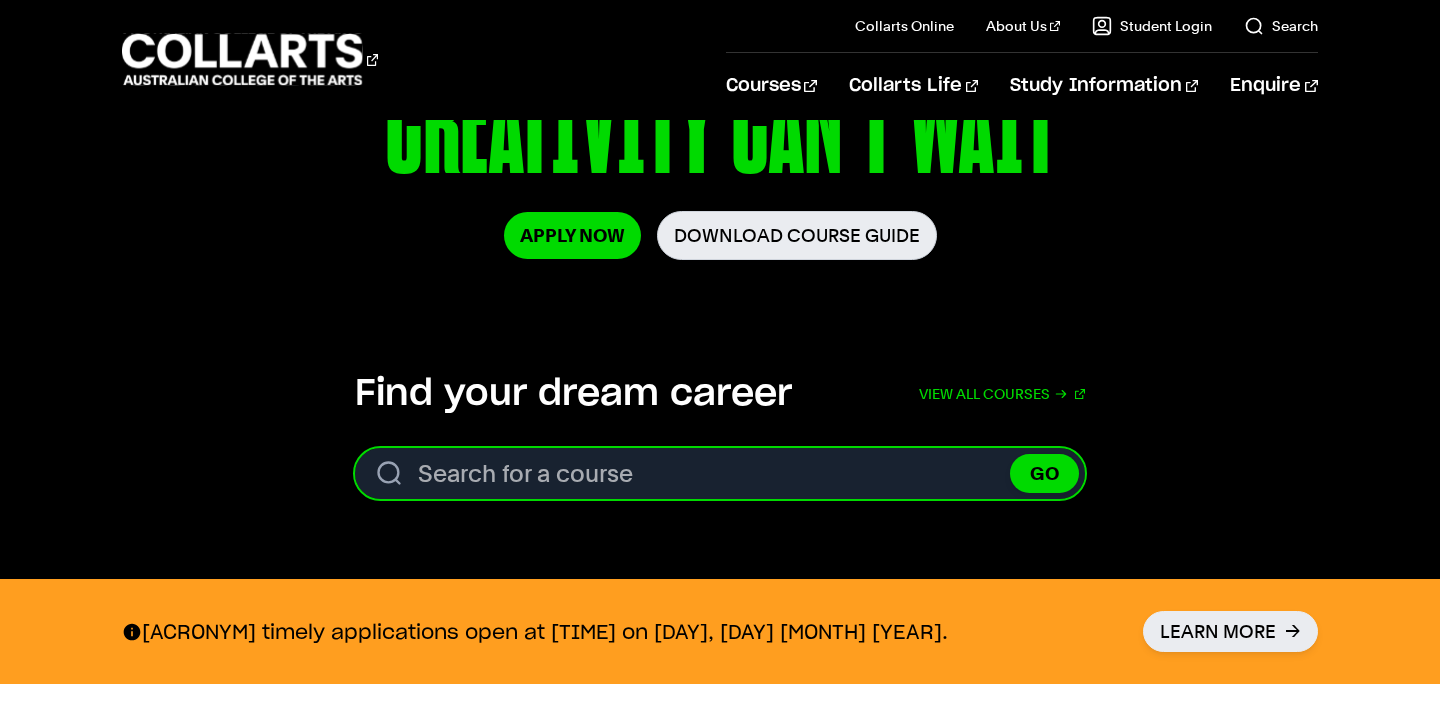 click on "Search for a course" at bounding box center (720, 473) 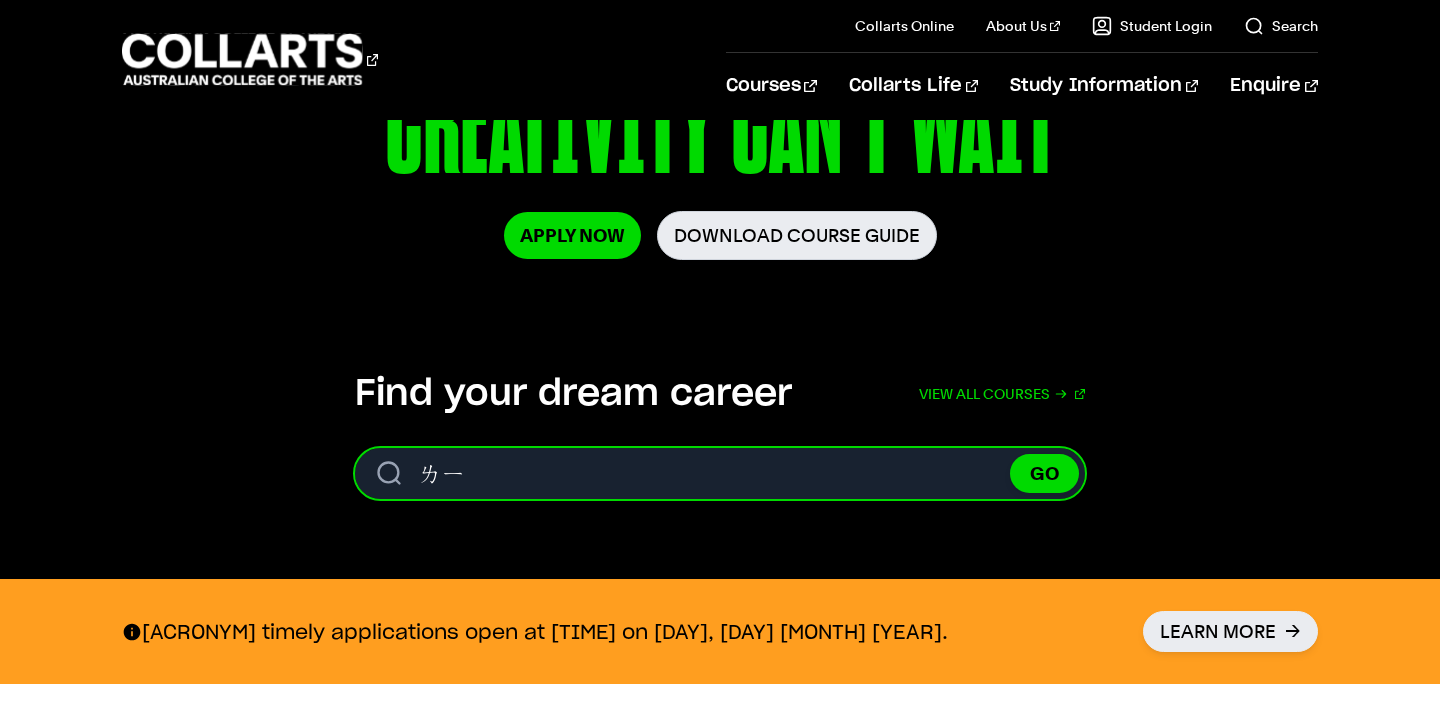 type on "ㄌ" 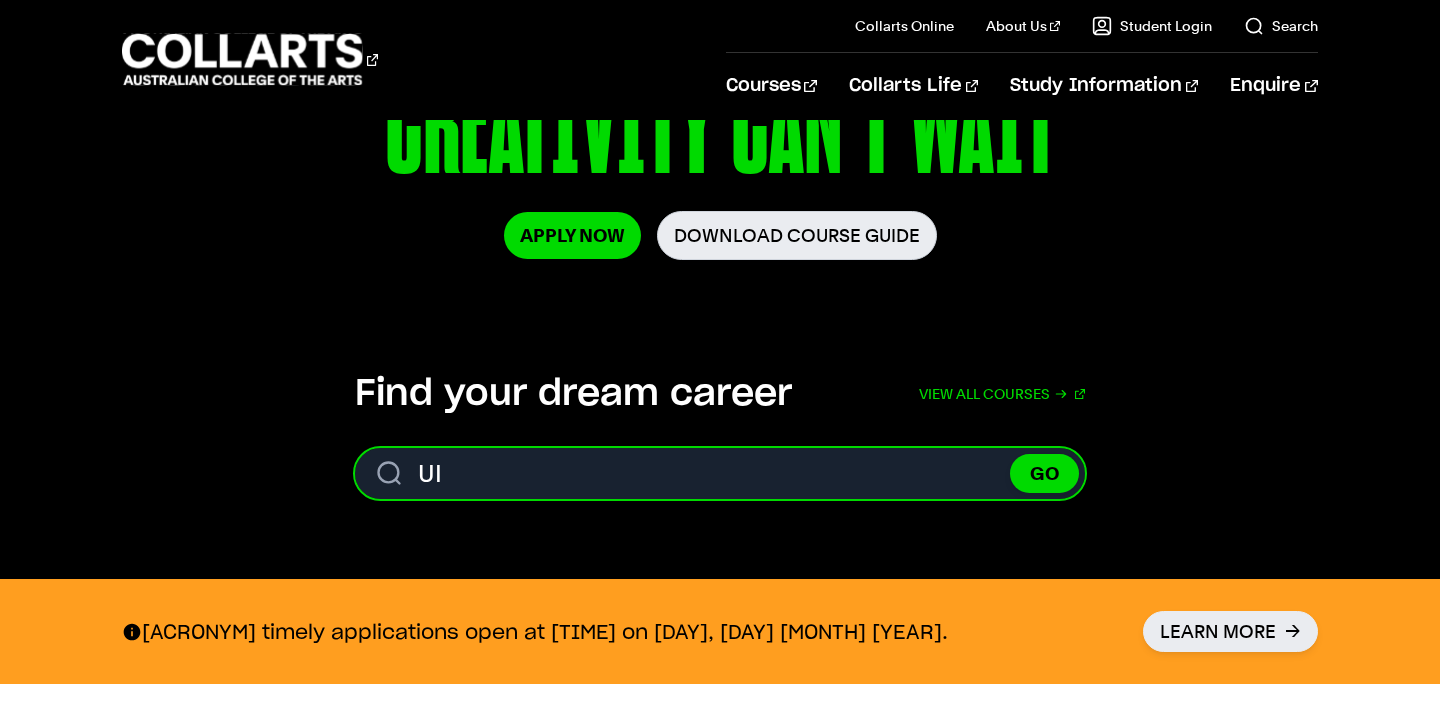 type on "U" 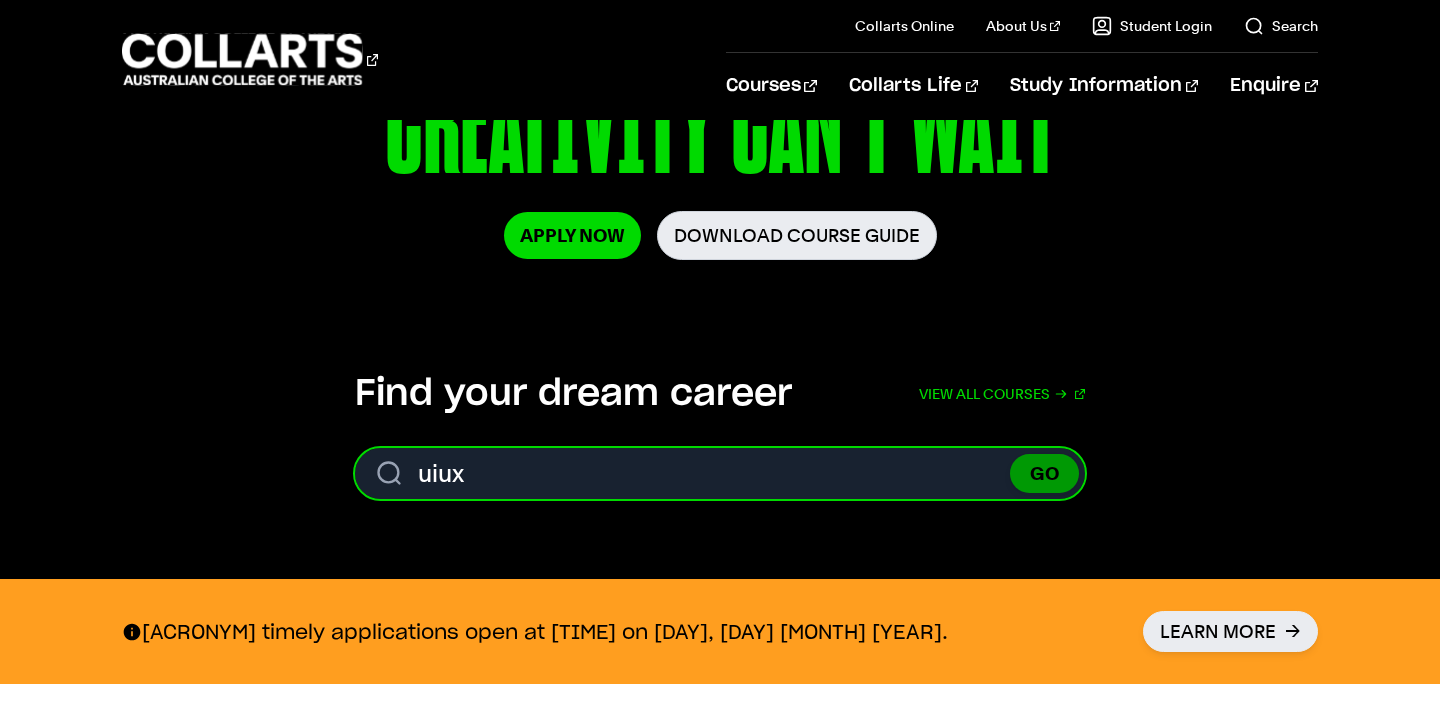 type on "uiux" 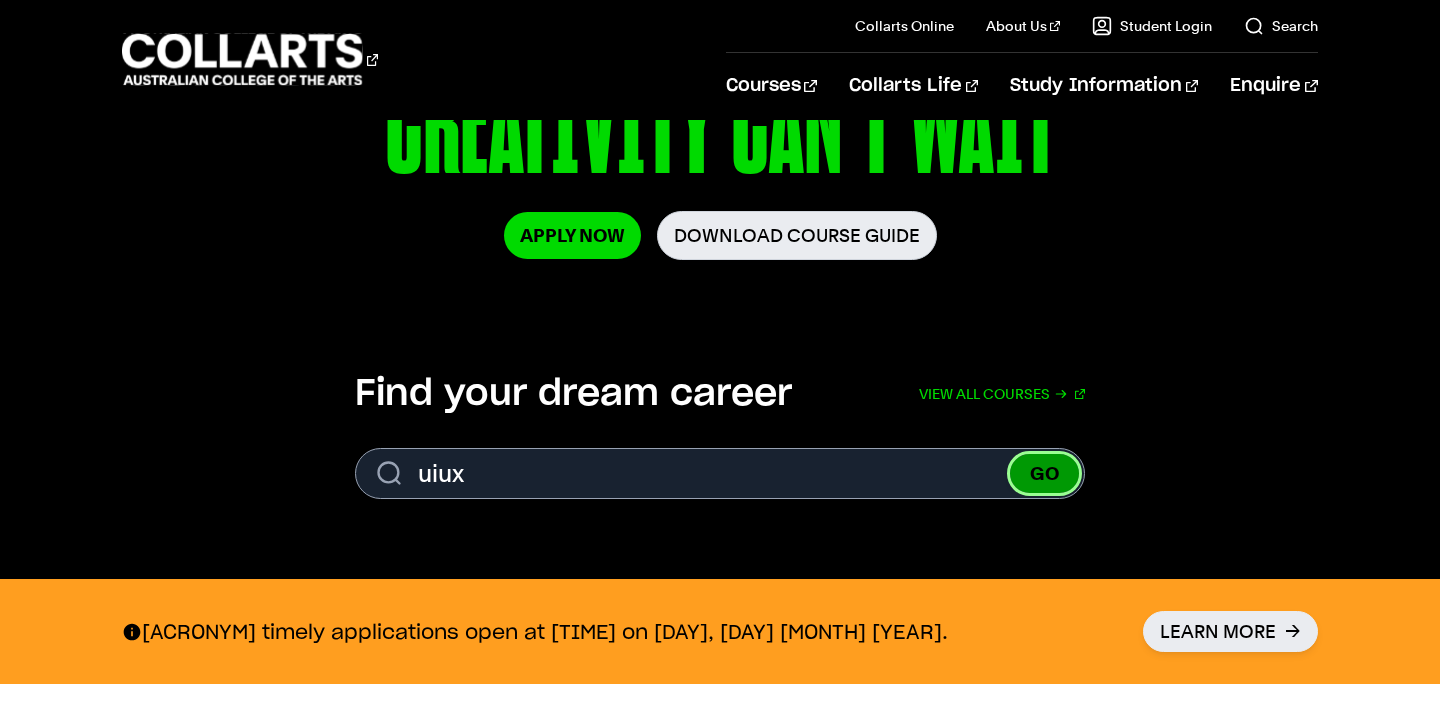 click on "GO" at bounding box center (1044, 473) 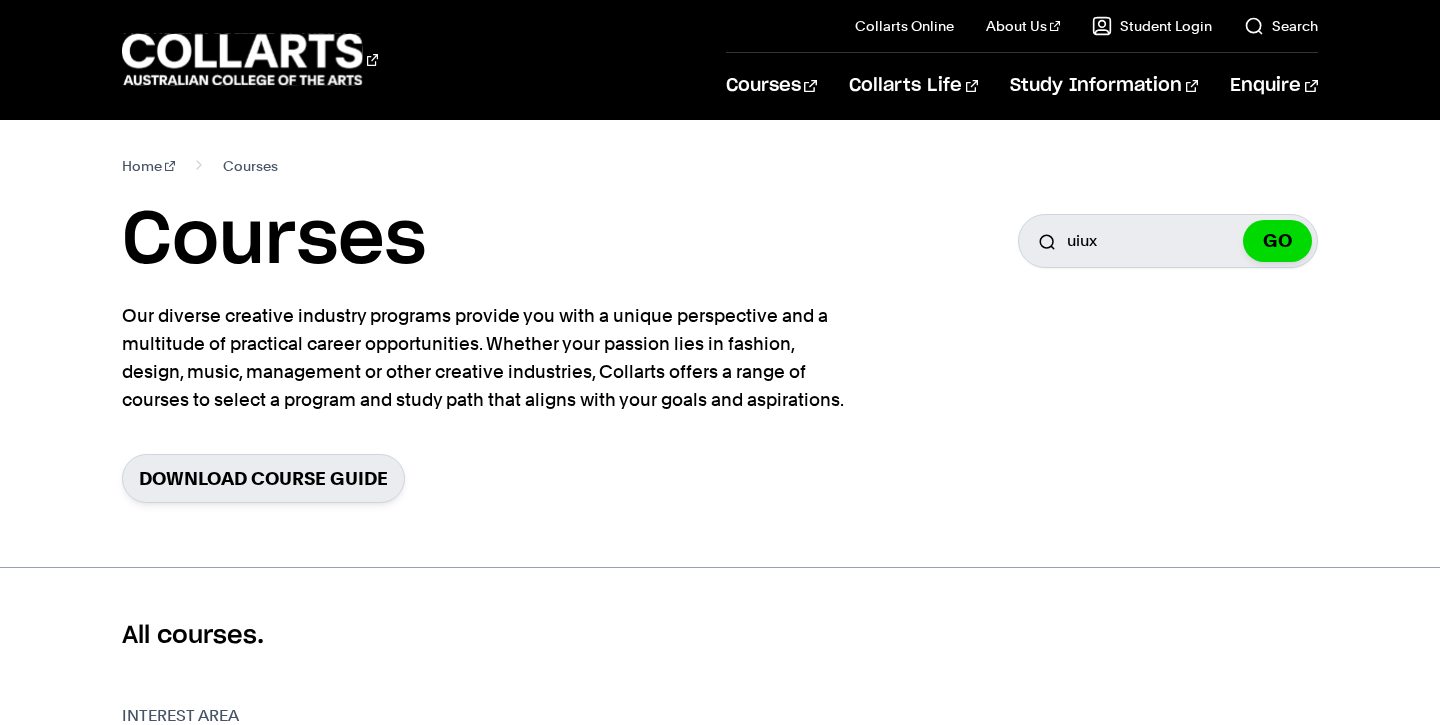 scroll, scrollTop: 0, scrollLeft: 0, axis: both 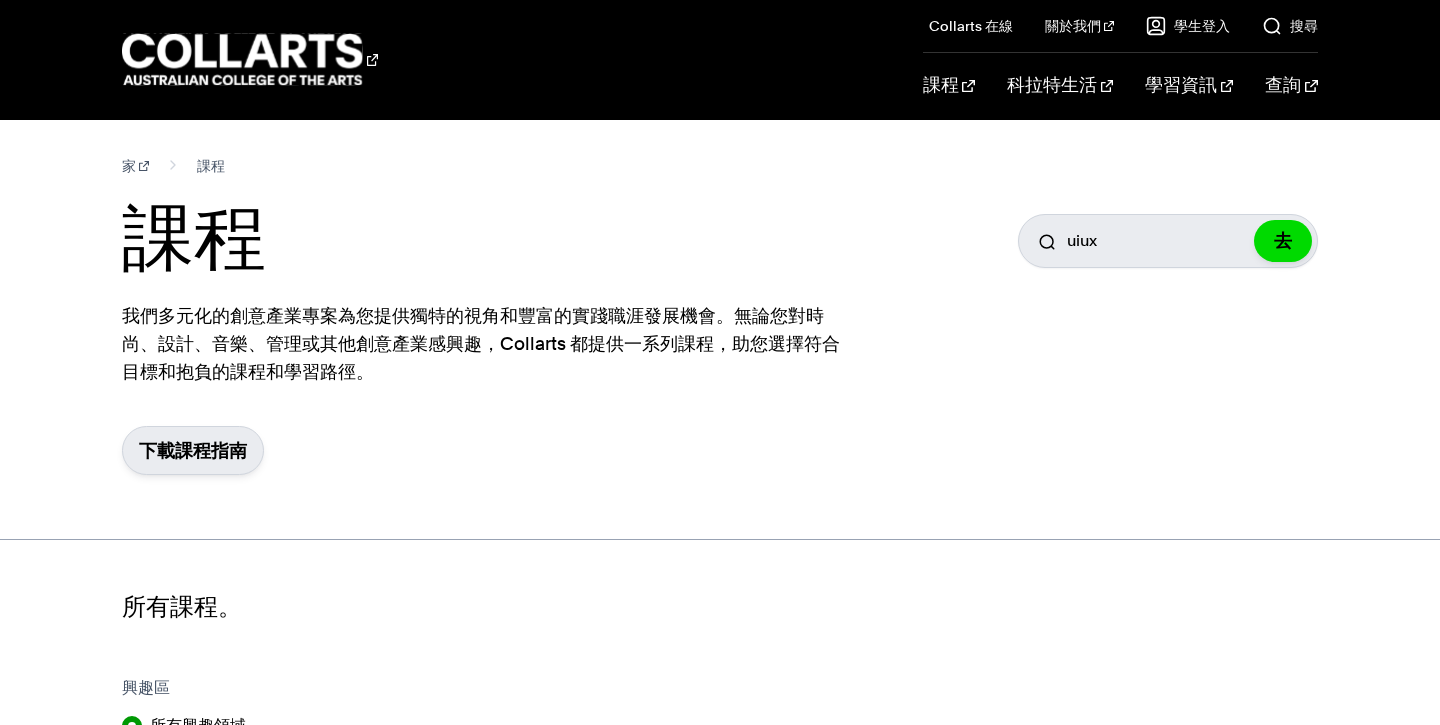 drag, startPoint x: 472, startPoint y: 368, endPoint x: 156, endPoint y: 290, distance: 325.48425 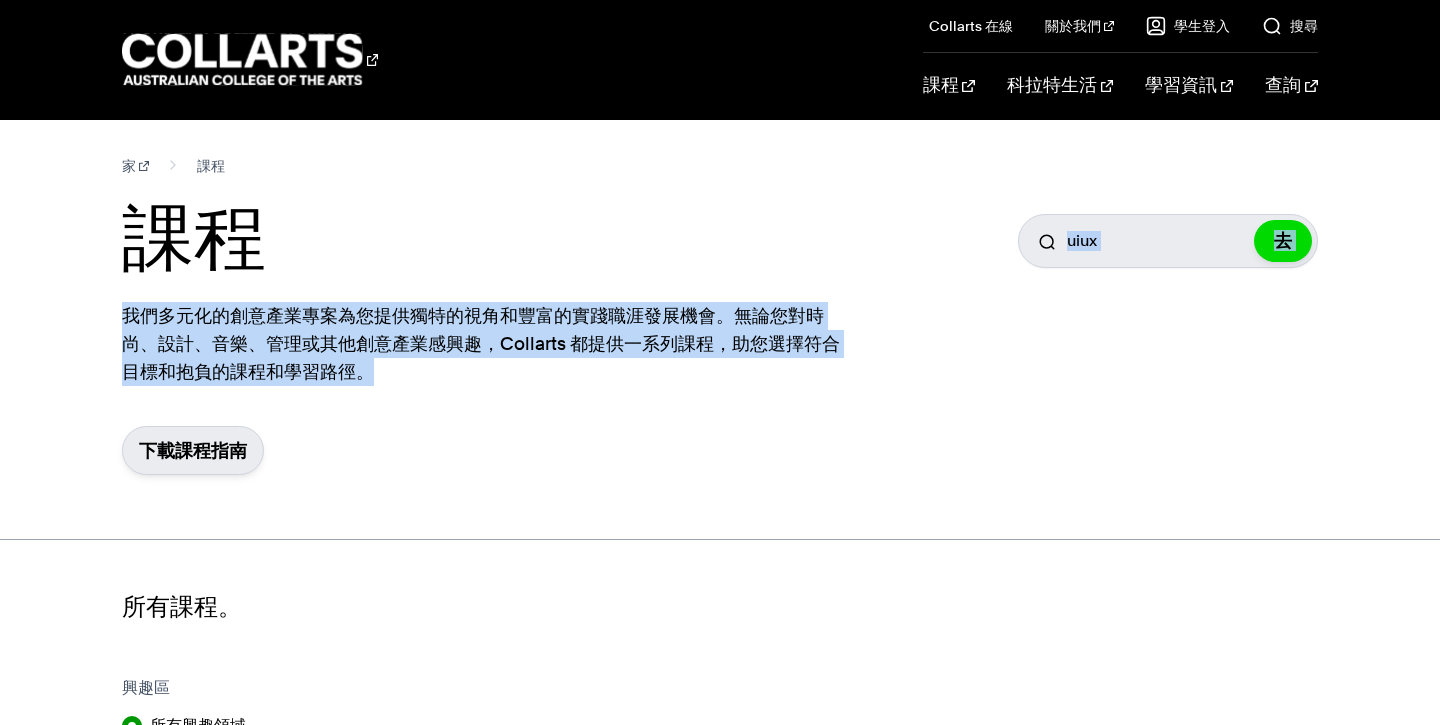 drag, startPoint x: 156, startPoint y: 290, endPoint x: 565, endPoint y: 365, distance: 415.81967 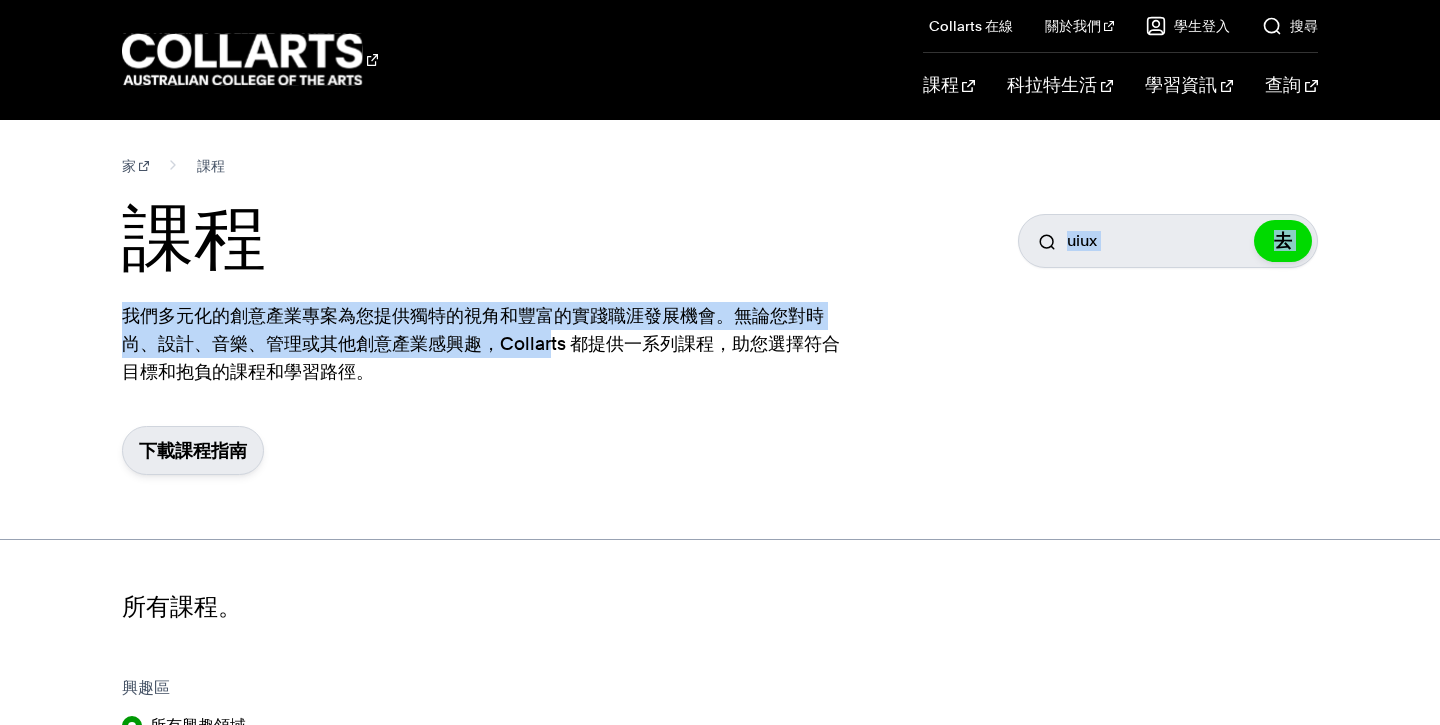 drag, startPoint x: 370, startPoint y: 355, endPoint x: 131, endPoint y: 288, distance: 248.21362 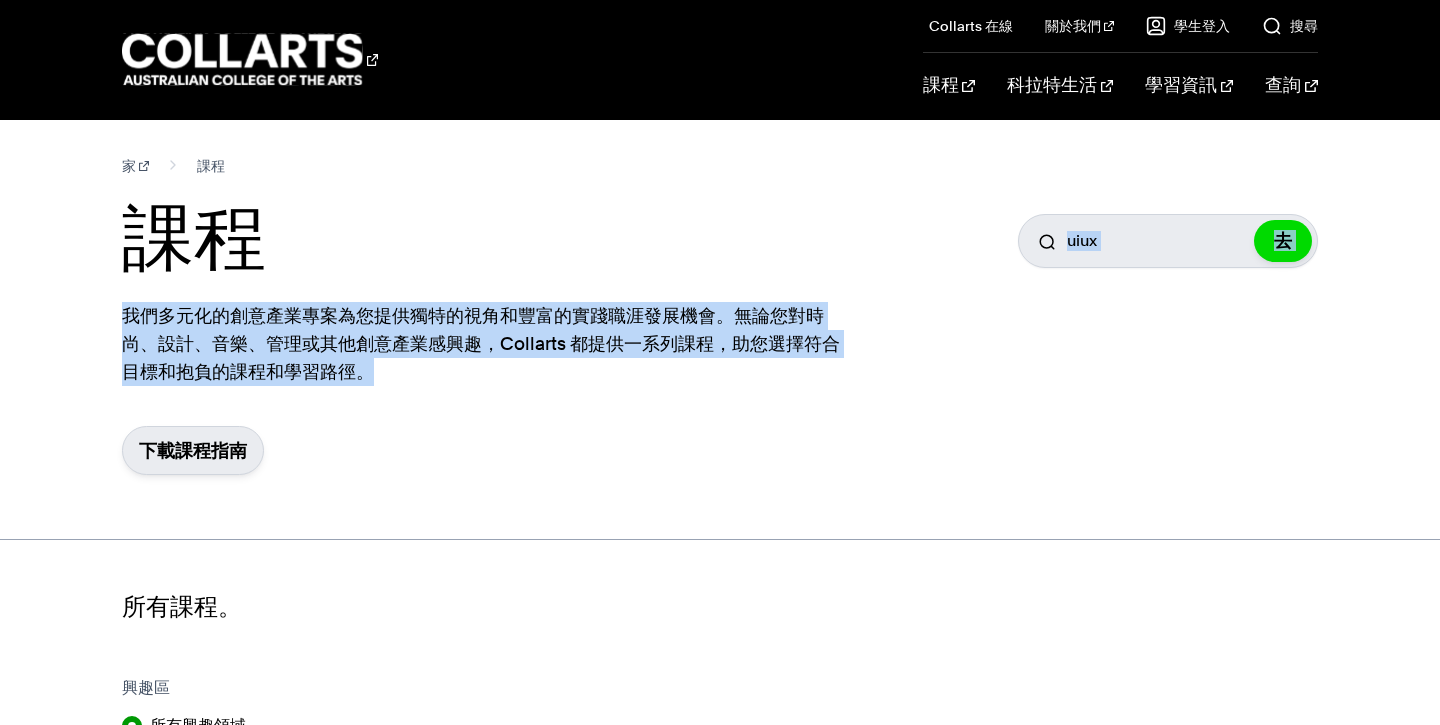 drag, startPoint x: 131, startPoint y: 288, endPoint x: 406, endPoint y: 358, distance: 283.7693 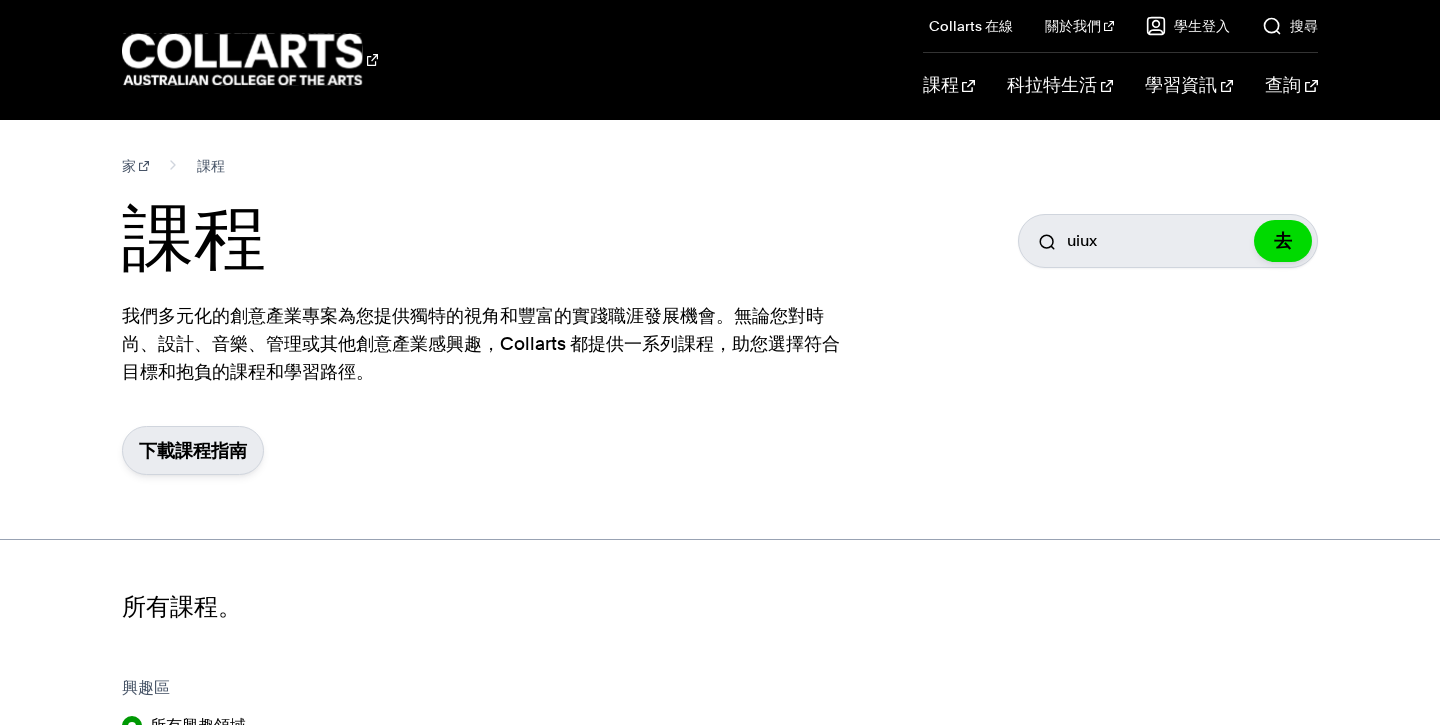 drag, startPoint x: 155, startPoint y: 324, endPoint x: 134, endPoint y: 319, distance: 21.587032 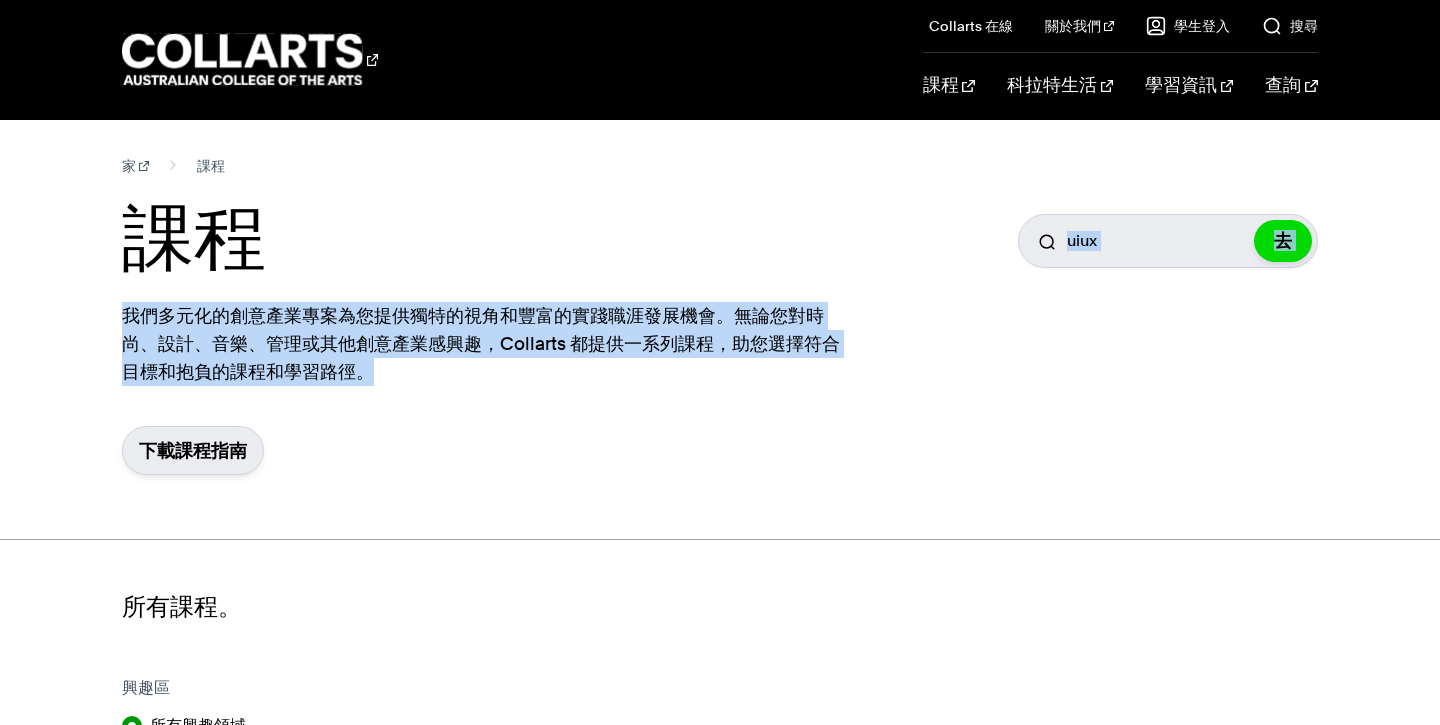 drag, startPoint x: 358, startPoint y: 350, endPoint x: 137, endPoint y: 286, distance: 230.08041 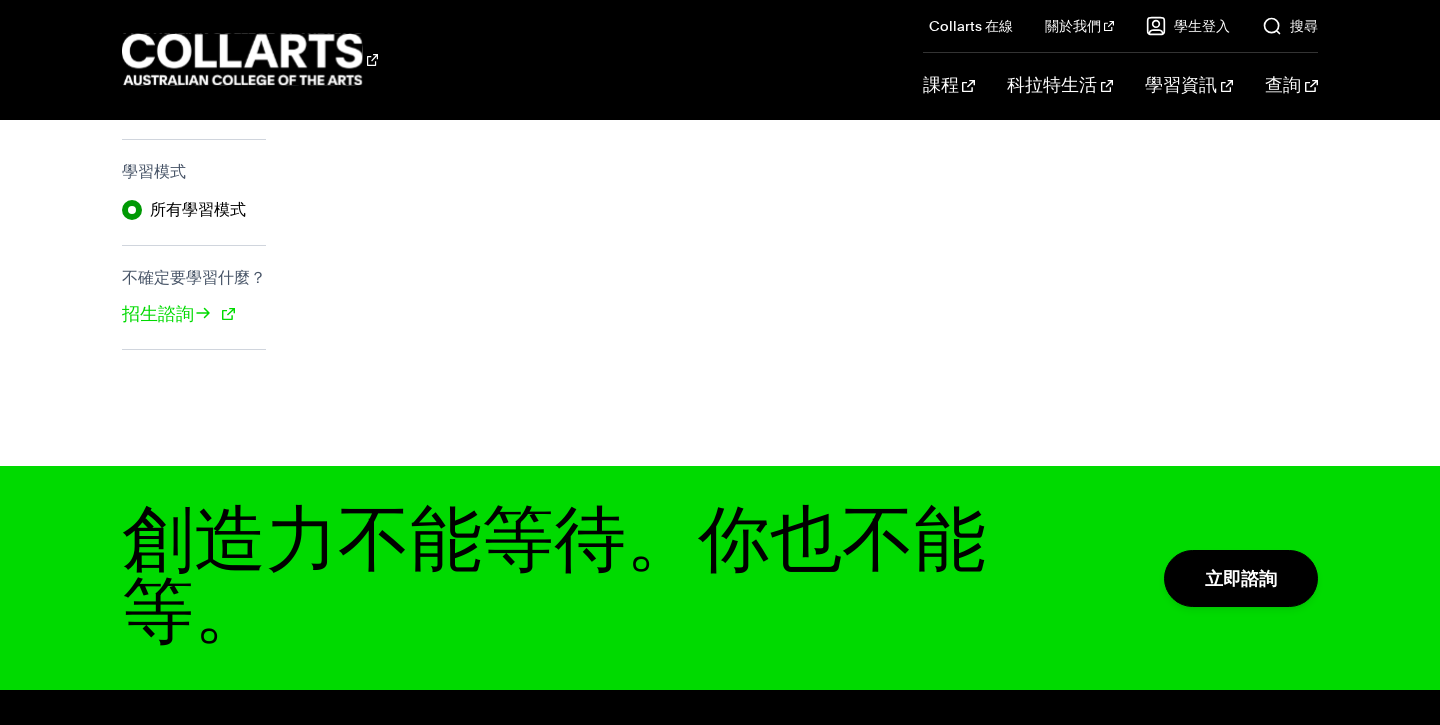 scroll, scrollTop: 198, scrollLeft: 0, axis: vertical 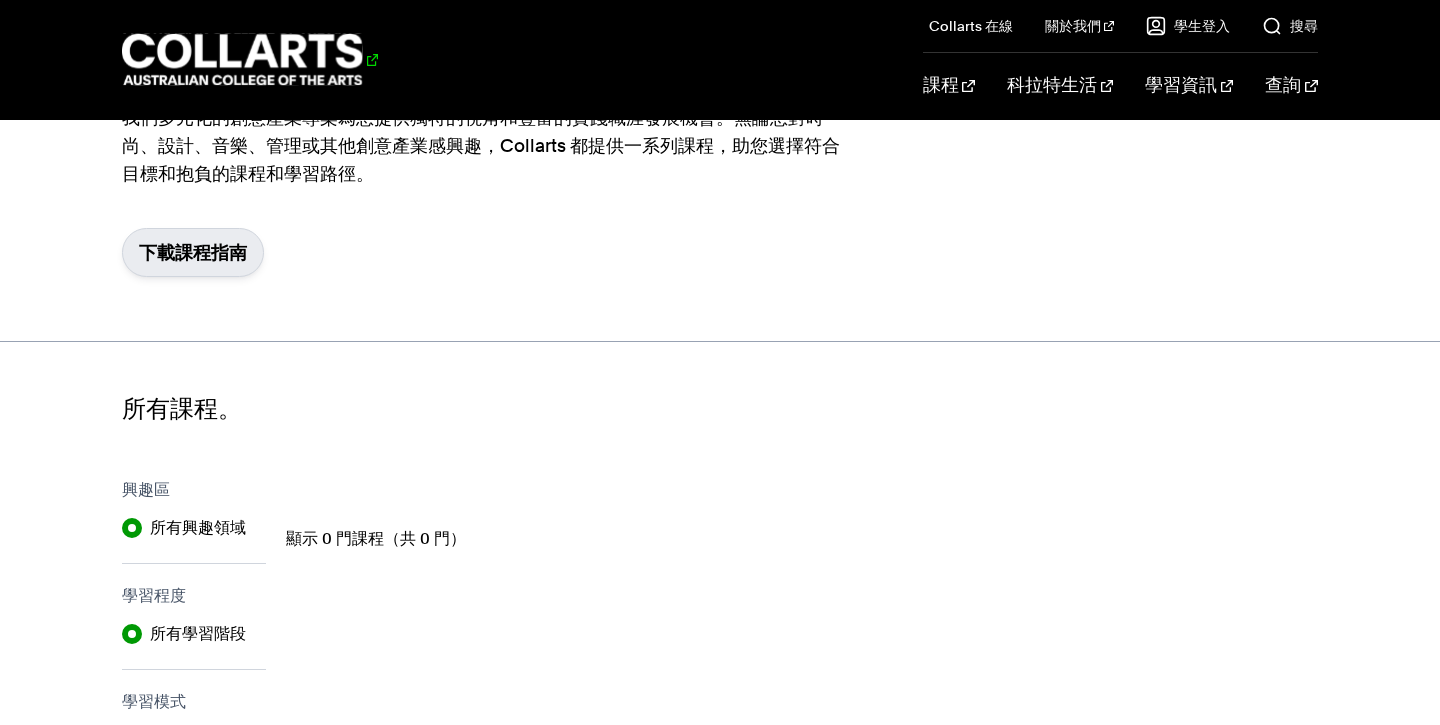 click 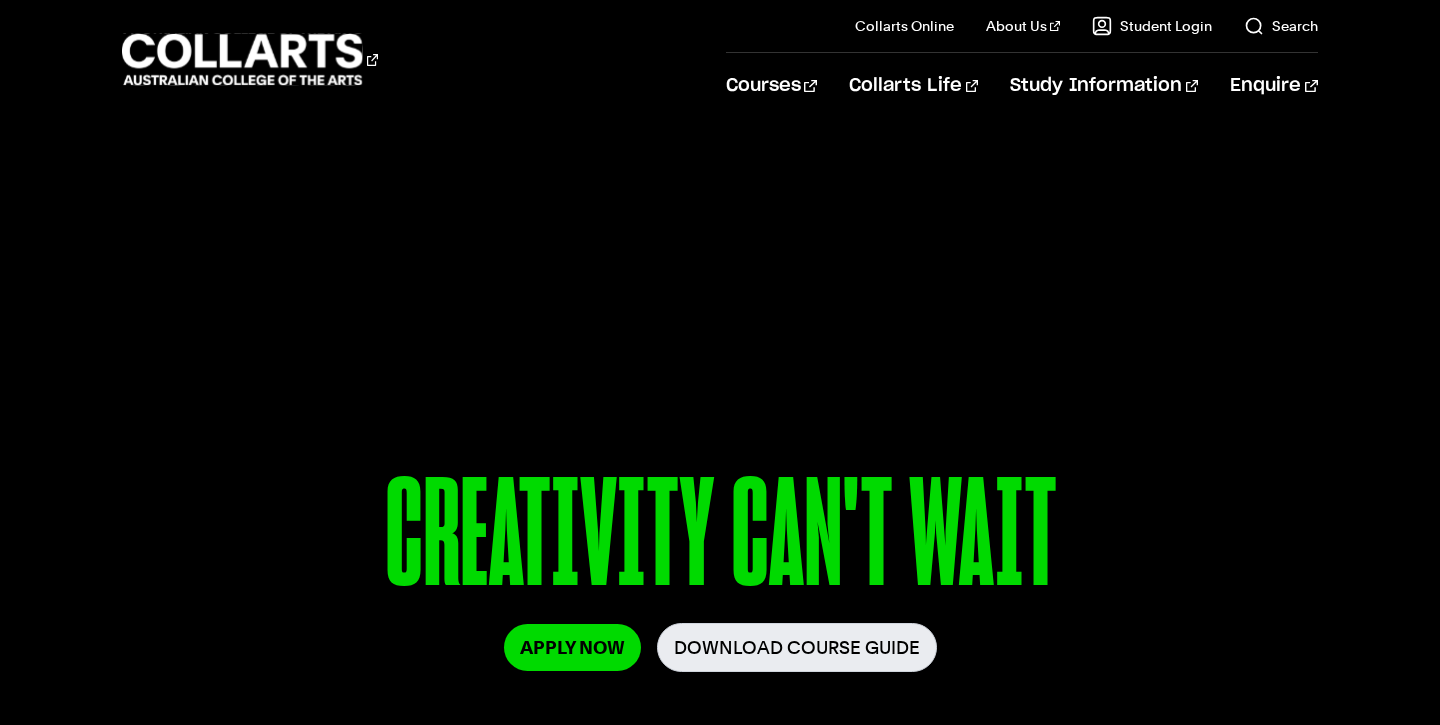 scroll, scrollTop: 0, scrollLeft: 0, axis: both 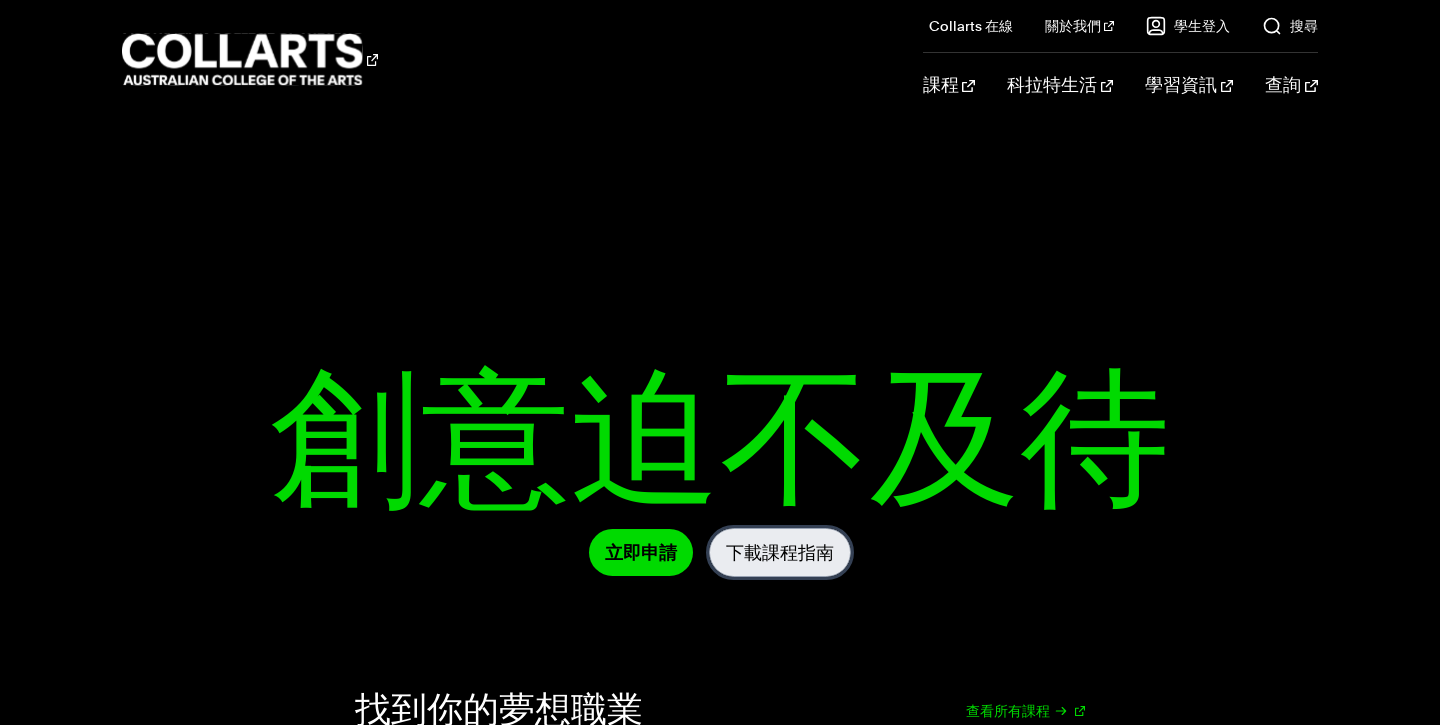 click on "下載課程指南" at bounding box center (780, 552) 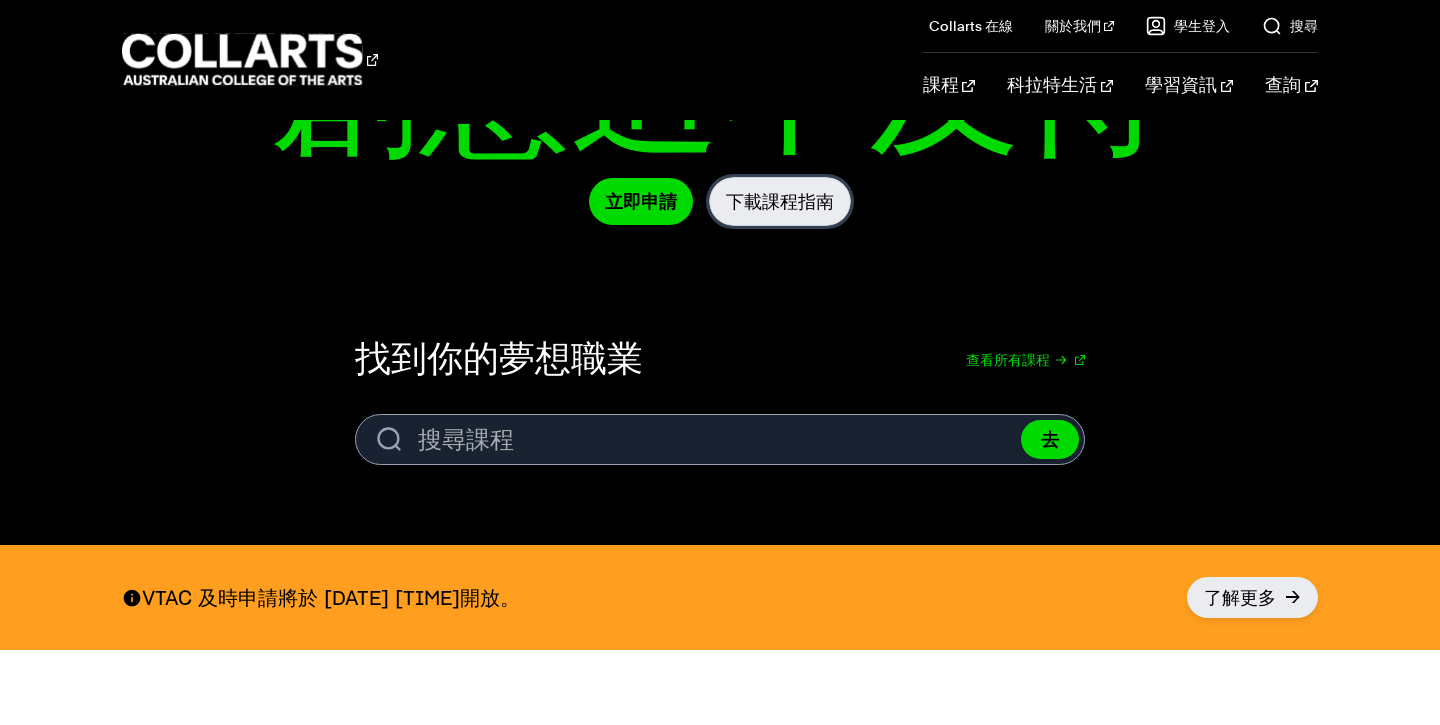 scroll, scrollTop: 466, scrollLeft: 0, axis: vertical 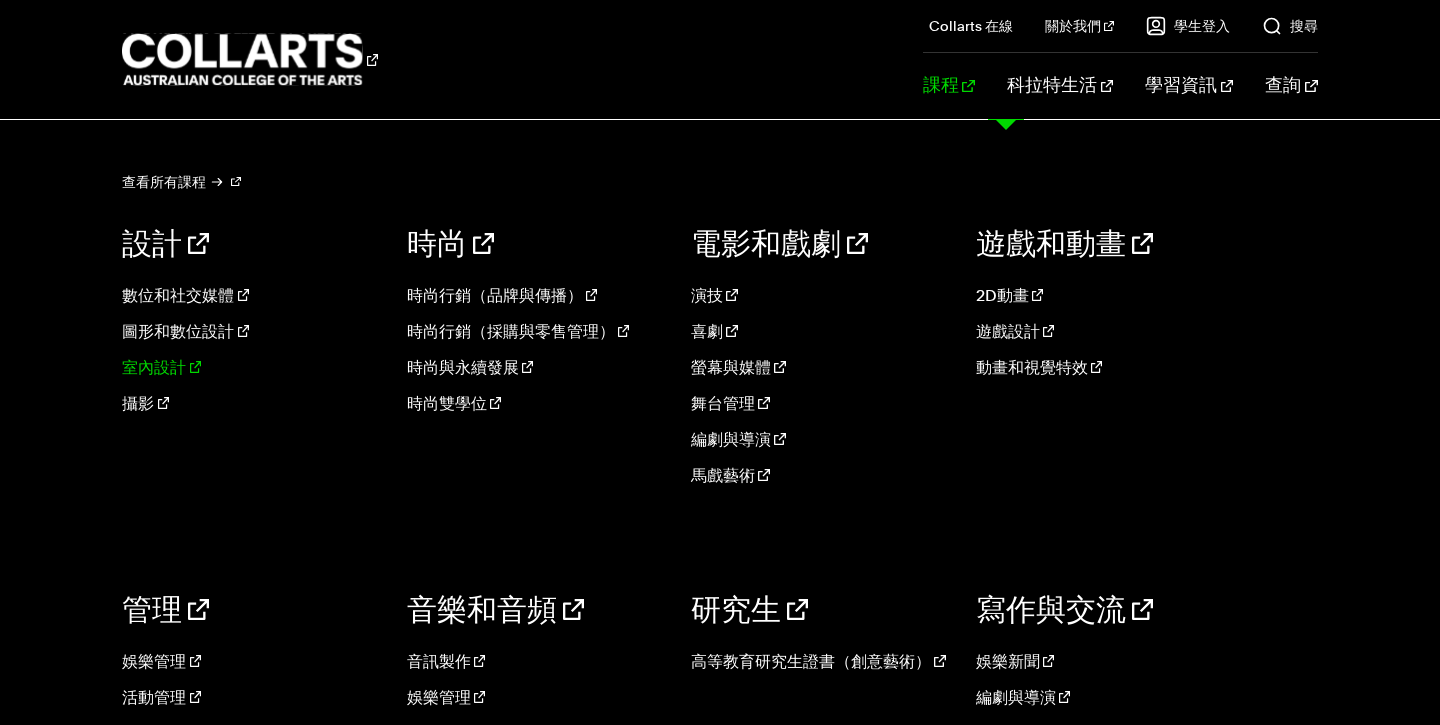 click on "室內設計" at bounding box center [154, 367] 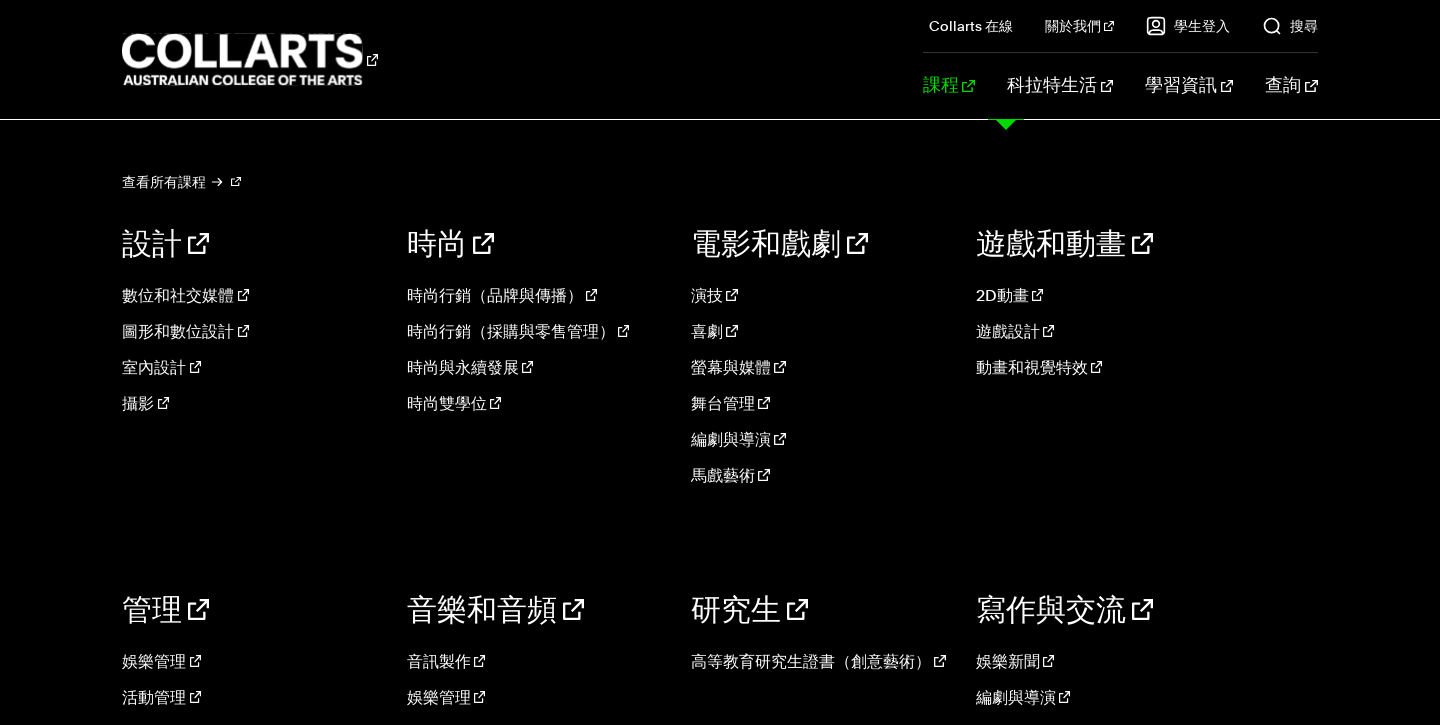 scroll, scrollTop: 594, scrollLeft: 0, axis: vertical 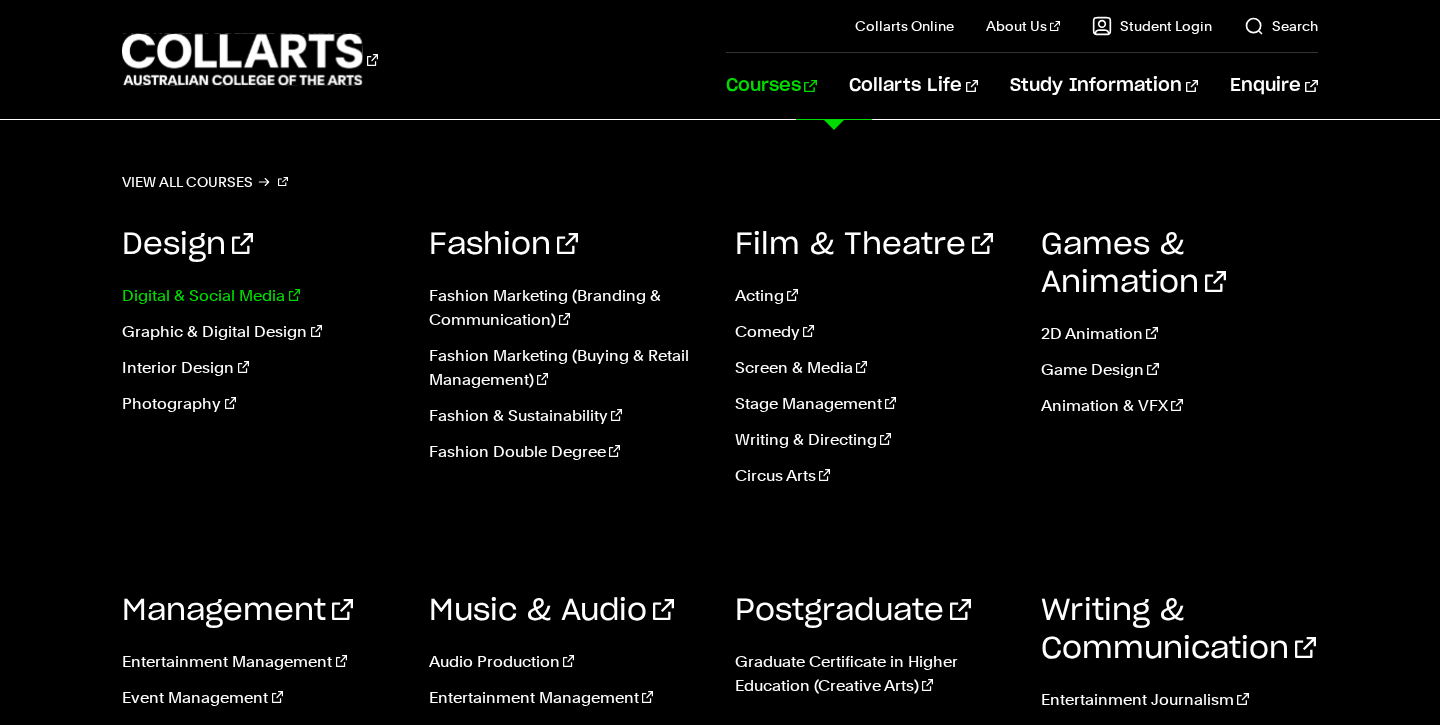 click on "Digital & Social Media" at bounding box center [260, 296] 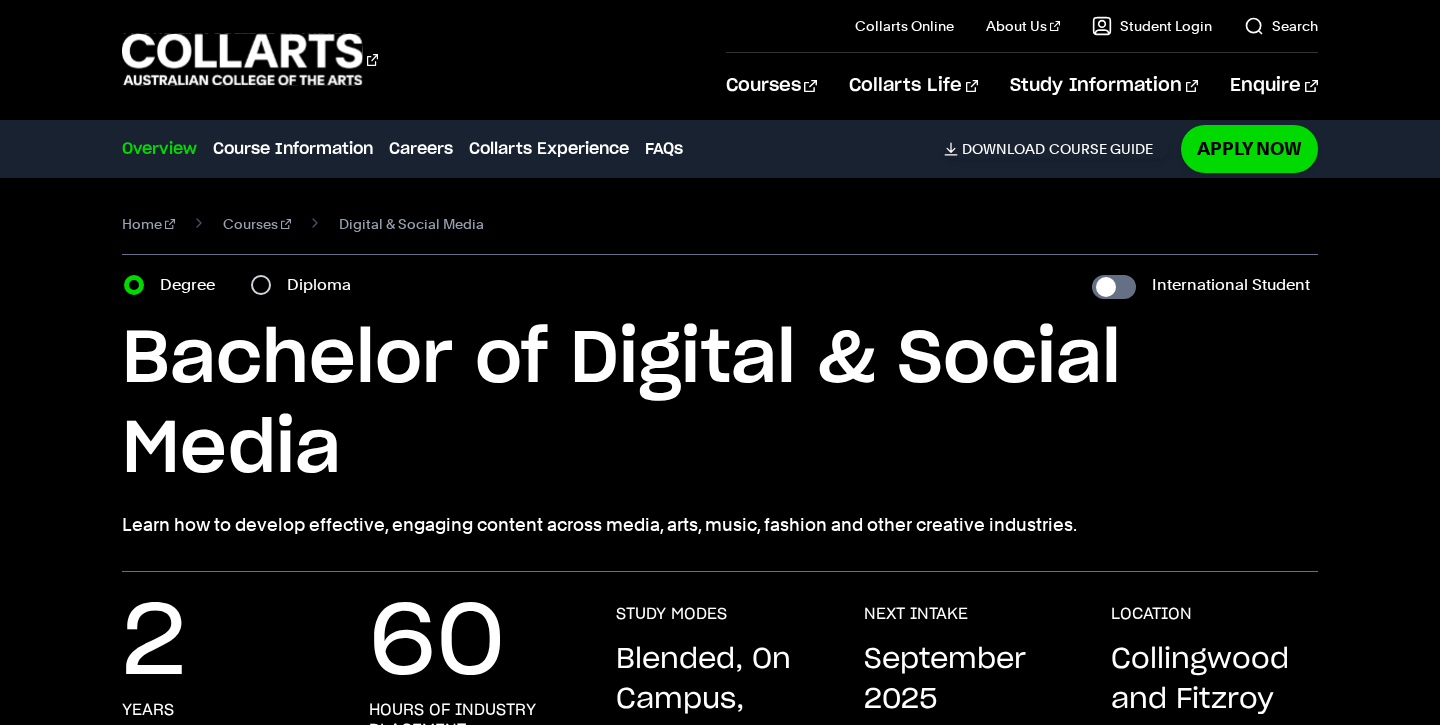 scroll, scrollTop: 278, scrollLeft: 0, axis: vertical 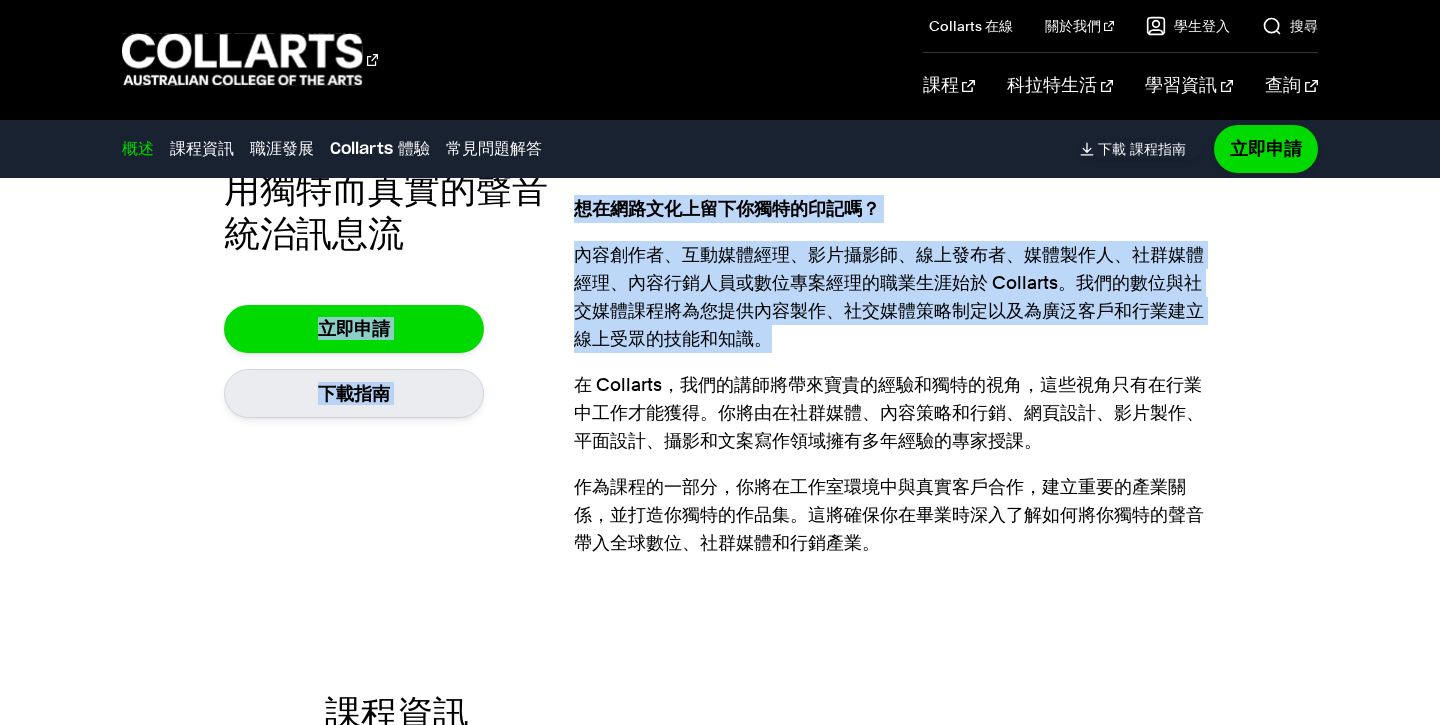 drag, startPoint x: 821, startPoint y: 360, endPoint x: 570, endPoint y: 216, distance: 289.37347 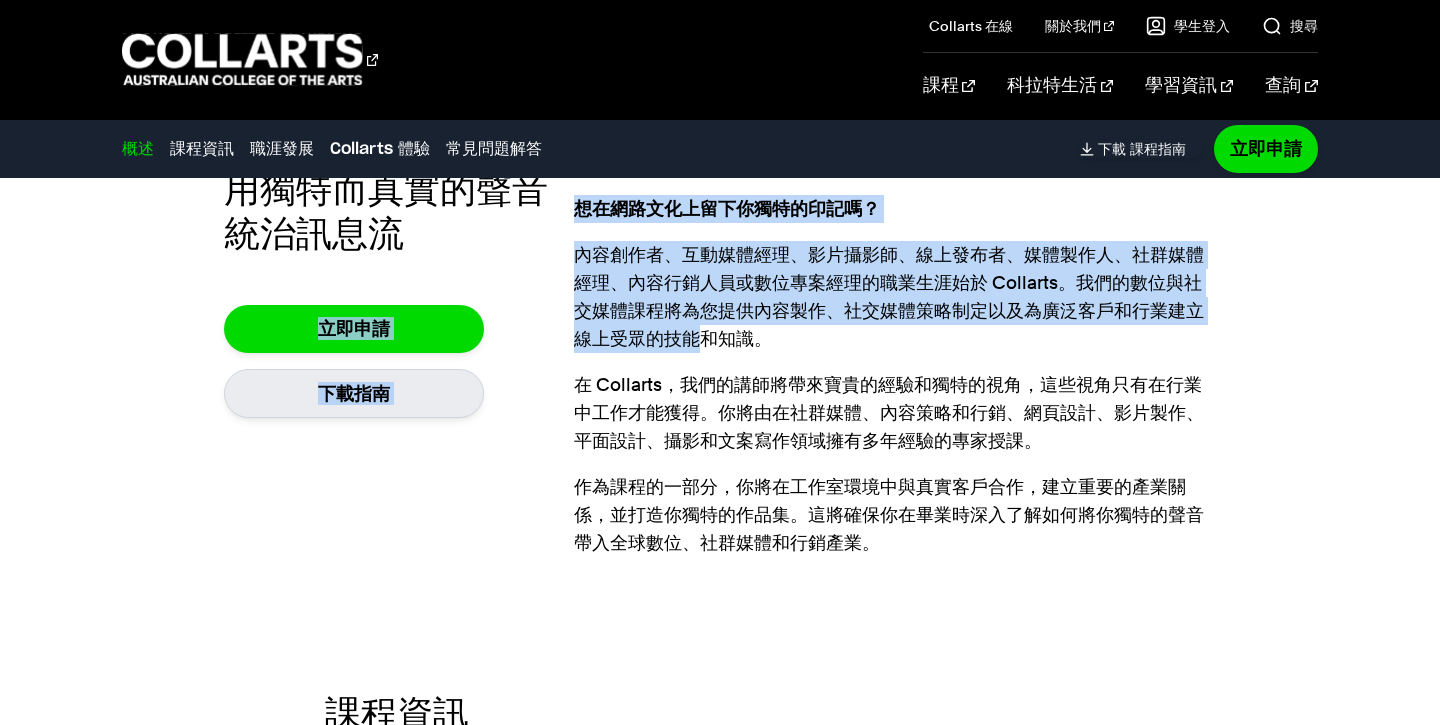 drag, startPoint x: 573, startPoint y: 216, endPoint x: 837, endPoint y: 353, distance: 297.43066 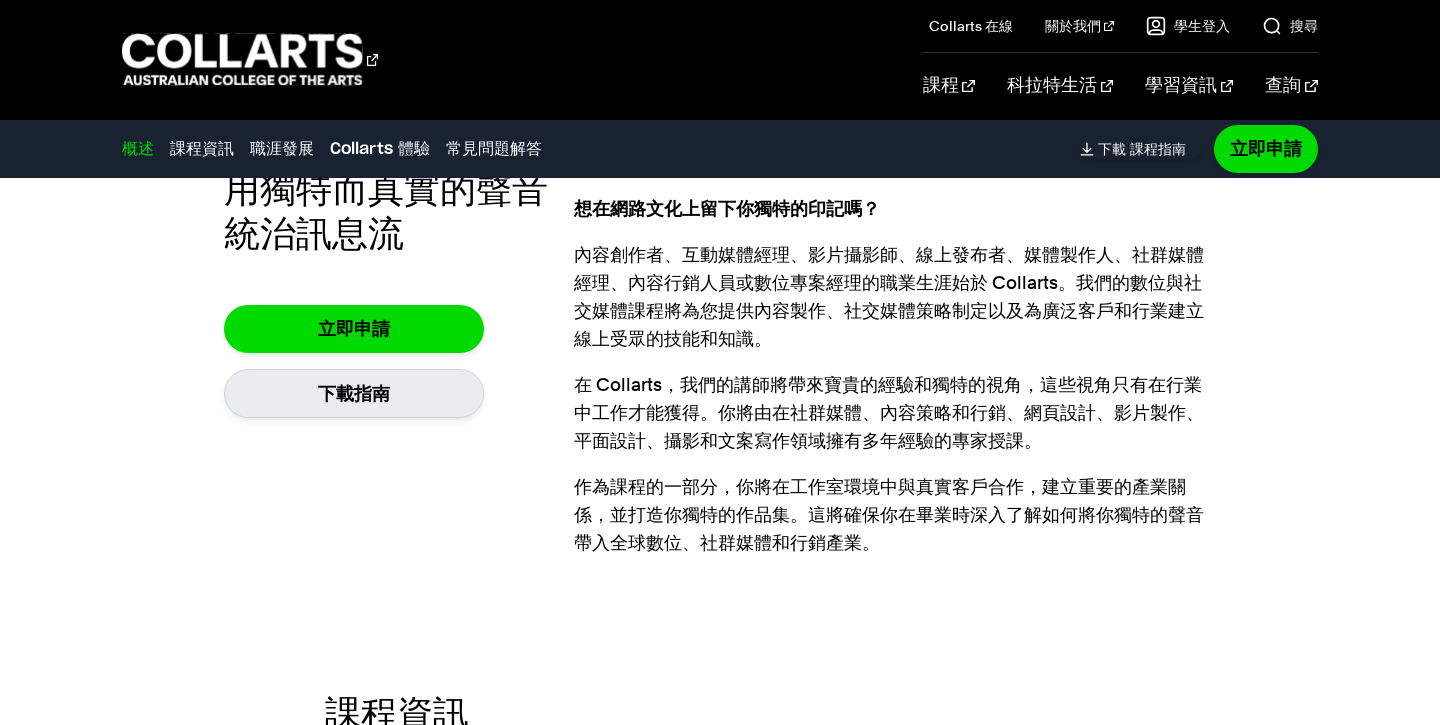 click on "想在網路文化上留下你獨特的印記嗎？
內容創作者、互動媒體經理、影片攝影師、線上發布者、媒體製作人、社群媒體經理、內容行銷人員或數位專案經理的職業生涯始於 Collarts。我們的數位與社交媒體課程將為您提供內容製作、社交媒體策略制定以及為廣泛客戶和行業建立線上受眾的技能和知識。
在 Collarts，我們的講師將帶來寶貴的經驗和獨特的視角，這些視角只有在行業中工作才能獲得。你將由在社群媒體、內容策略和行銷、網頁設計、影片製作、平面設計、攝影和文案寫作領域擁有多年經驗的專家授課。
作為課程的一部分，你將在工作室環境中與真實客戶合作，建立重要的產業關係，並打造你獨特的作品集。這將確保你在畢業時深入了解如何將你獨特的聲音帶入全球數位、社群媒體和行銷產業。" at bounding box center (895, 376) 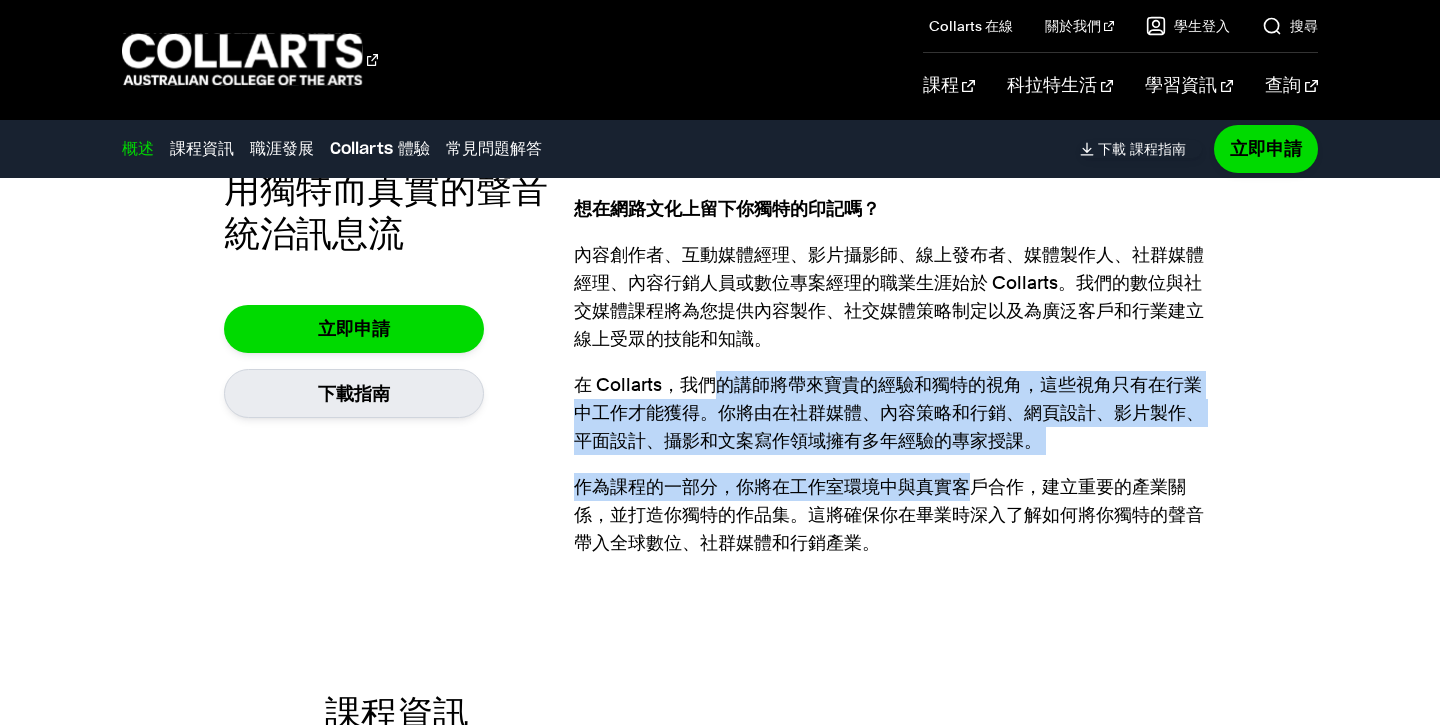 drag, startPoint x: 967, startPoint y: 487, endPoint x: 701, endPoint y: 392, distance: 282.4553 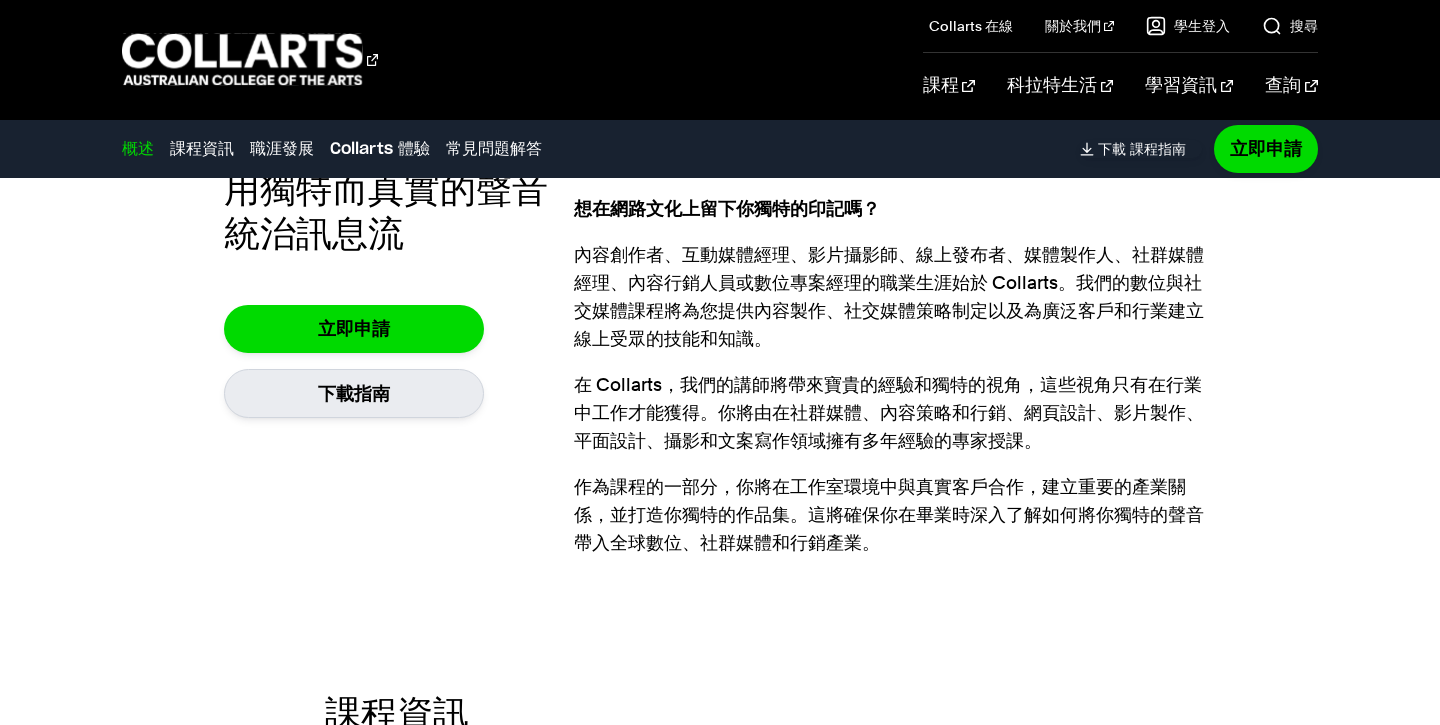 click on "在 Collarts，我們的講師將帶來寶貴的經驗和獨特的視角，這些視角只有在行業中工作才能獲得。你將由在社群媒體、內容策略和行銷、網頁設計、影片製作、平面設計、攝影和文案寫作領域擁有多年經驗的專家授課。" at bounding box center [889, 412] 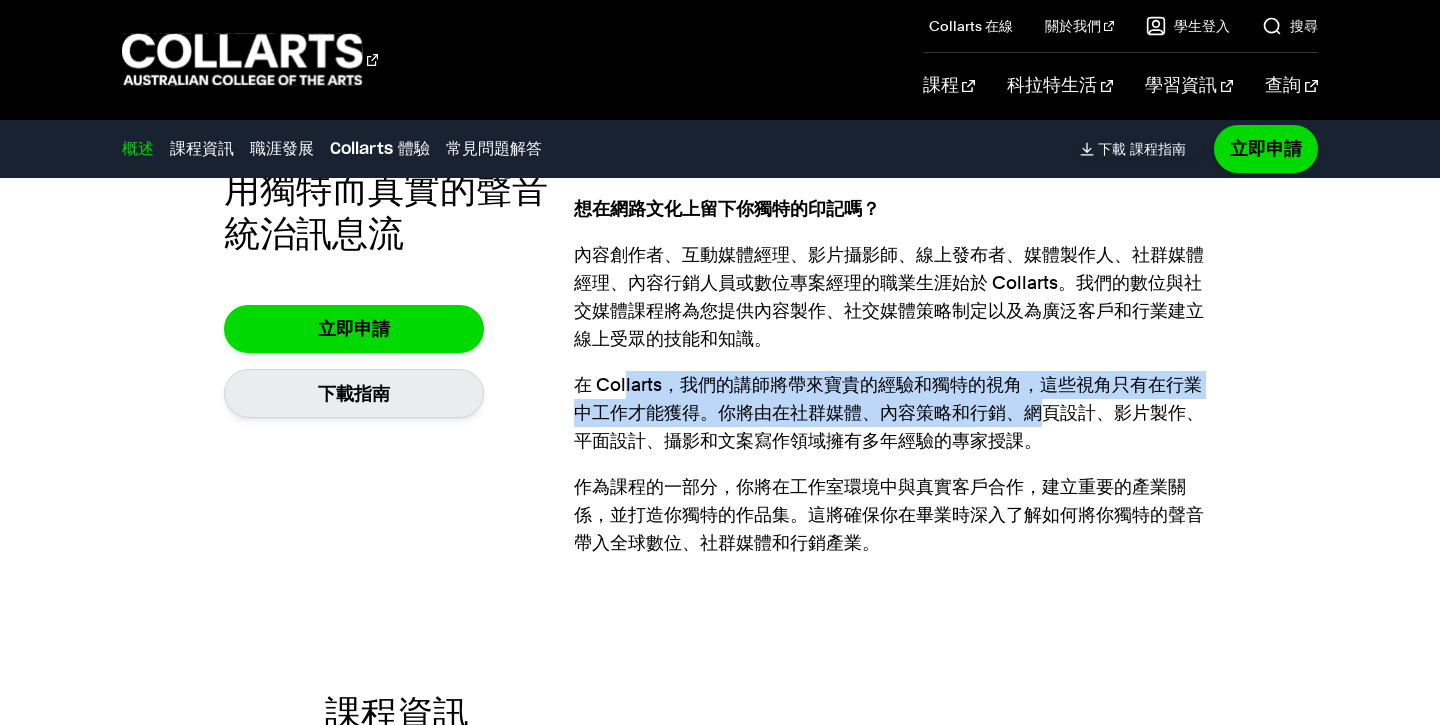 drag, startPoint x: 625, startPoint y: 375, endPoint x: 1081, endPoint y: 404, distance: 456.9212 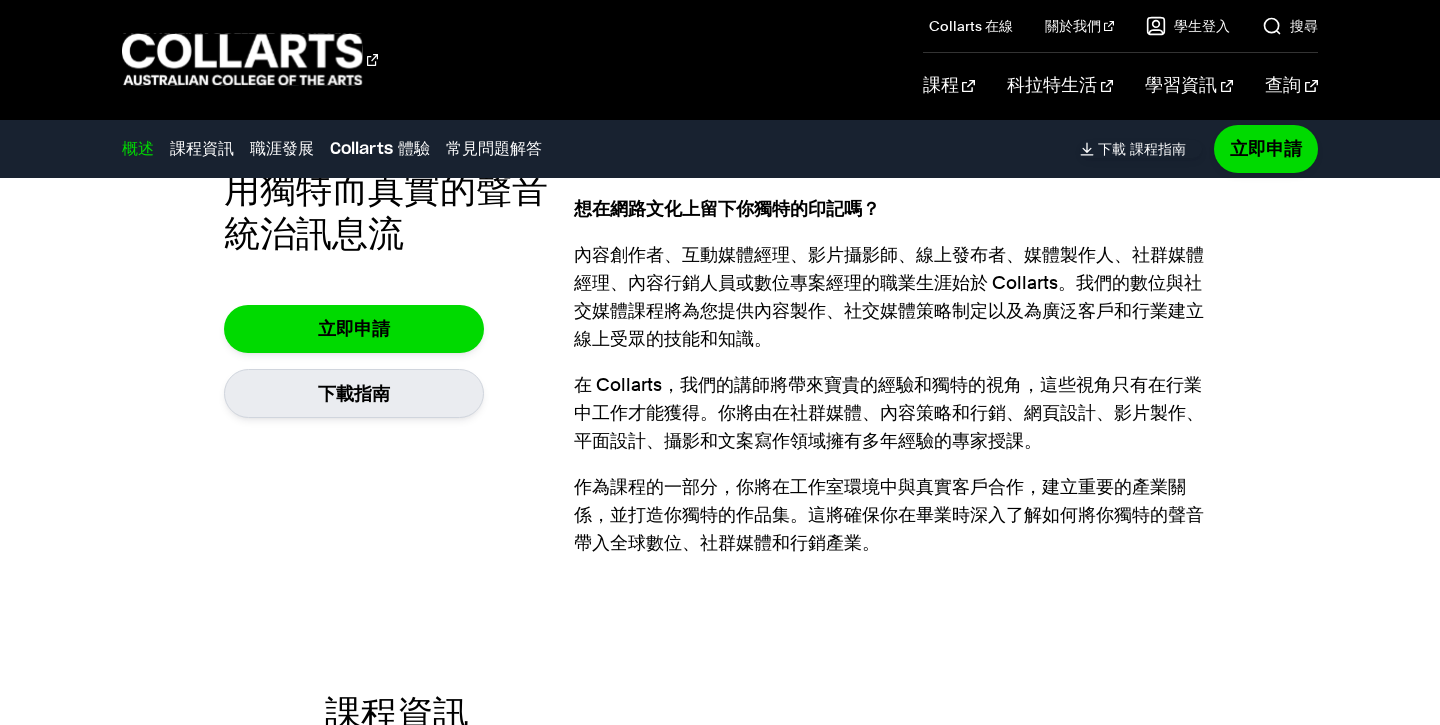 click on "在 Collarts，我們的講師將帶來寶貴的經驗和獨特的視角，這些視角只有在行業中工作才能獲得。你將由在社群媒體、內容策略和行銷、網頁設計、影片製作、平面設計、攝影和文案寫作領域擁有多年經驗的專家授課。" at bounding box center [889, 412] 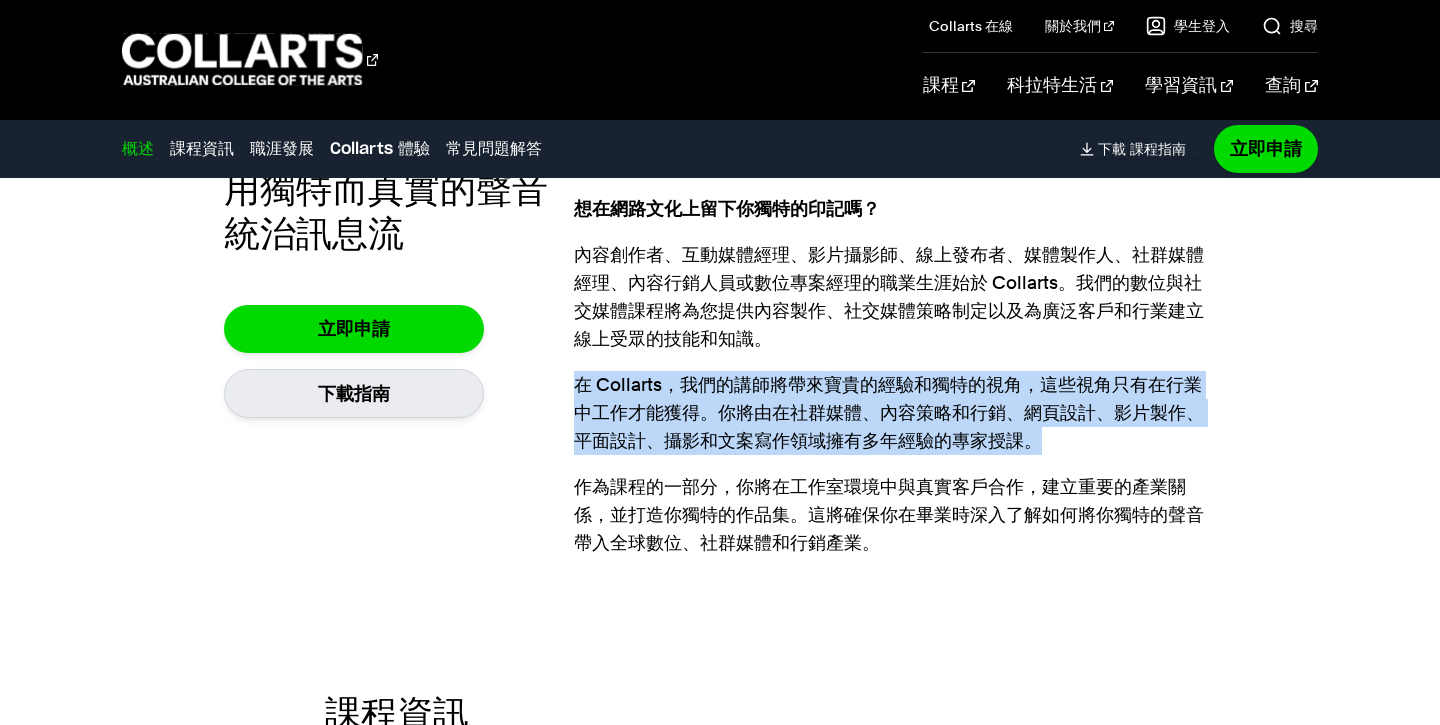 drag, startPoint x: 1083, startPoint y: 443, endPoint x: 627, endPoint y: 353, distance: 464.79672 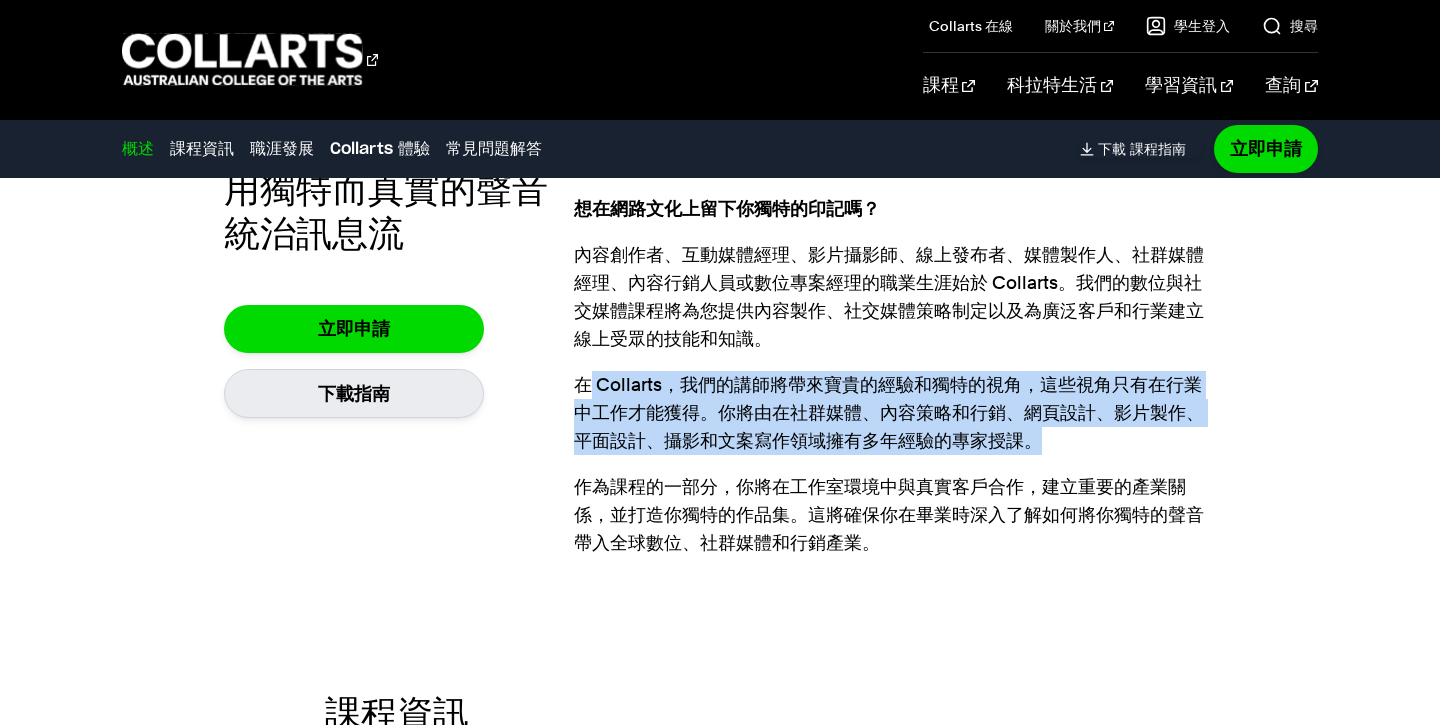drag, startPoint x: 950, startPoint y: 427, endPoint x: 588, endPoint y: 371, distance: 366.30588 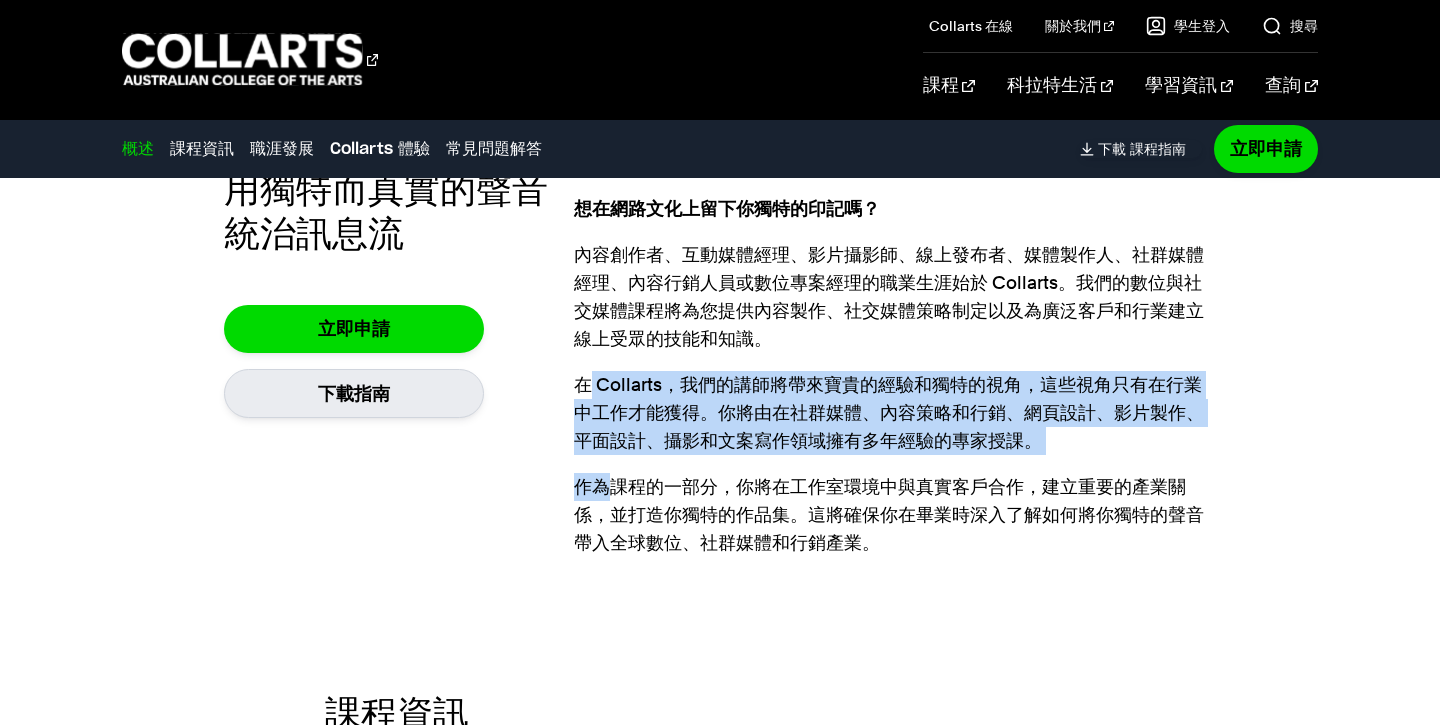 drag, startPoint x: 588, startPoint y: 371, endPoint x: 929, endPoint y: 479, distance: 357.694 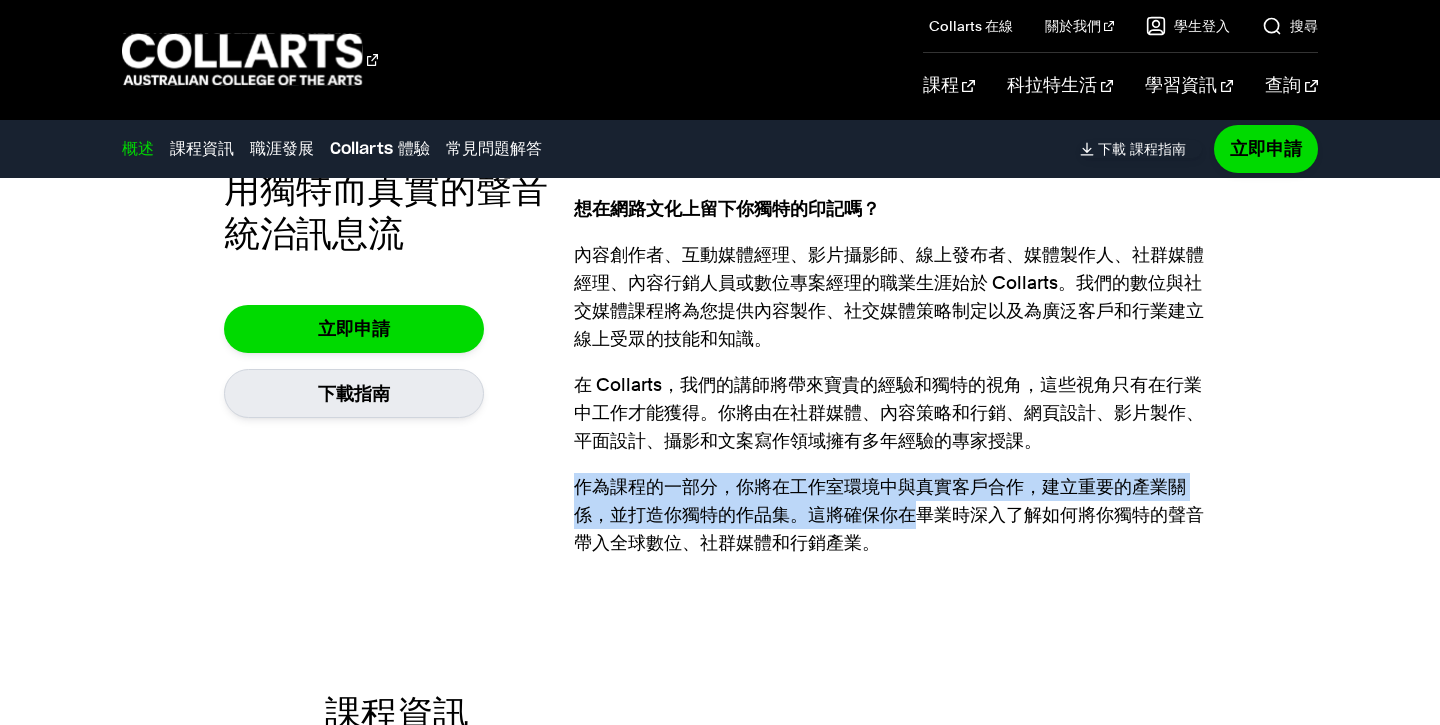 drag, startPoint x: 655, startPoint y: 454, endPoint x: 615, endPoint y: 470, distance: 43.081318 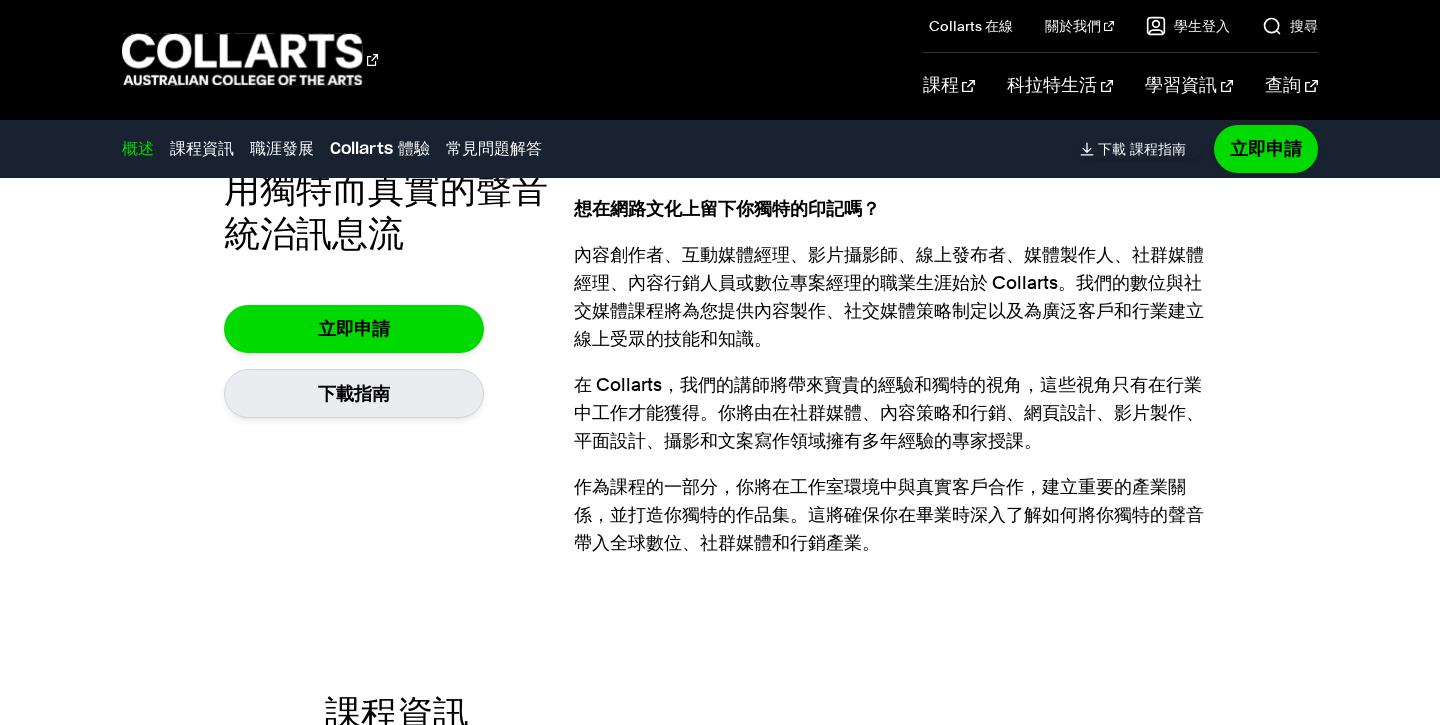 click on "用獨特而真實的聲音統治訊息流
立即申請
下載指南" at bounding box center [399, 364] 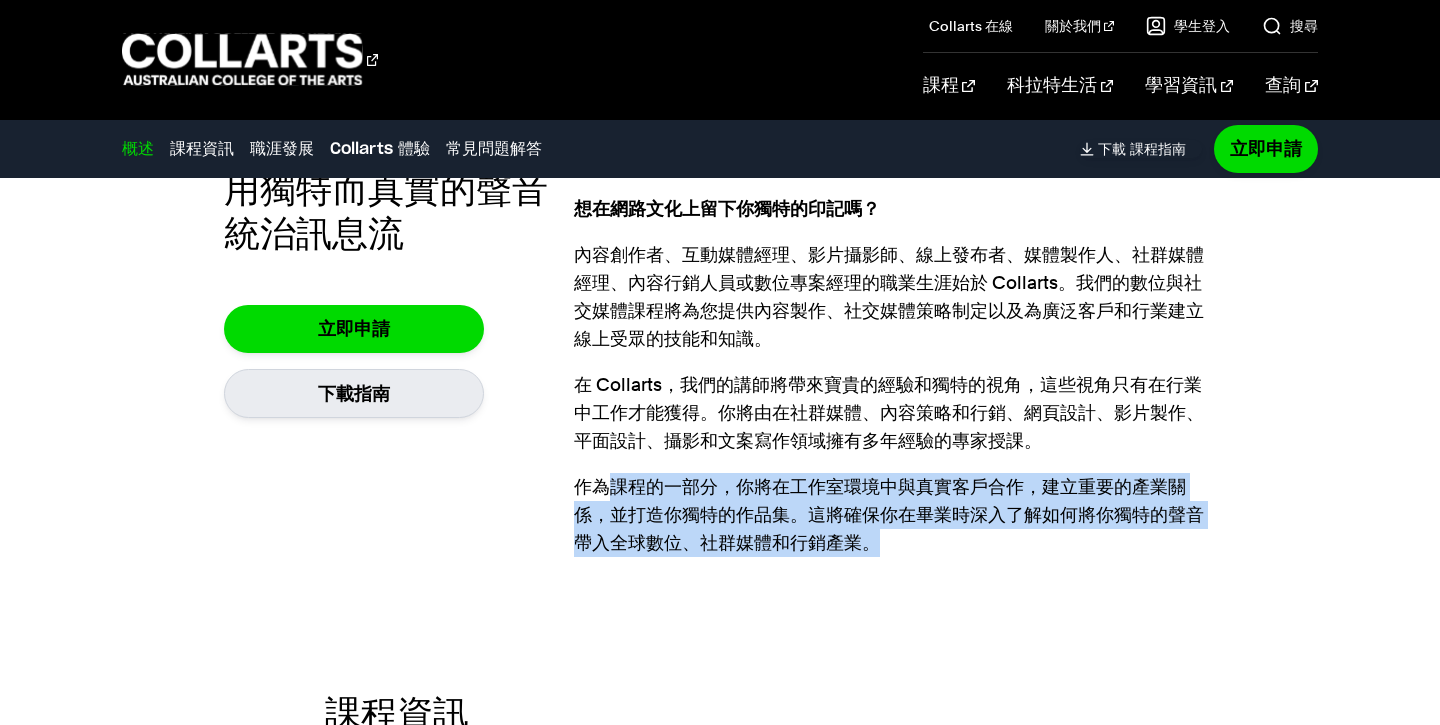 drag, startPoint x: 764, startPoint y: 522, endPoint x: 967, endPoint y: 561, distance: 206.71236 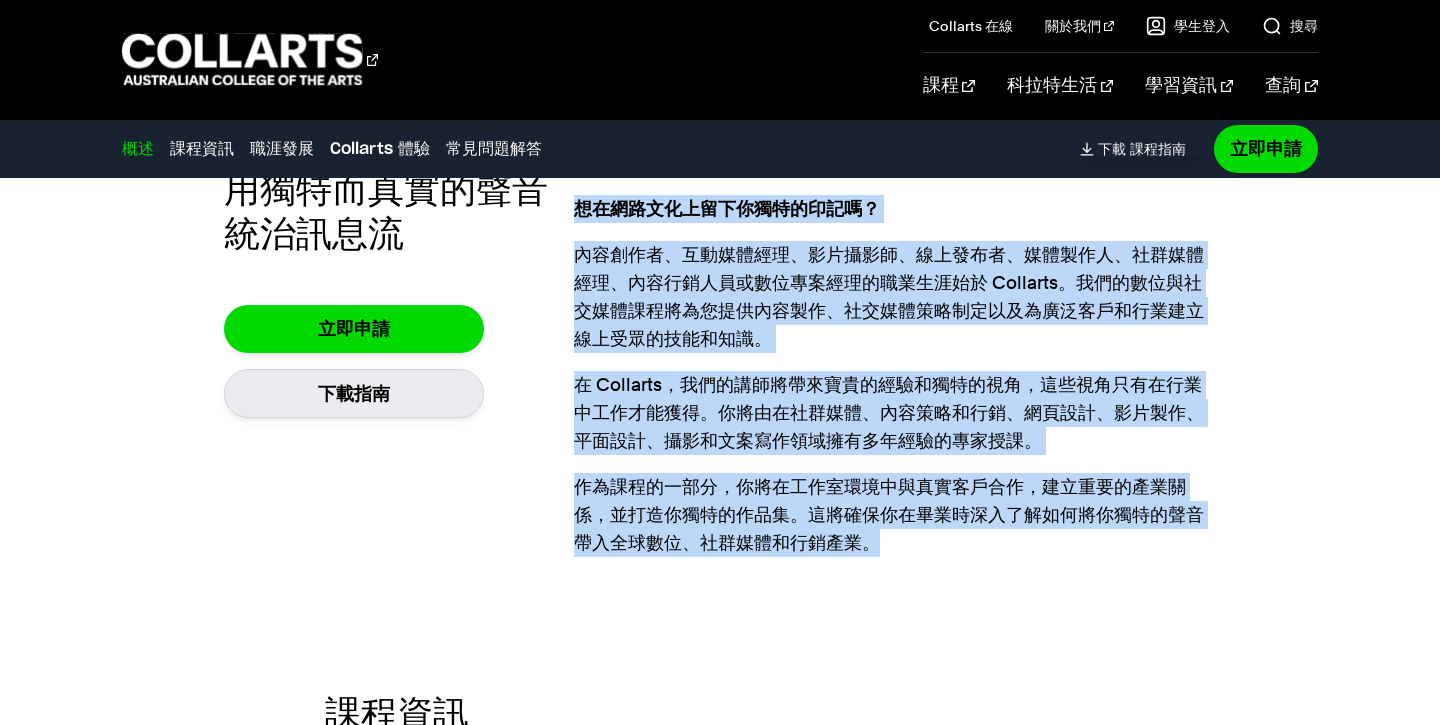 drag, startPoint x: 742, startPoint y: 520, endPoint x: 507, endPoint y: 479, distance: 238.54979 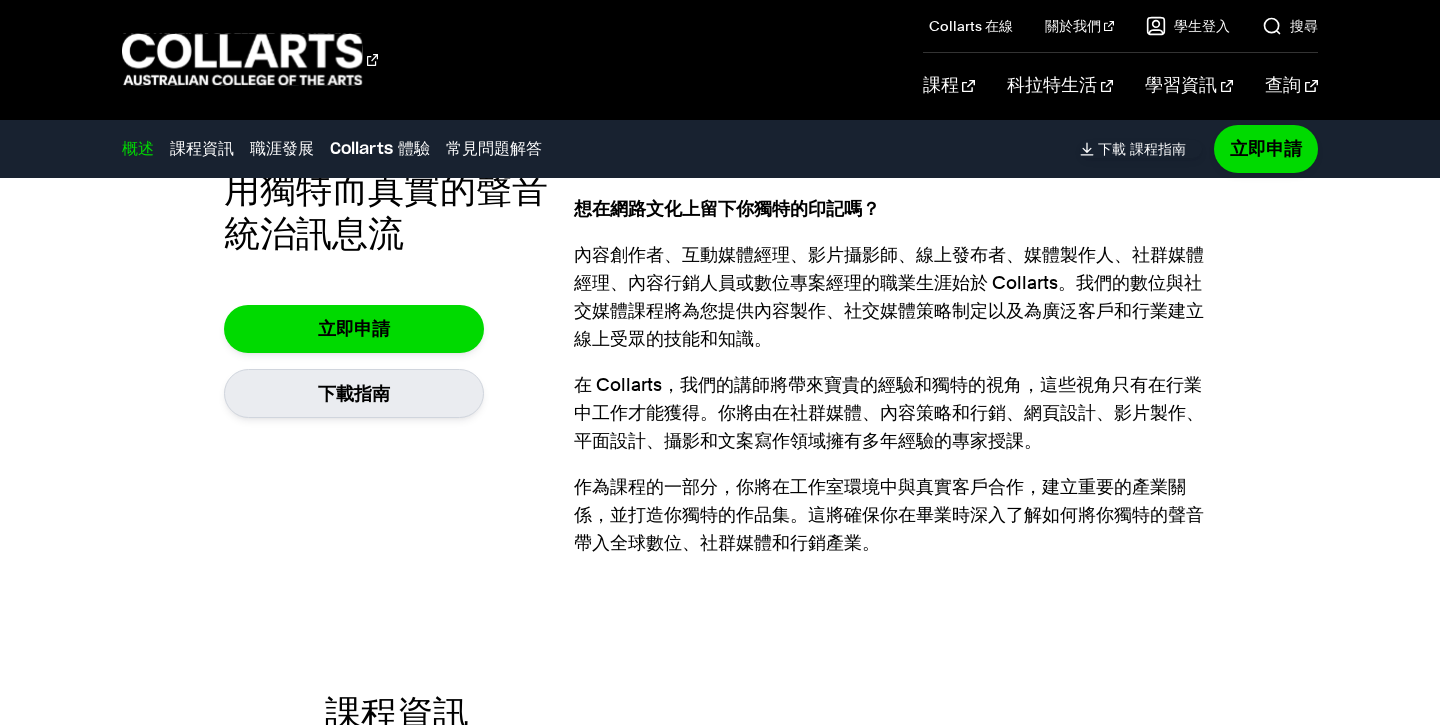 click on "作為課程的一部分，你將在工作室環境中與真實客戶合作，建立重要的產業關係，並打造你獨特的作品集。這將確保你在畢業時深入了解如何將你獨特的聲音帶入全球數位、社群媒體和行銷產業。" at bounding box center (889, 514) 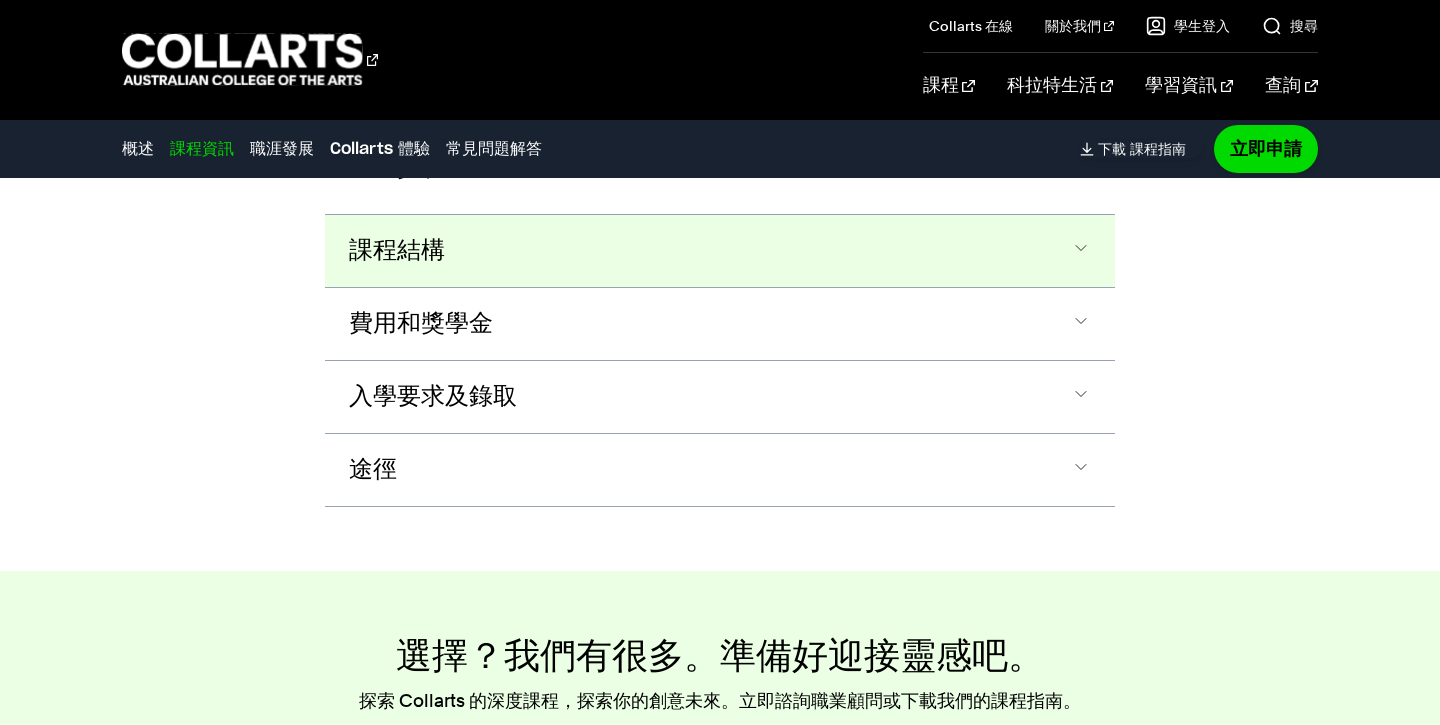 click on "課程結構" at bounding box center (720, 251) 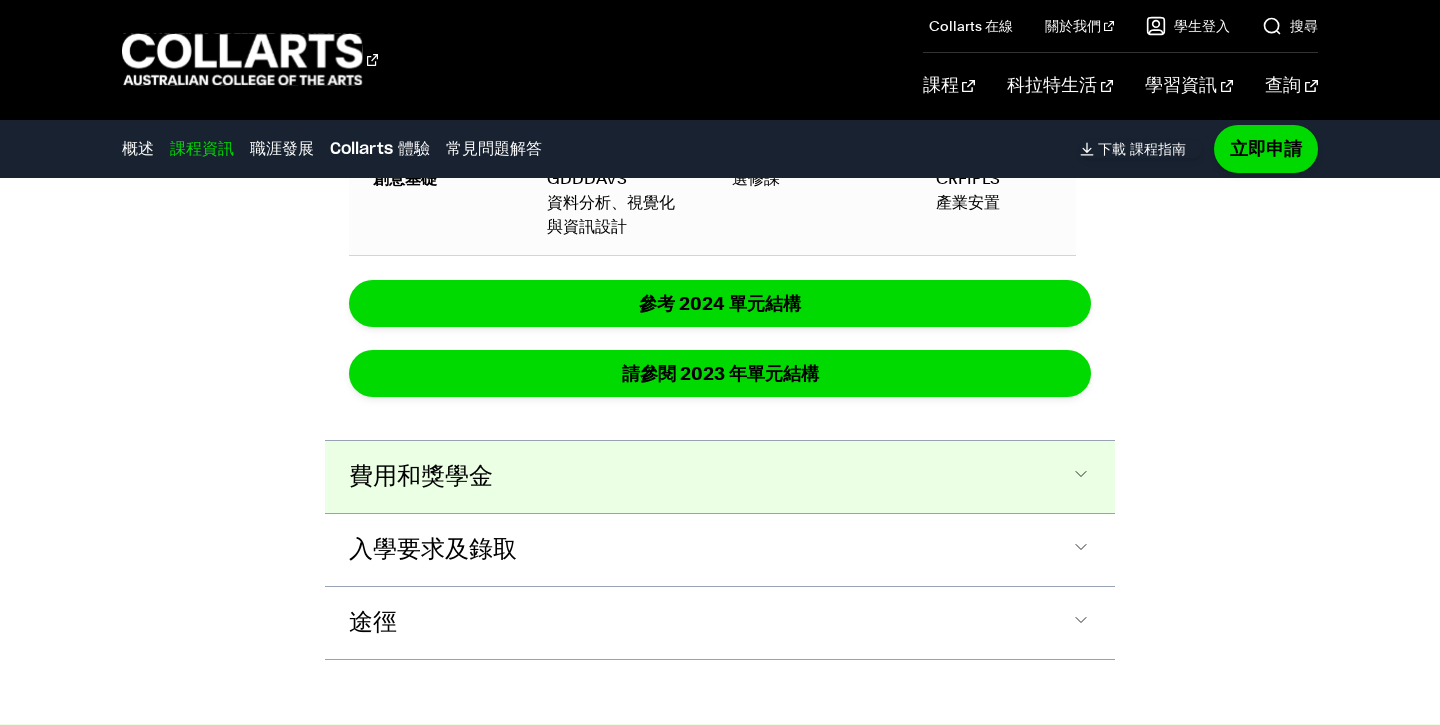 click on "費用和獎學金" at bounding box center [720, 477] 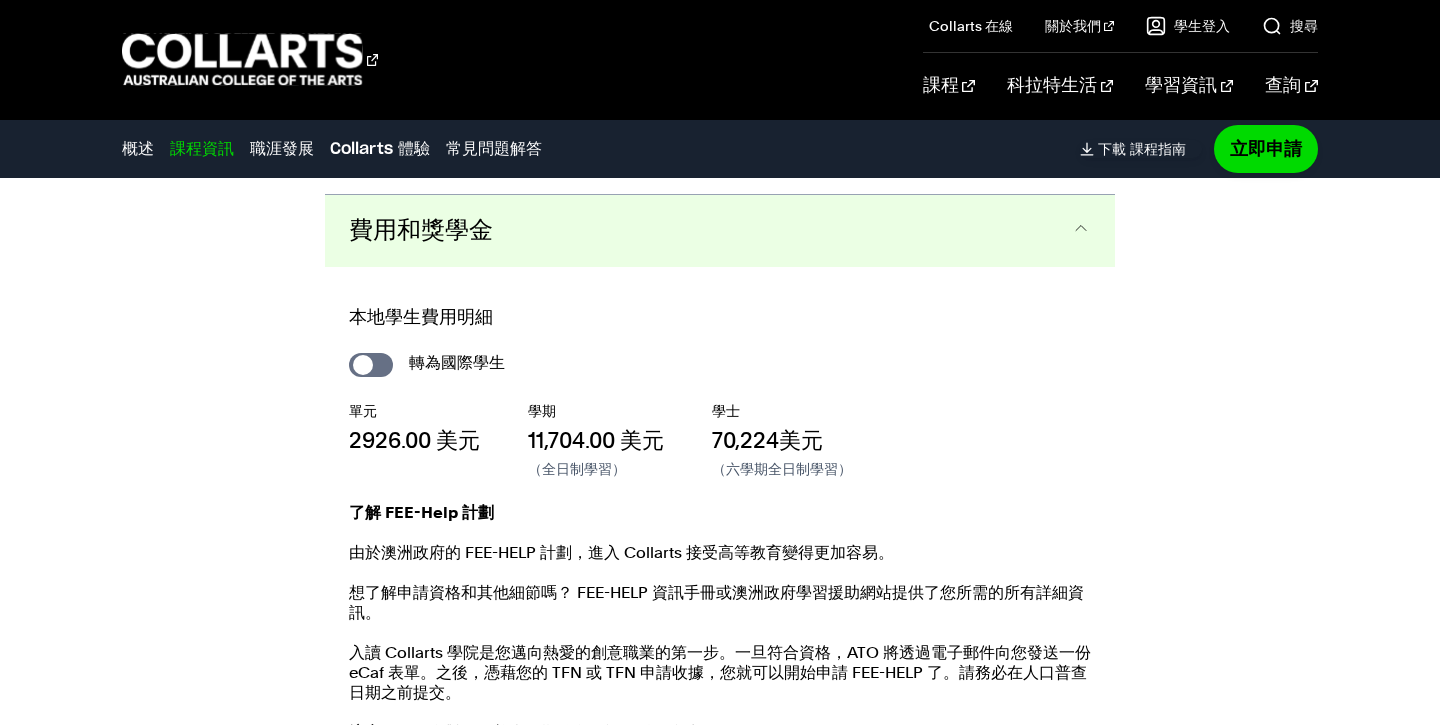 scroll, scrollTop: 3210, scrollLeft: 0, axis: vertical 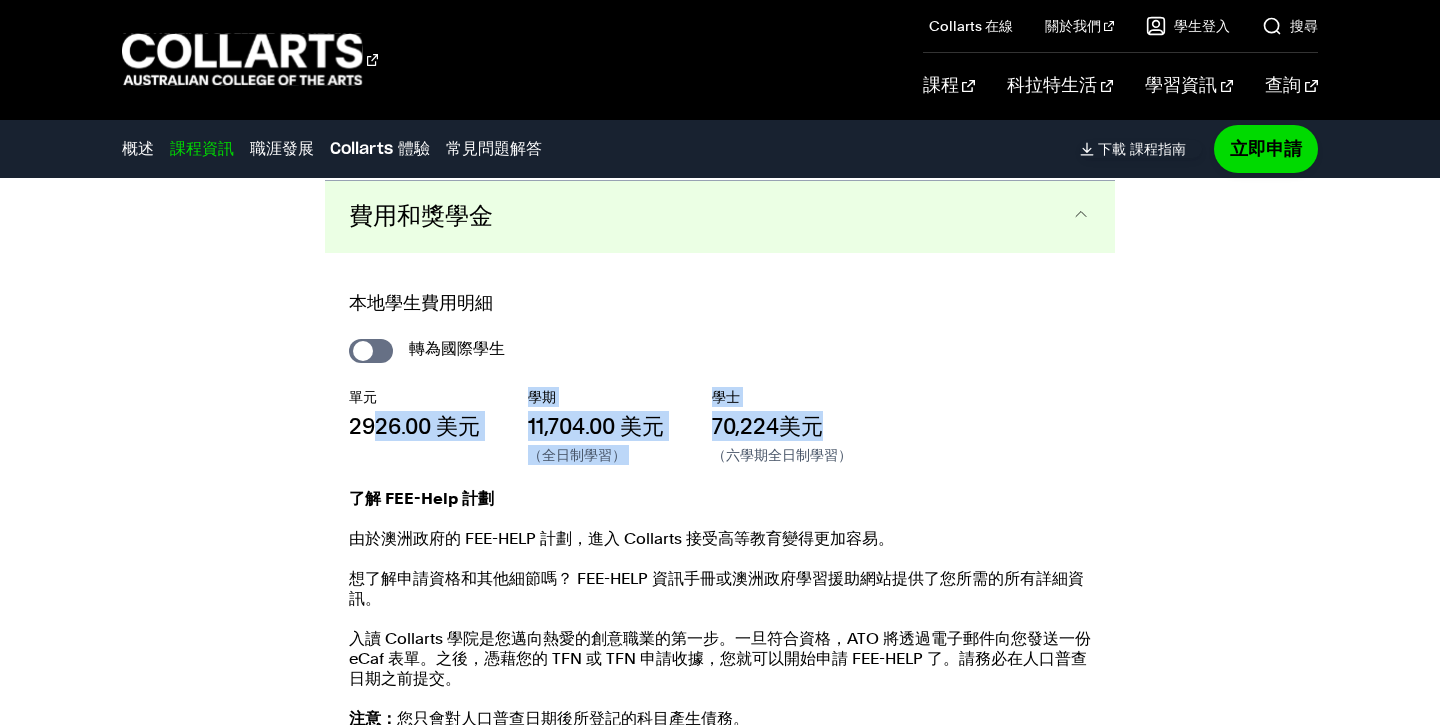 drag, startPoint x: 375, startPoint y: 416, endPoint x: 952, endPoint y: 442, distance: 577.5855 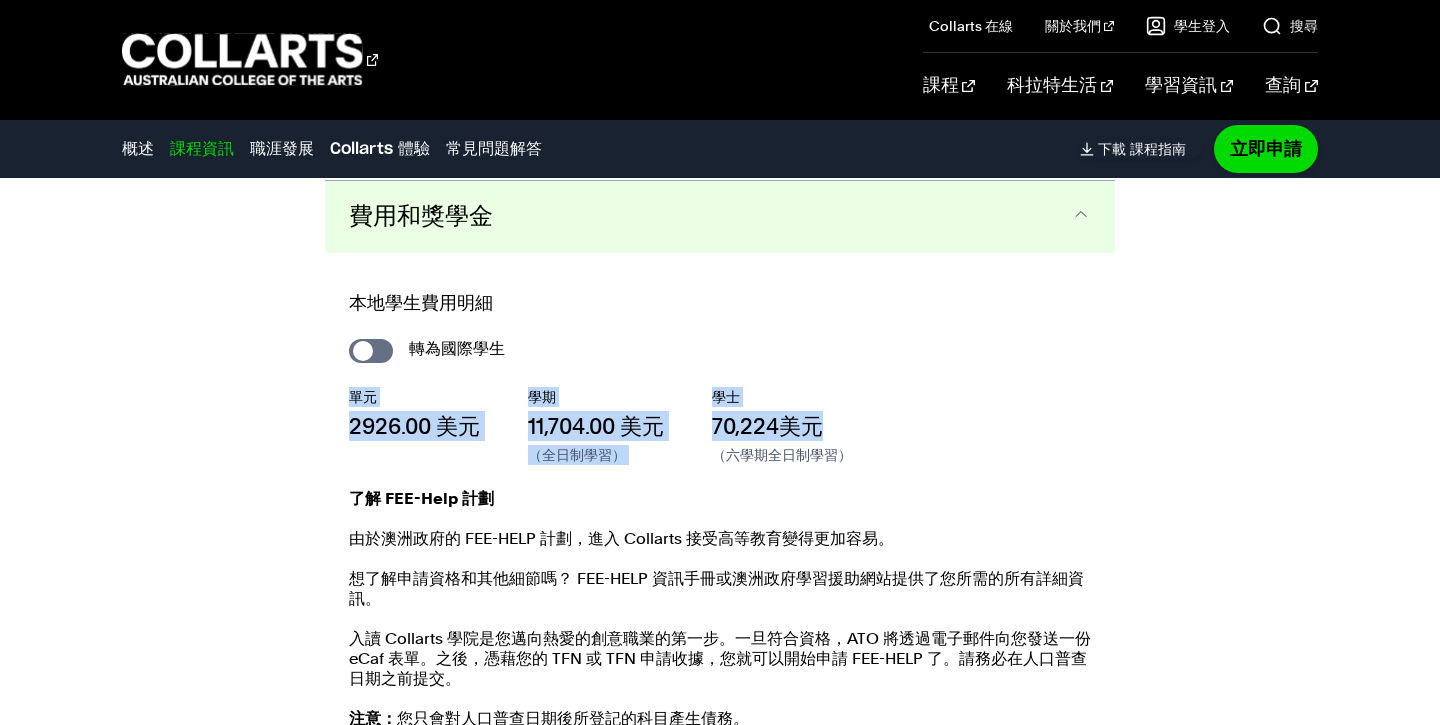 drag, startPoint x: 941, startPoint y: 443, endPoint x: 282, endPoint y: 398, distance: 660.5346 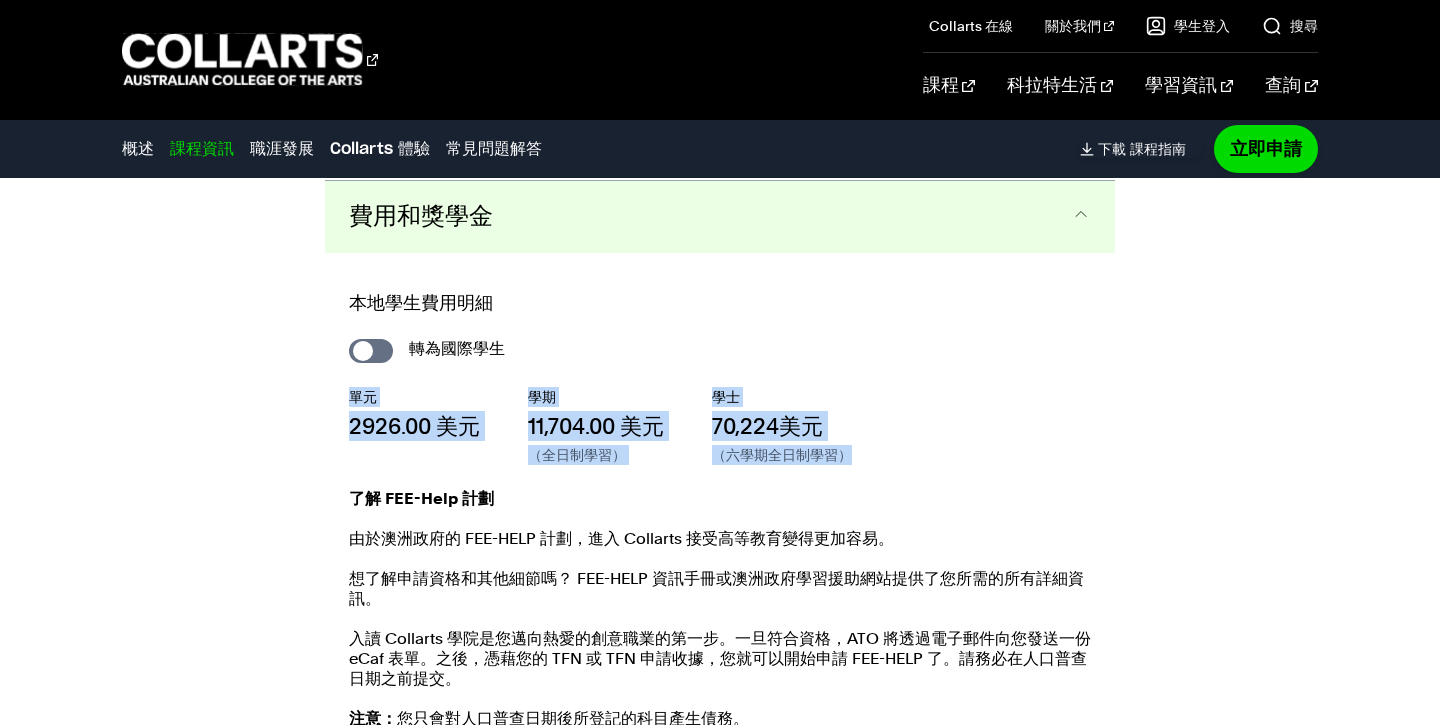 drag, startPoint x: 324, startPoint y: 402, endPoint x: 936, endPoint y: 475, distance: 616.3384 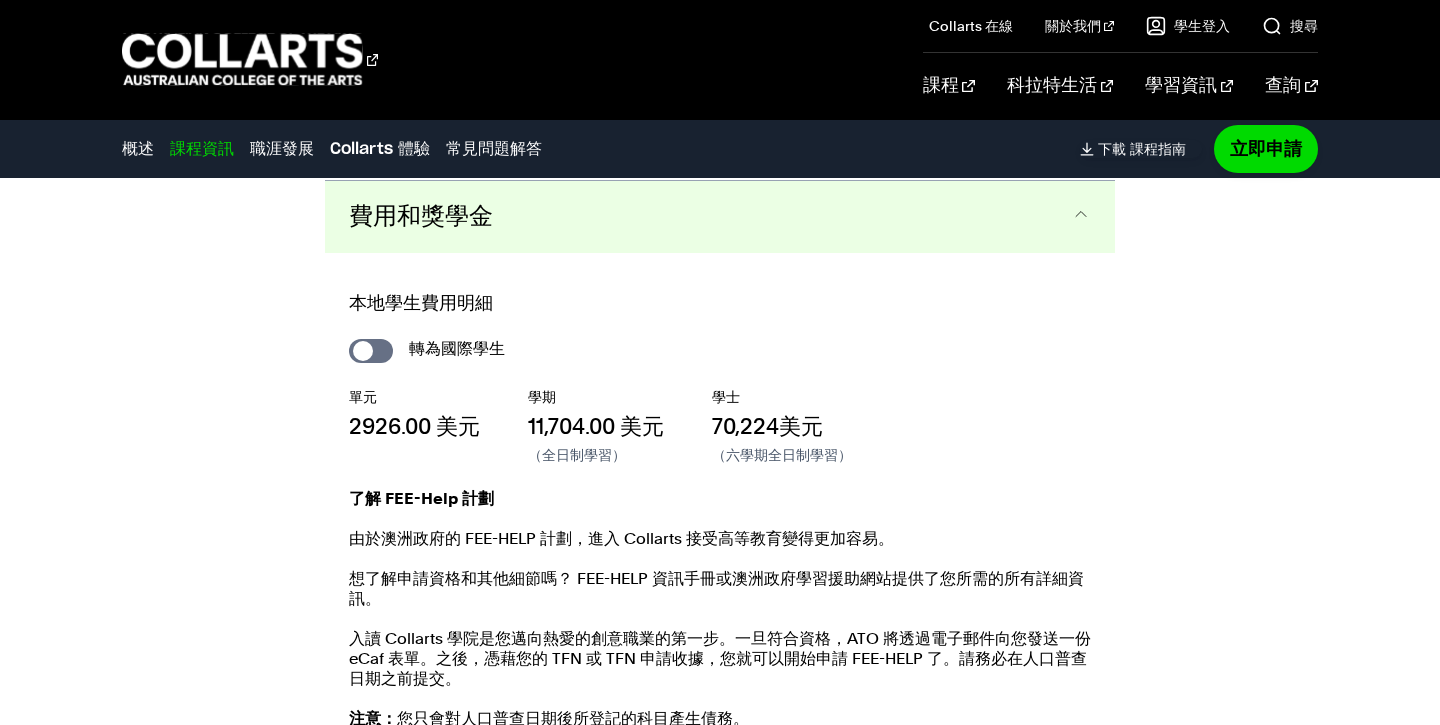 click on "課程資訊
課程結構
數位與社群媒體學士學位
學士學位可透過六個學期（2 年）的全日制學習或同等時間的非全日制學習完成。
詳細單元描述符
第一年
第一學期
第二學期
第三學期
情境
SHPP 說服與代表
SHMS 媒體與社會
DSMAS3 音頻故事敘述
原則
SHDPEC 設計原則、元素與色彩
DSMCS2
SHUIED" at bounding box center [720, -186] 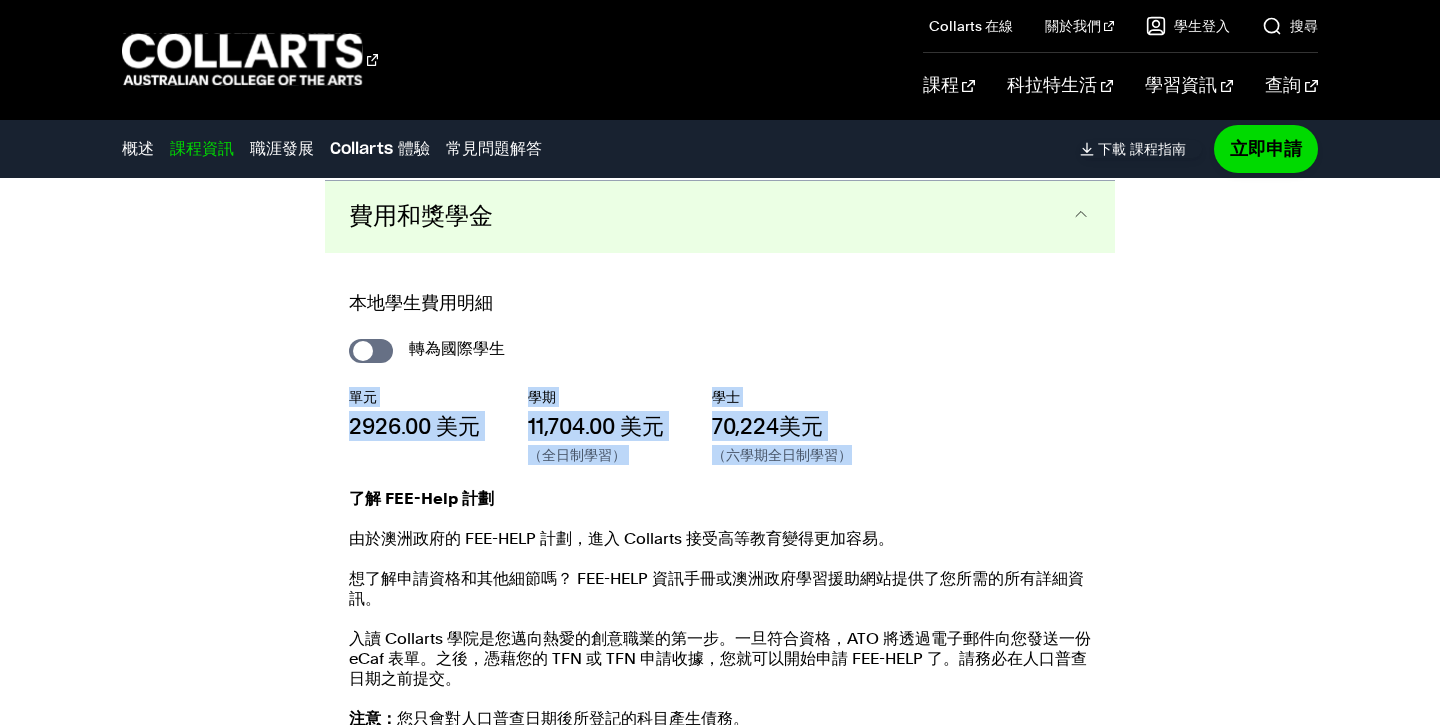 drag, startPoint x: 369, startPoint y: 414, endPoint x: 1038, endPoint y: 498, distance: 674.2529 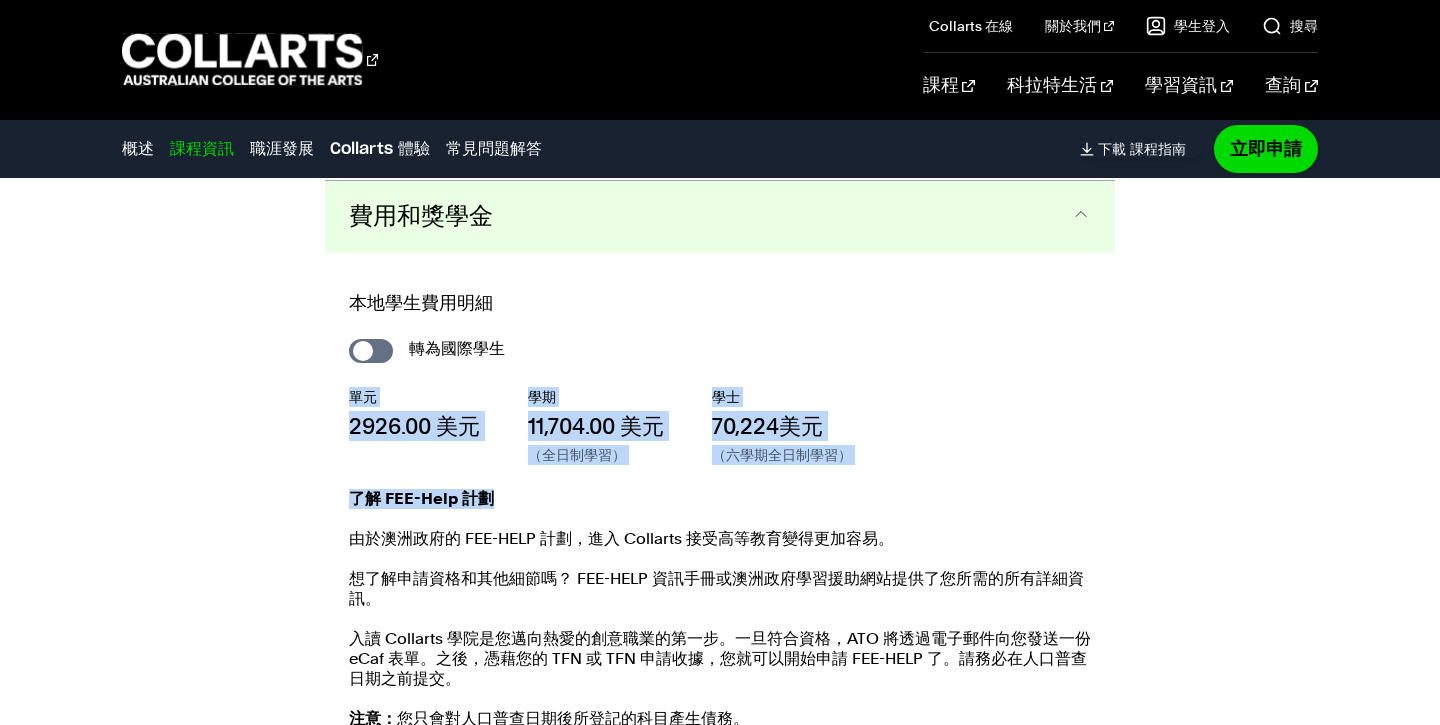 click on "了解 FEE-Help 計劃" at bounding box center [720, 499] 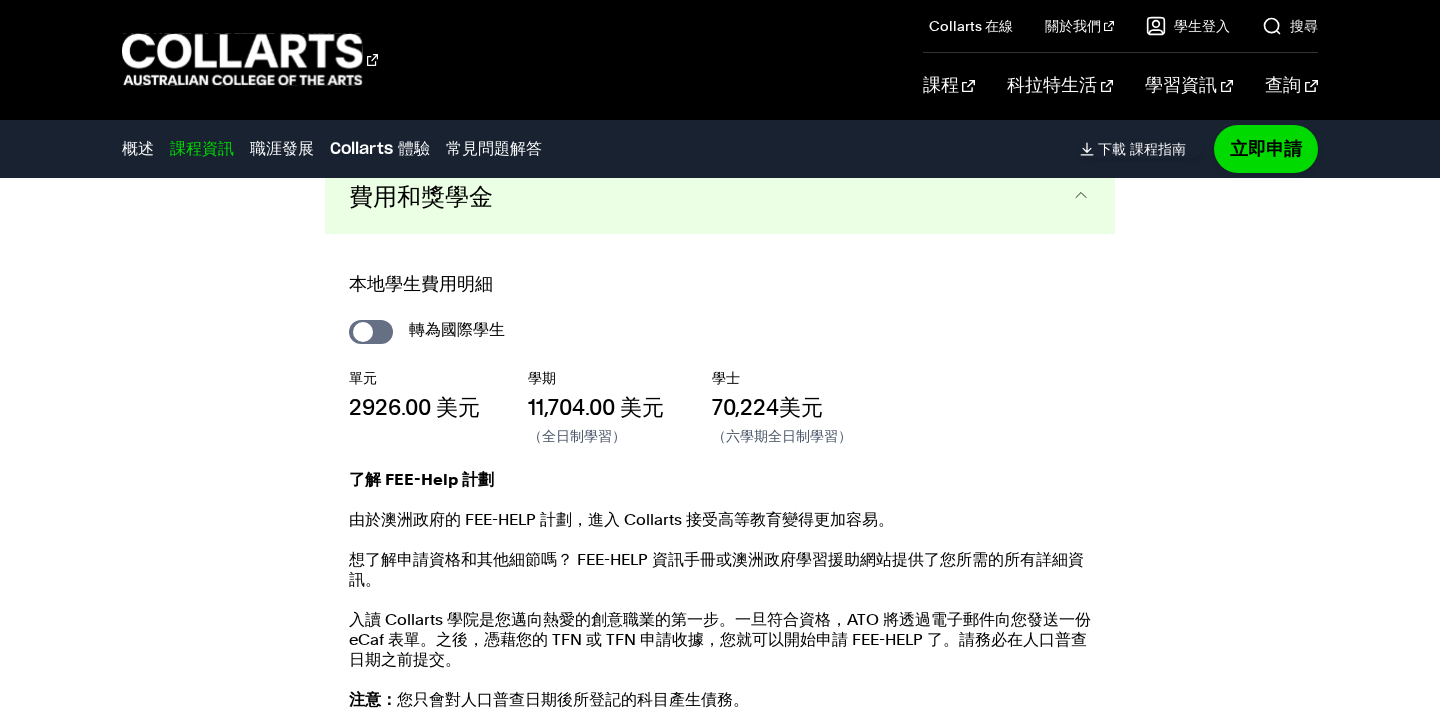 scroll, scrollTop: 3251, scrollLeft: 0, axis: vertical 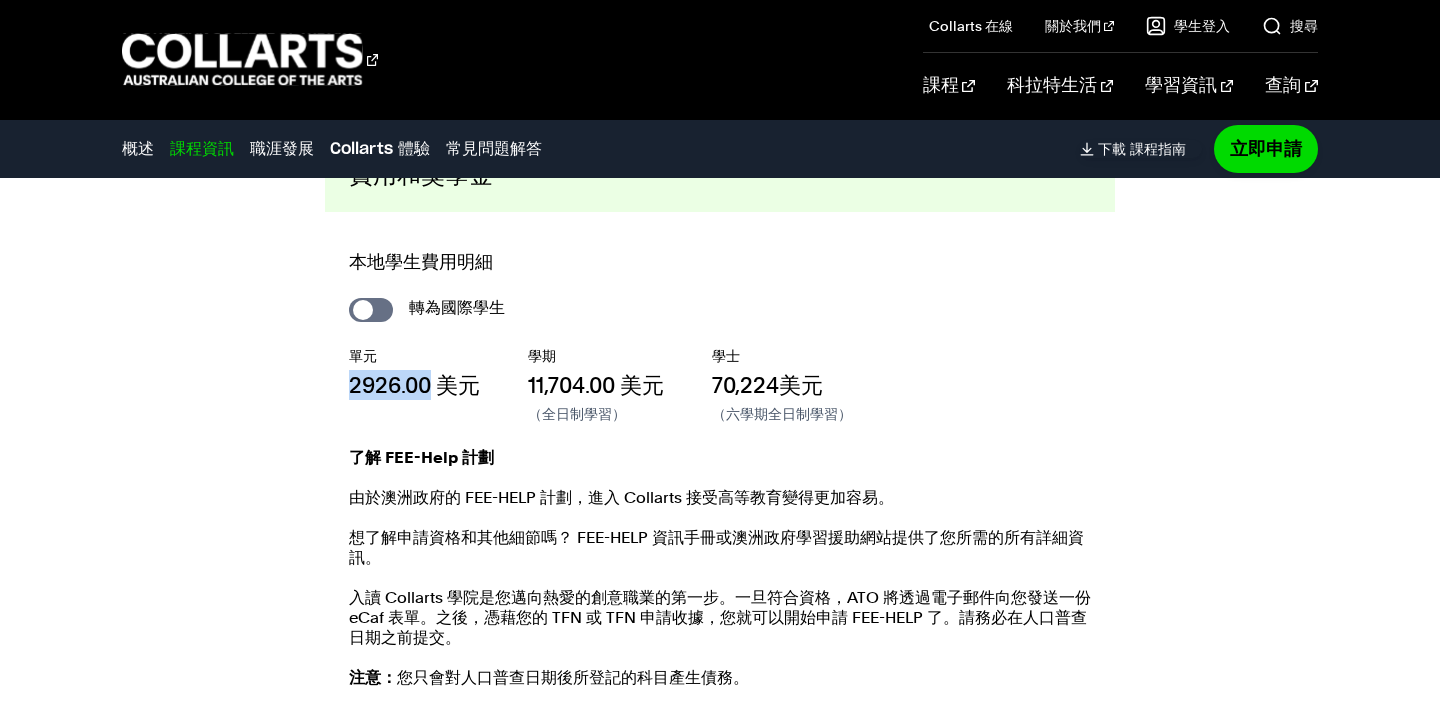drag, startPoint x: 306, startPoint y: 387, endPoint x: 428, endPoint y: 388, distance: 122.0041 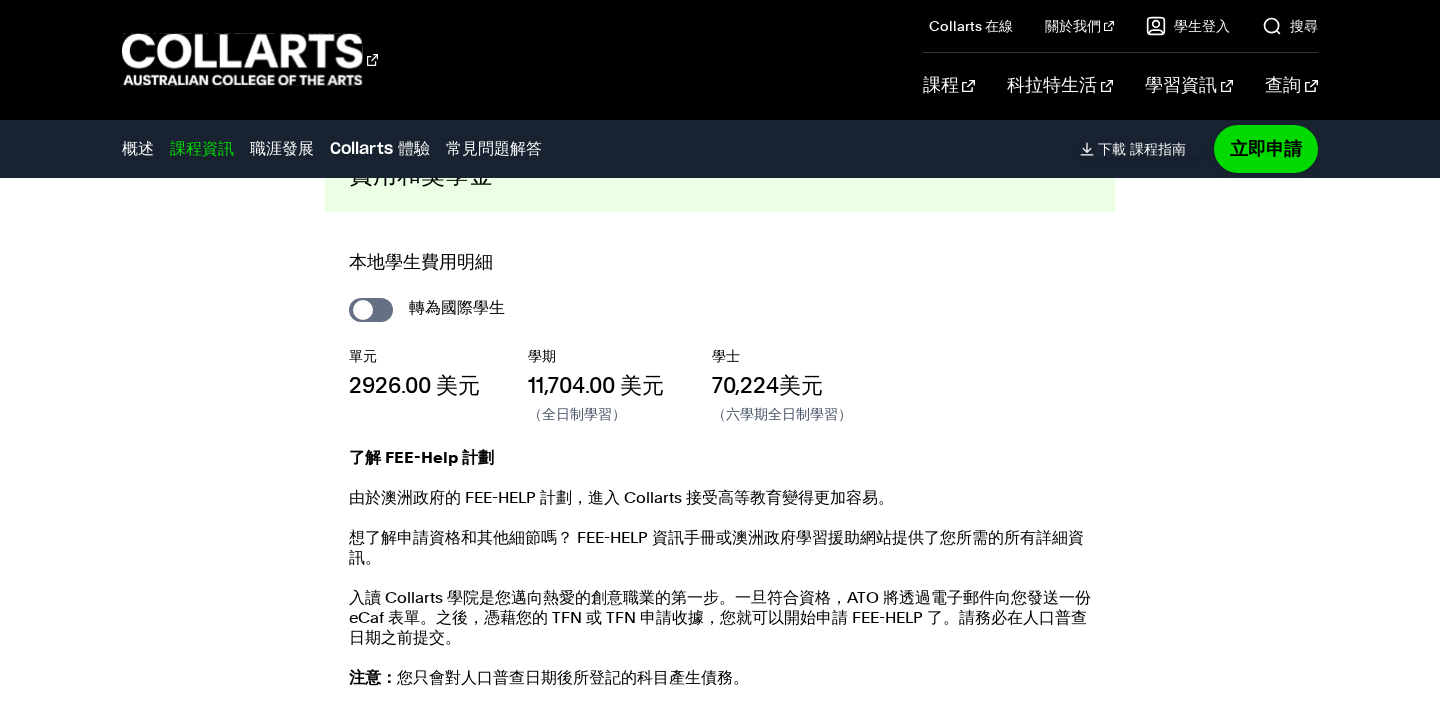 click on "2926.00 美元" at bounding box center (414, 385) 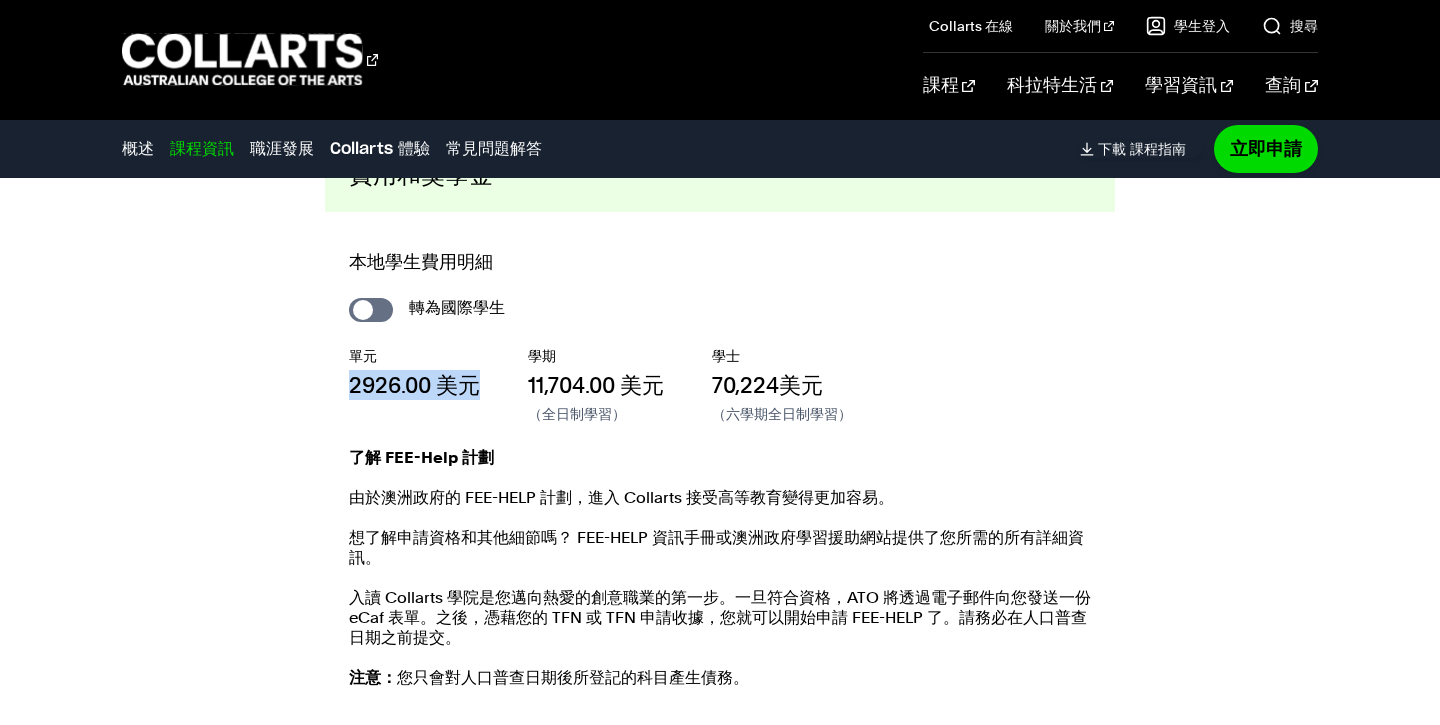 drag, startPoint x: 473, startPoint y: 386, endPoint x: 352, endPoint y: 385, distance: 121.004135 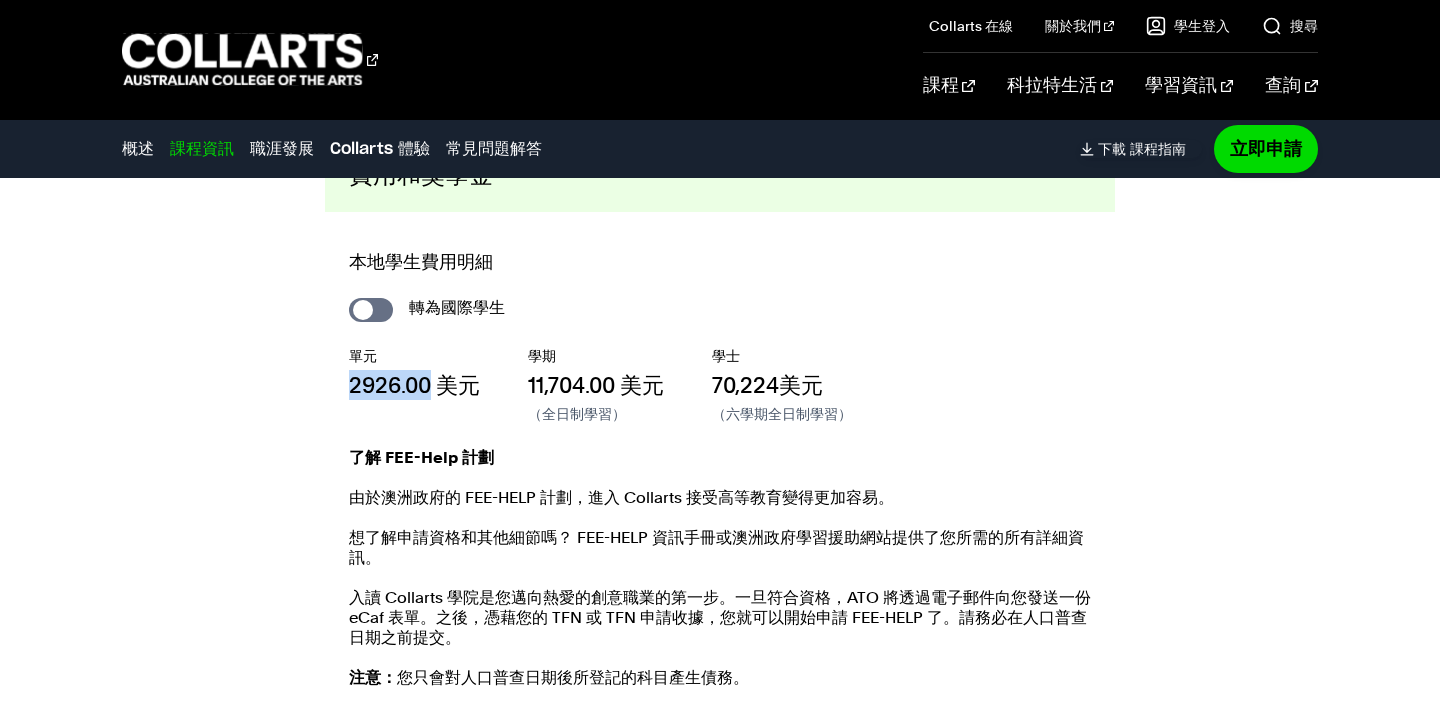 drag, startPoint x: 352, startPoint y: 385, endPoint x: 493, endPoint y: 387, distance: 141.01419 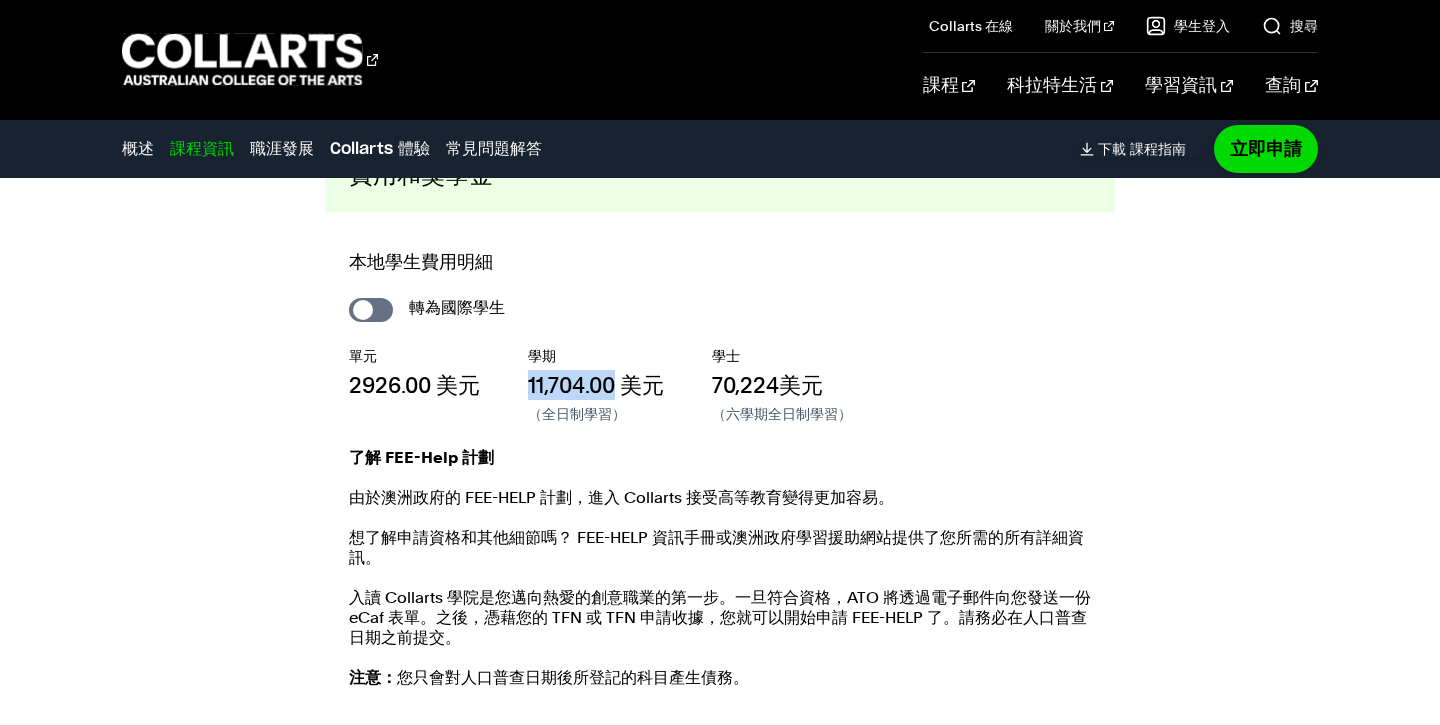 drag, startPoint x: 527, startPoint y: 387, endPoint x: 616, endPoint y: 390, distance: 89.050545 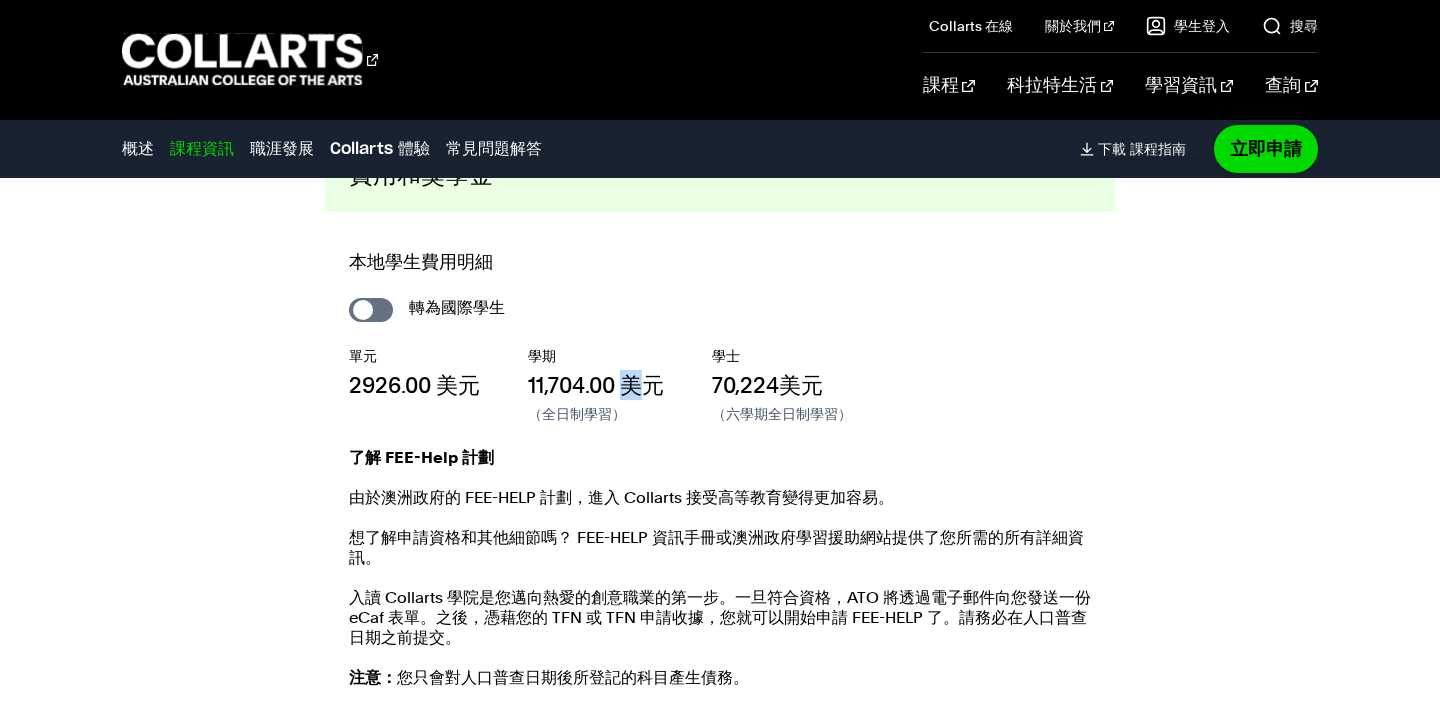 drag, startPoint x: 627, startPoint y: 389, endPoint x: 646, endPoint y: 388, distance: 19.026299 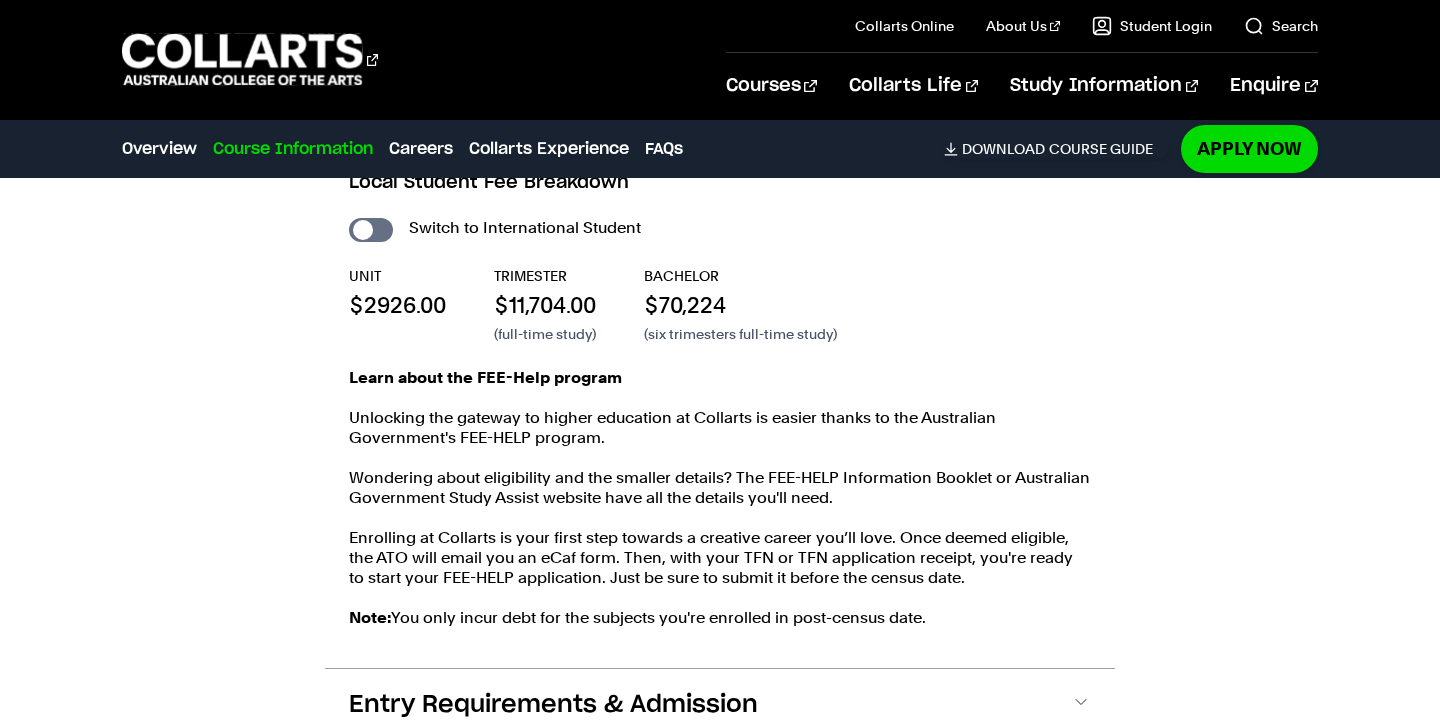 scroll, scrollTop: 3889, scrollLeft: 0, axis: vertical 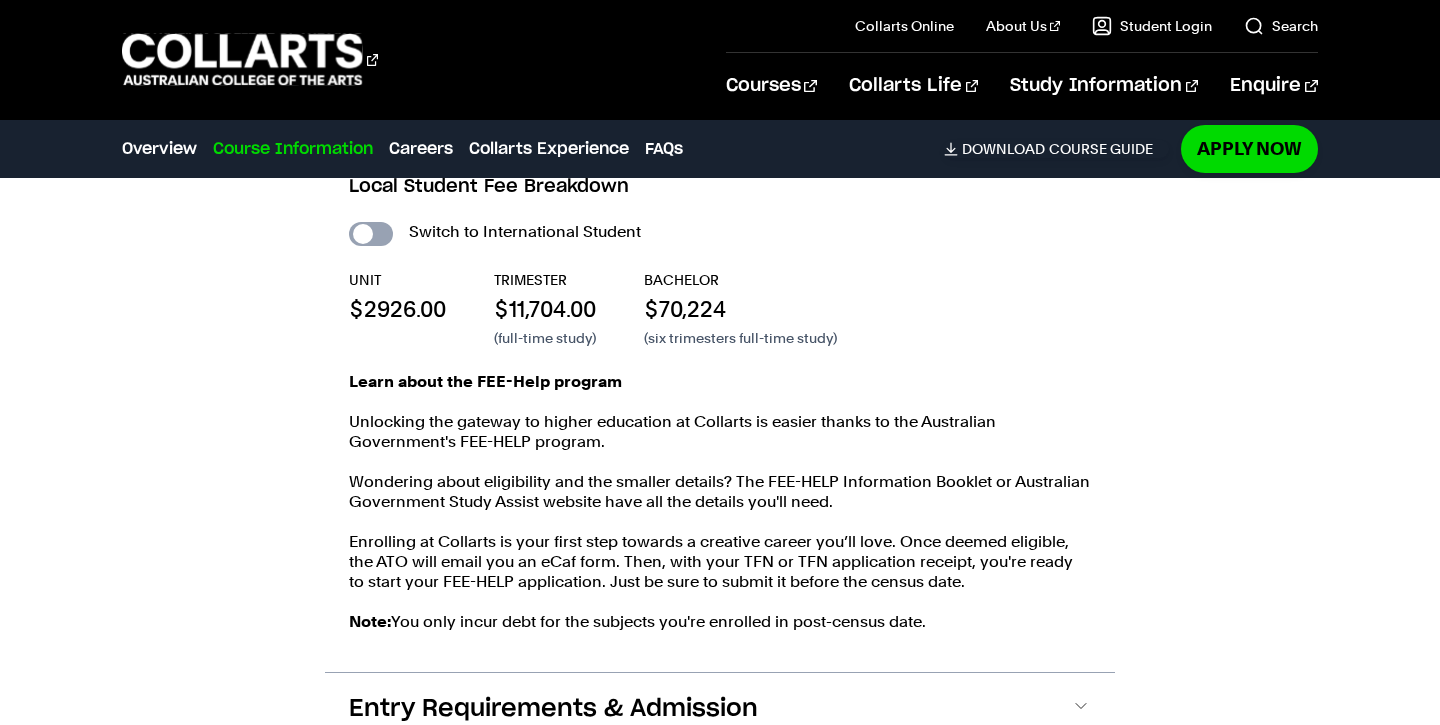 click on "International Student" at bounding box center (371, 234) 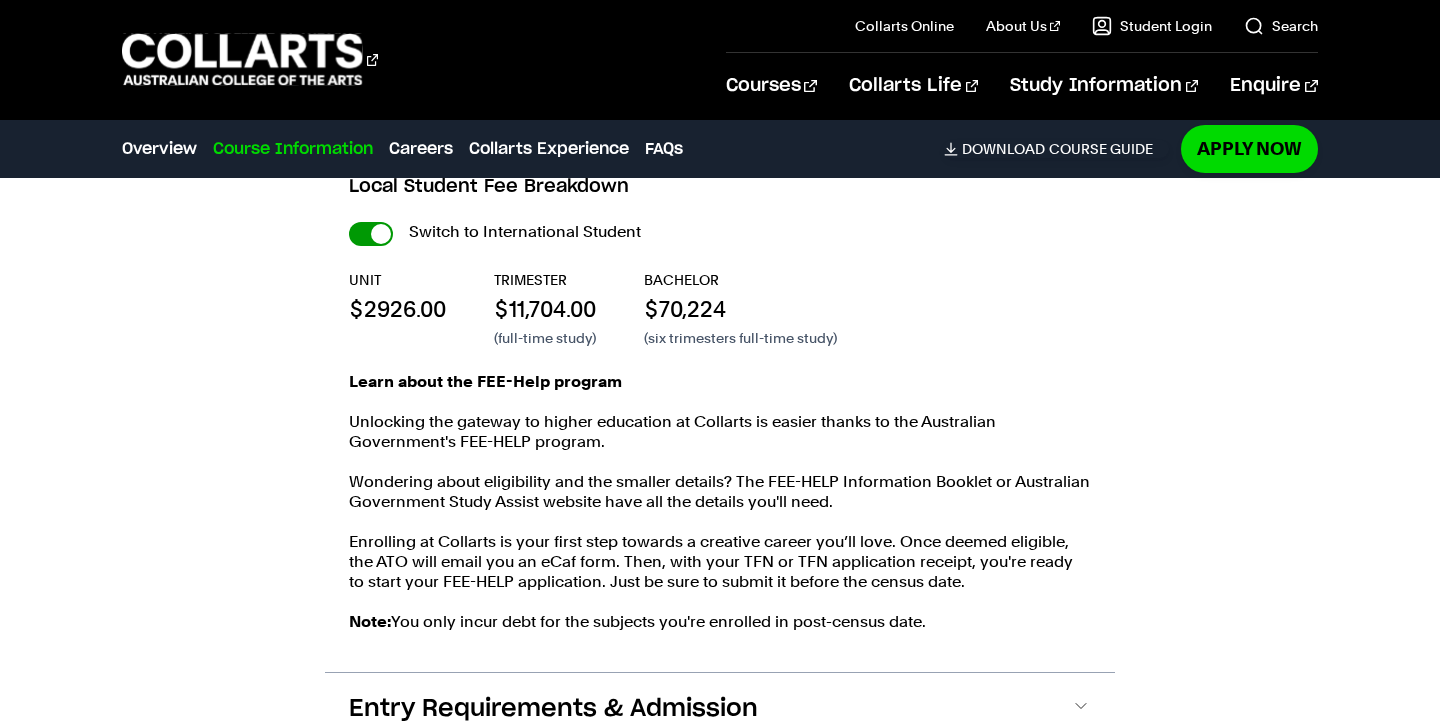 checkbox on "true" 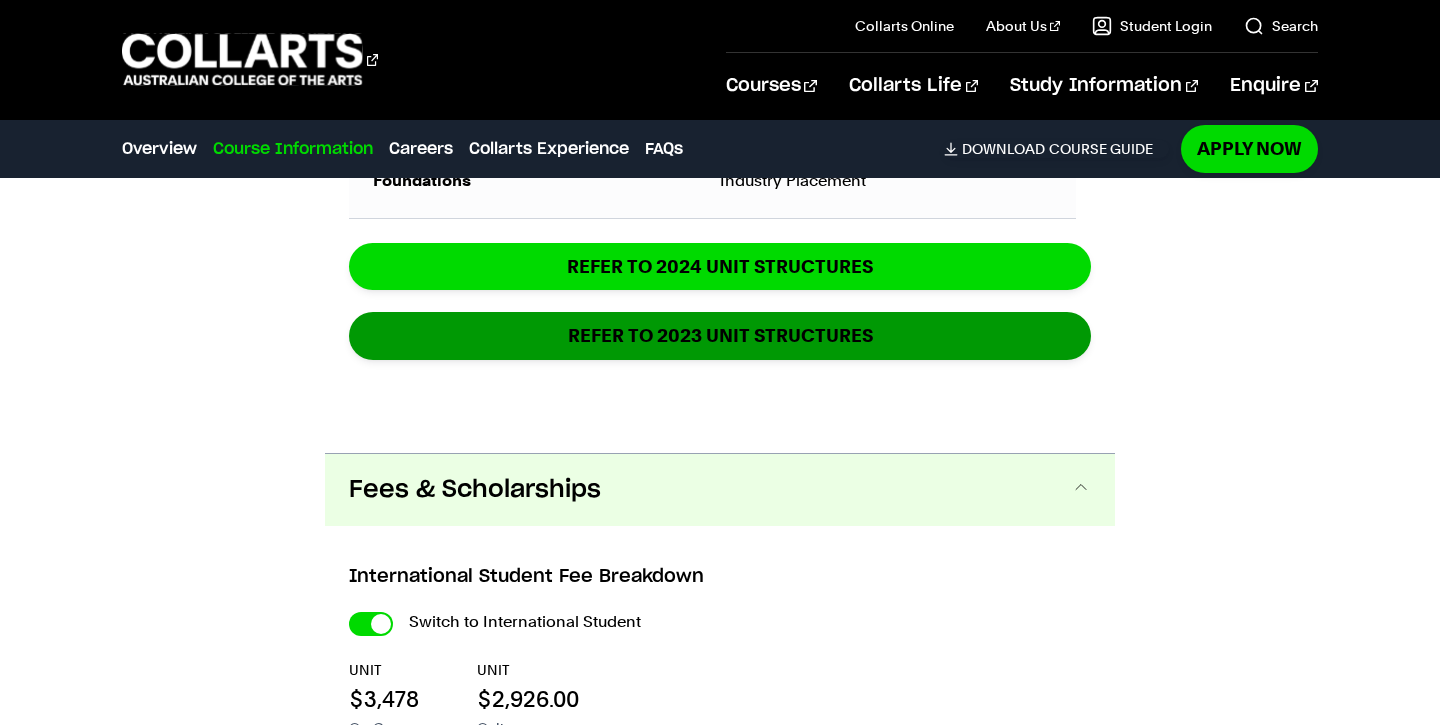 scroll, scrollTop: 4288, scrollLeft: 0, axis: vertical 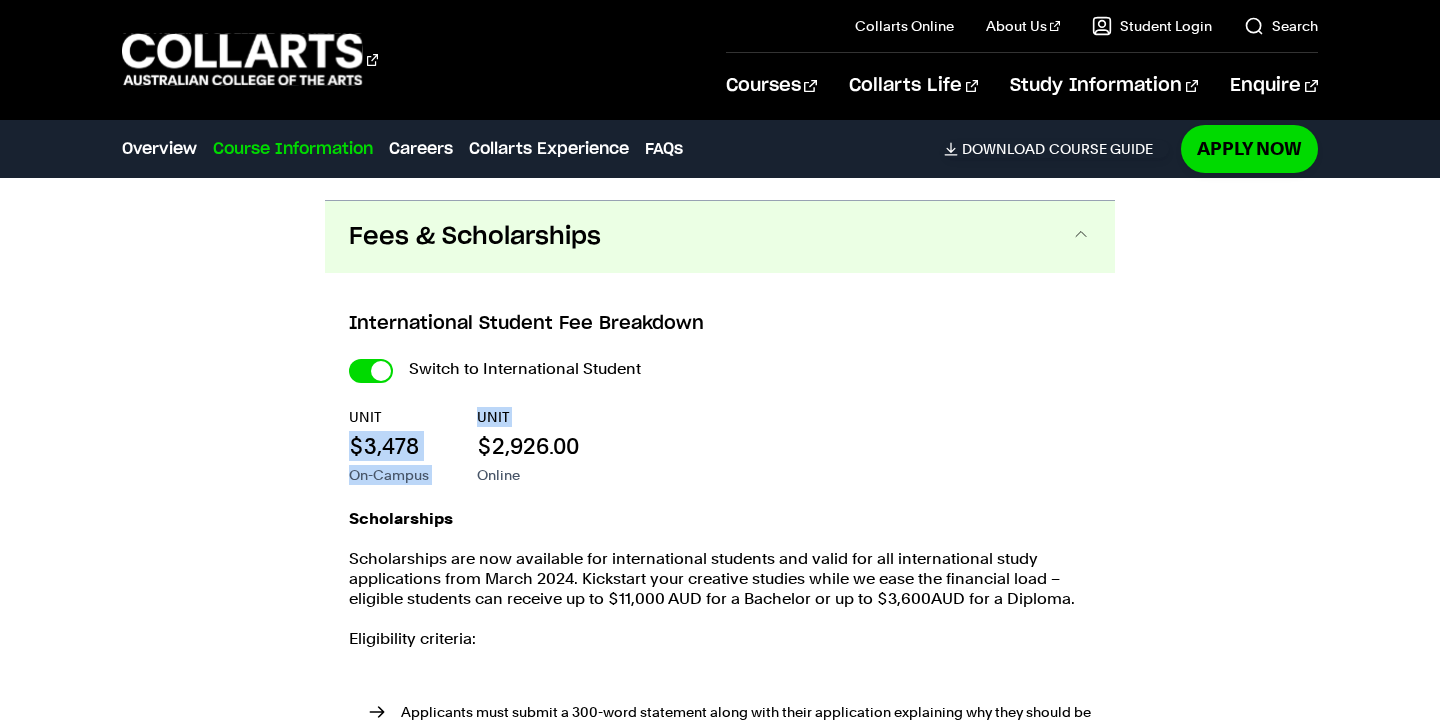 drag, startPoint x: 340, startPoint y: 469, endPoint x: 465, endPoint y: 466, distance: 125.035995 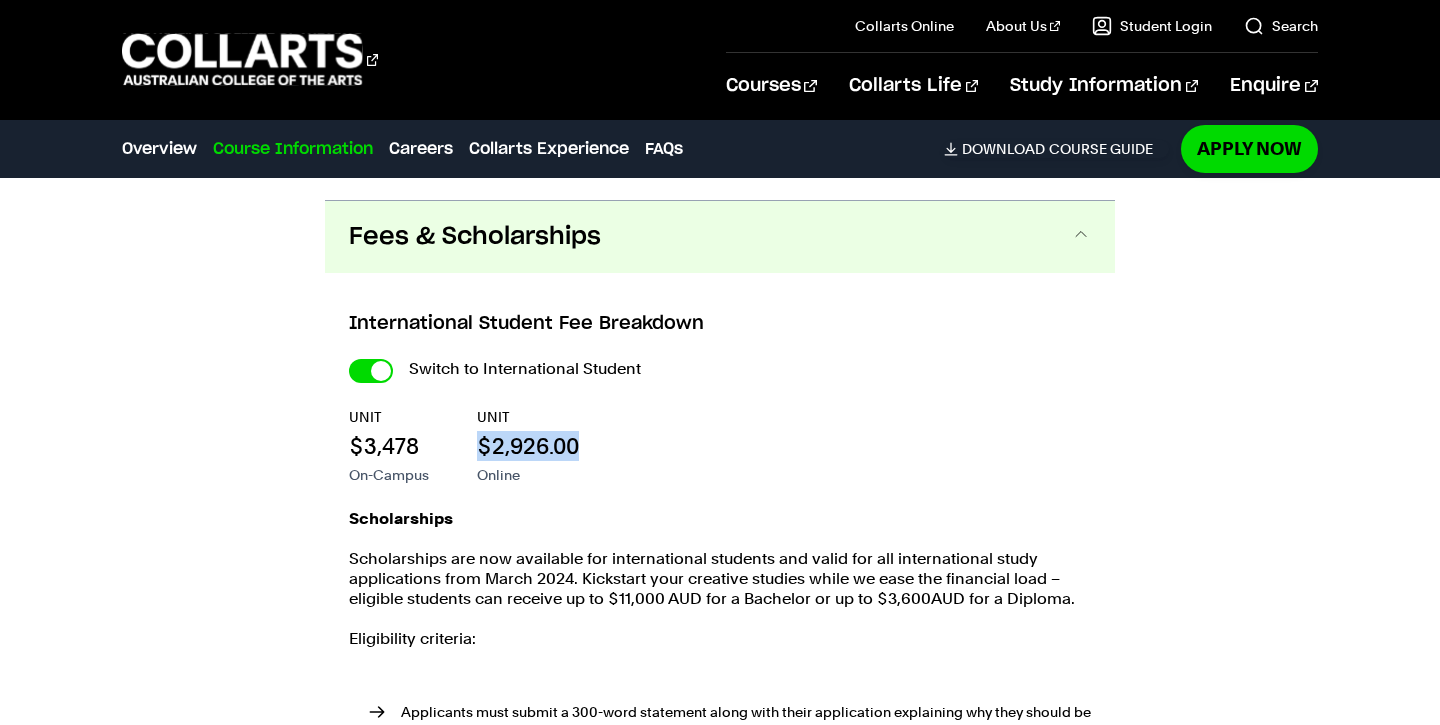drag, startPoint x: 535, startPoint y: 468, endPoint x: 662, endPoint y: 471, distance: 127.03543 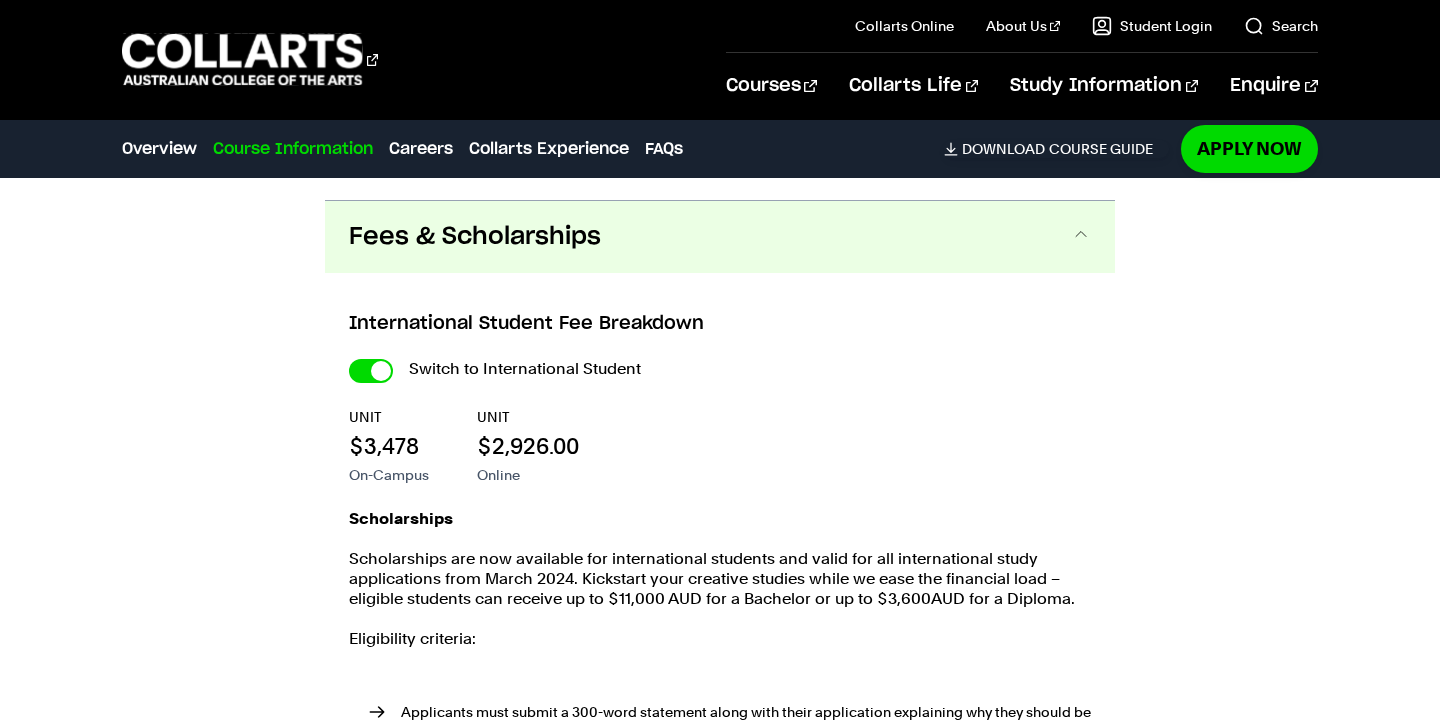 click on "UNIT
$3,478
On-Campus
UNIT
$2,926.00
Online" at bounding box center (0, 0) 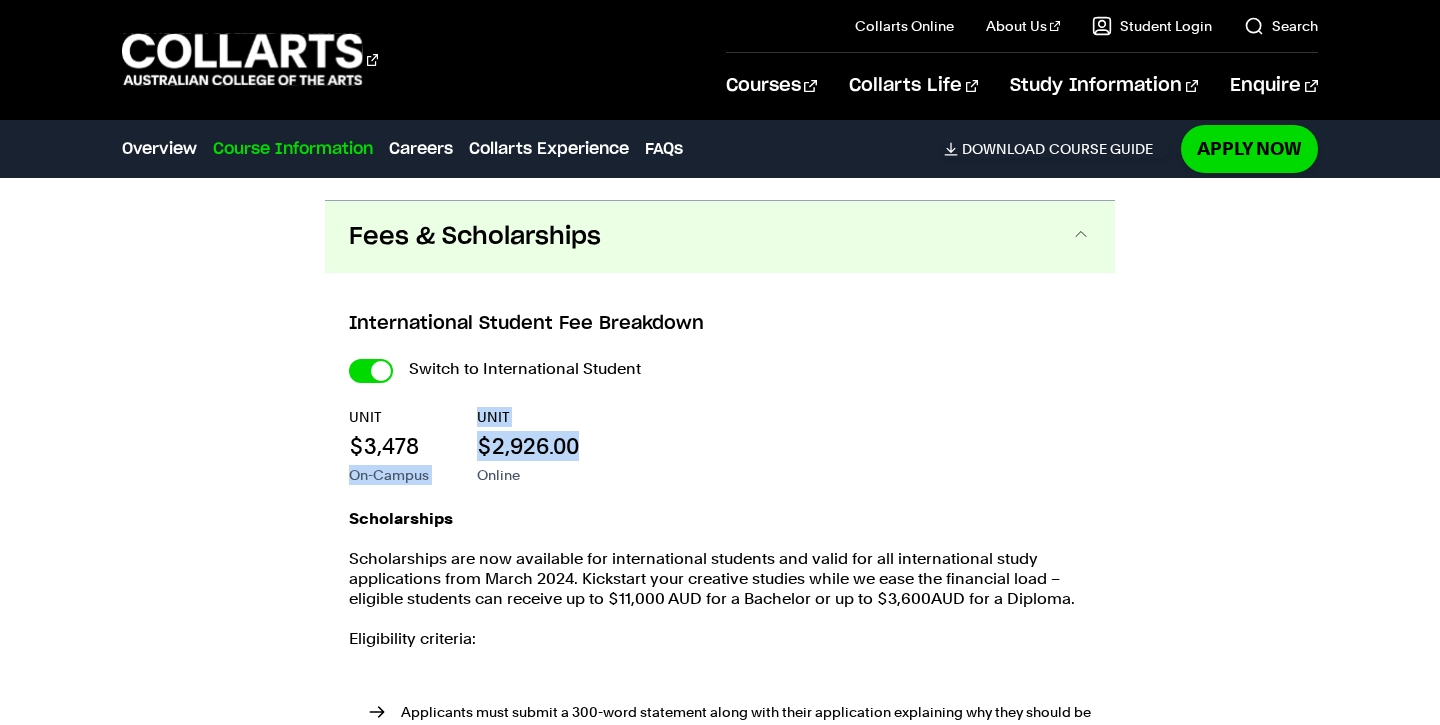 drag, startPoint x: 638, startPoint y: 471, endPoint x: 403, endPoint y: 470, distance: 235.00212 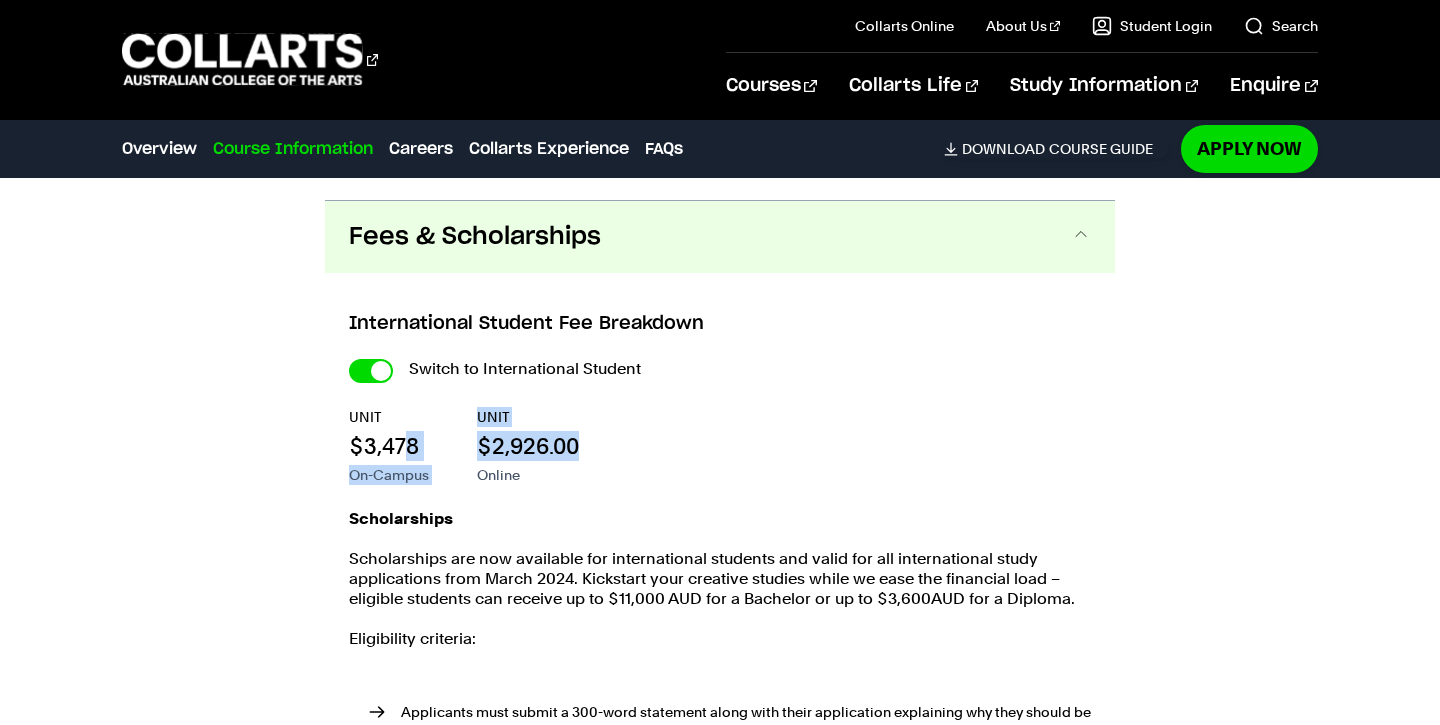 click on "$3,478" at bounding box center (0, 0) 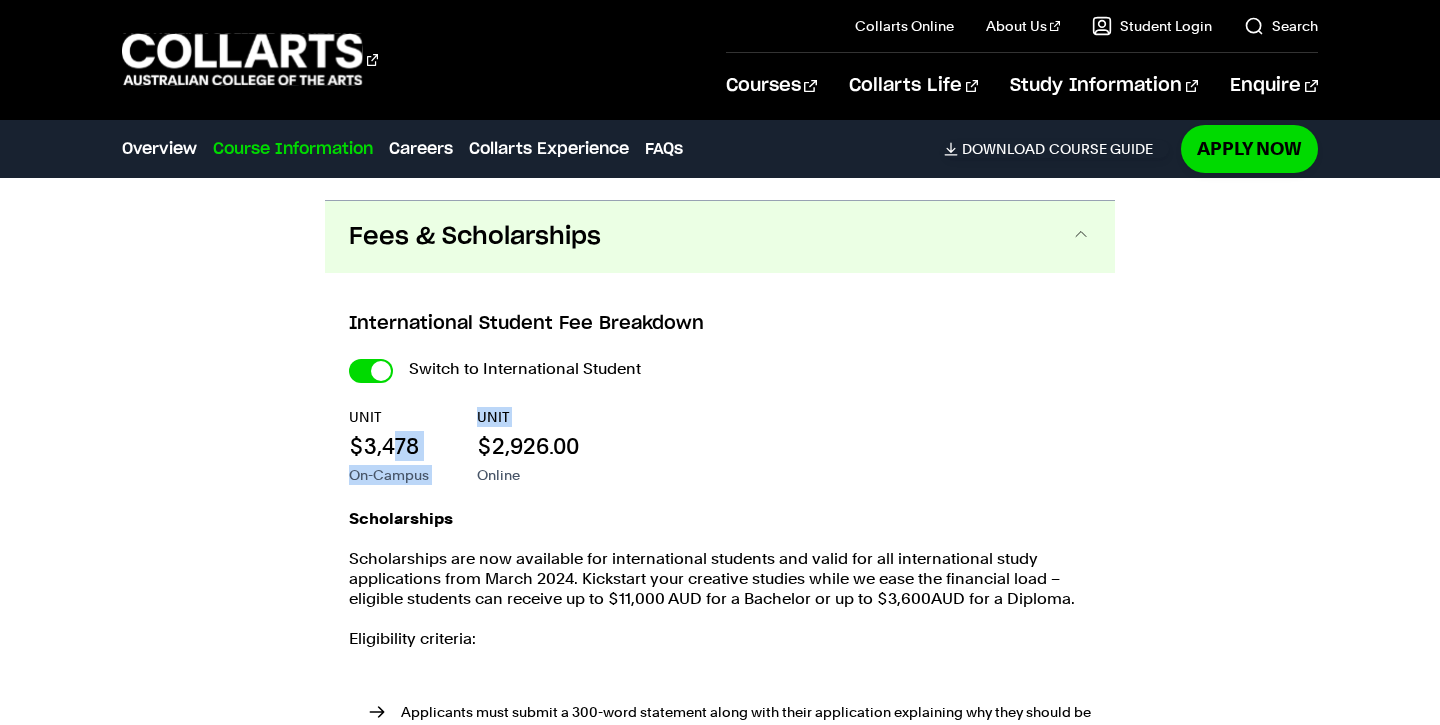 drag, startPoint x: 390, startPoint y: 471, endPoint x: 473, endPoint y: 475, distance: 83.09633 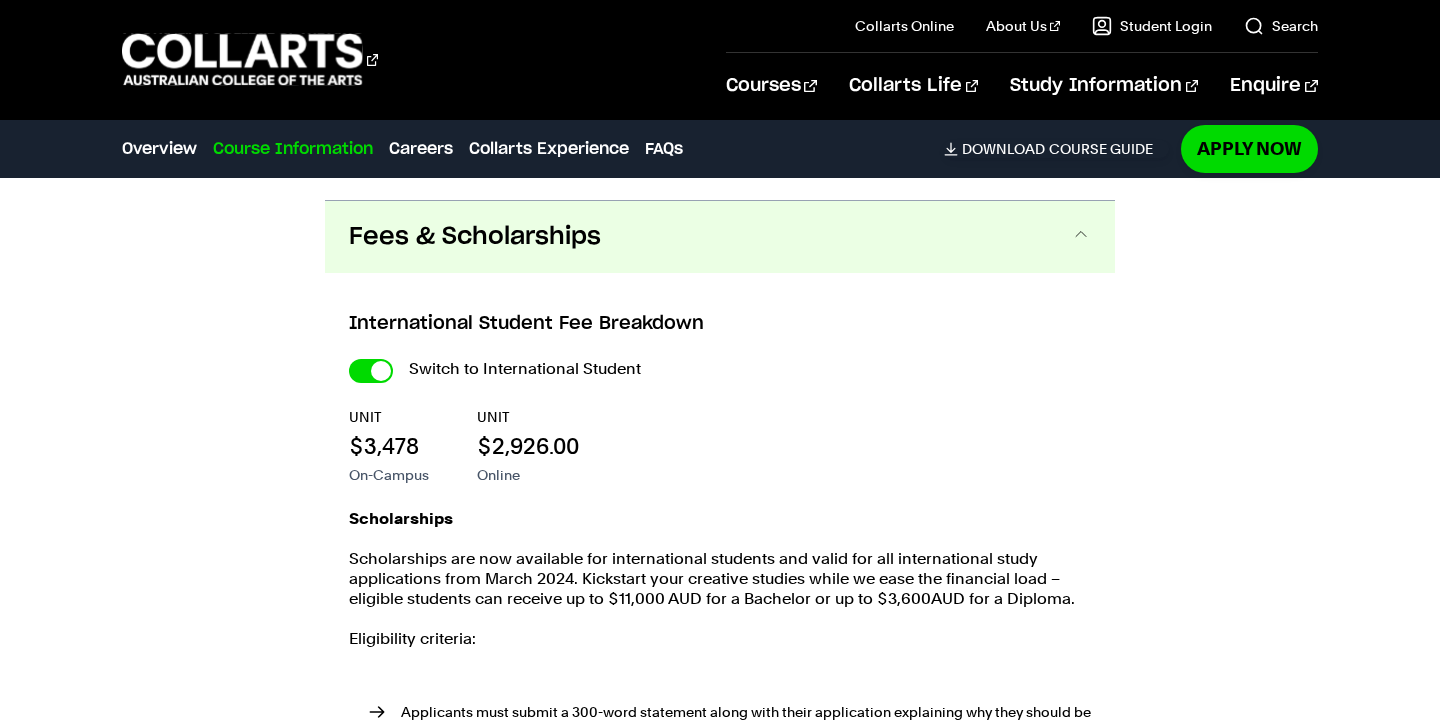 click on "UNIT
$3,478
On-Campus
UNIT
$2,926.00
Online" at bounding box center [0, 0] 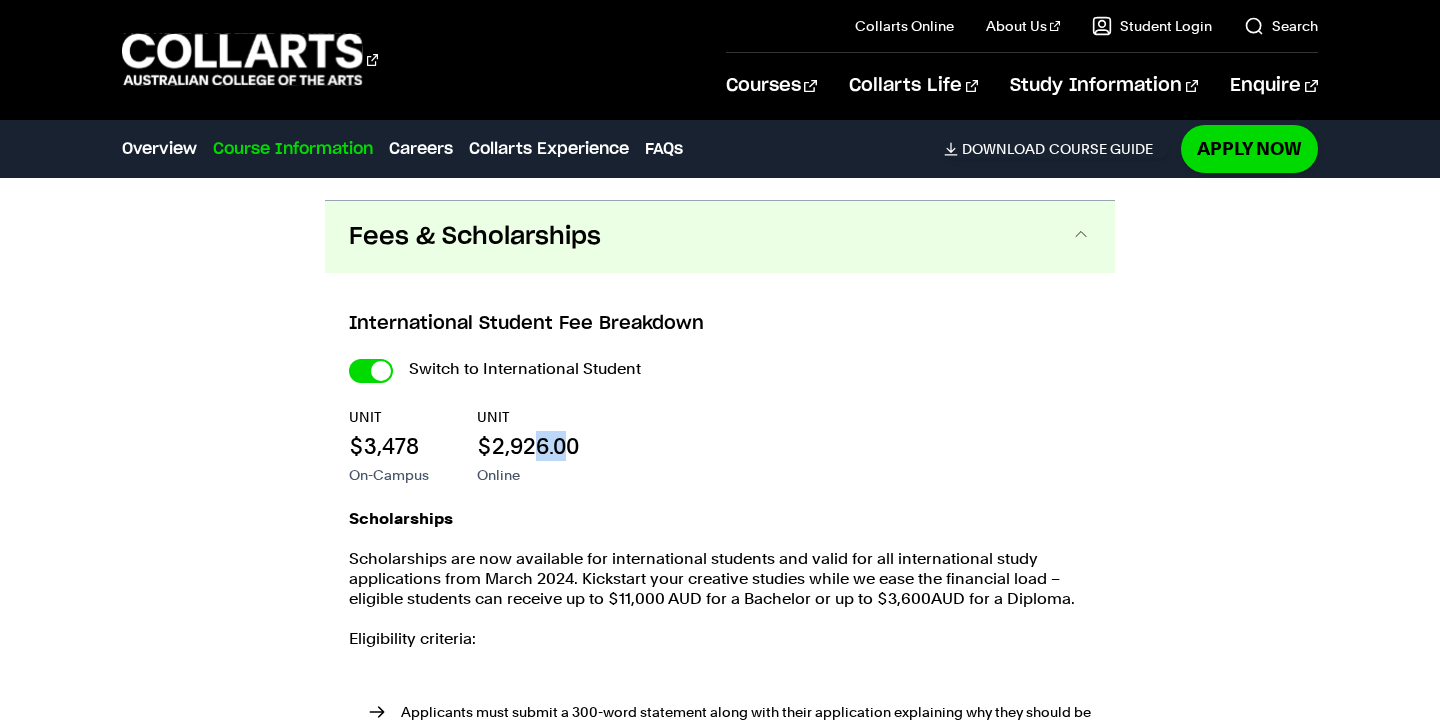 drag, startPoint x: 545, startPoint y: 475, endPoint x: 636, endPoint y: 471, distance: 91.08787 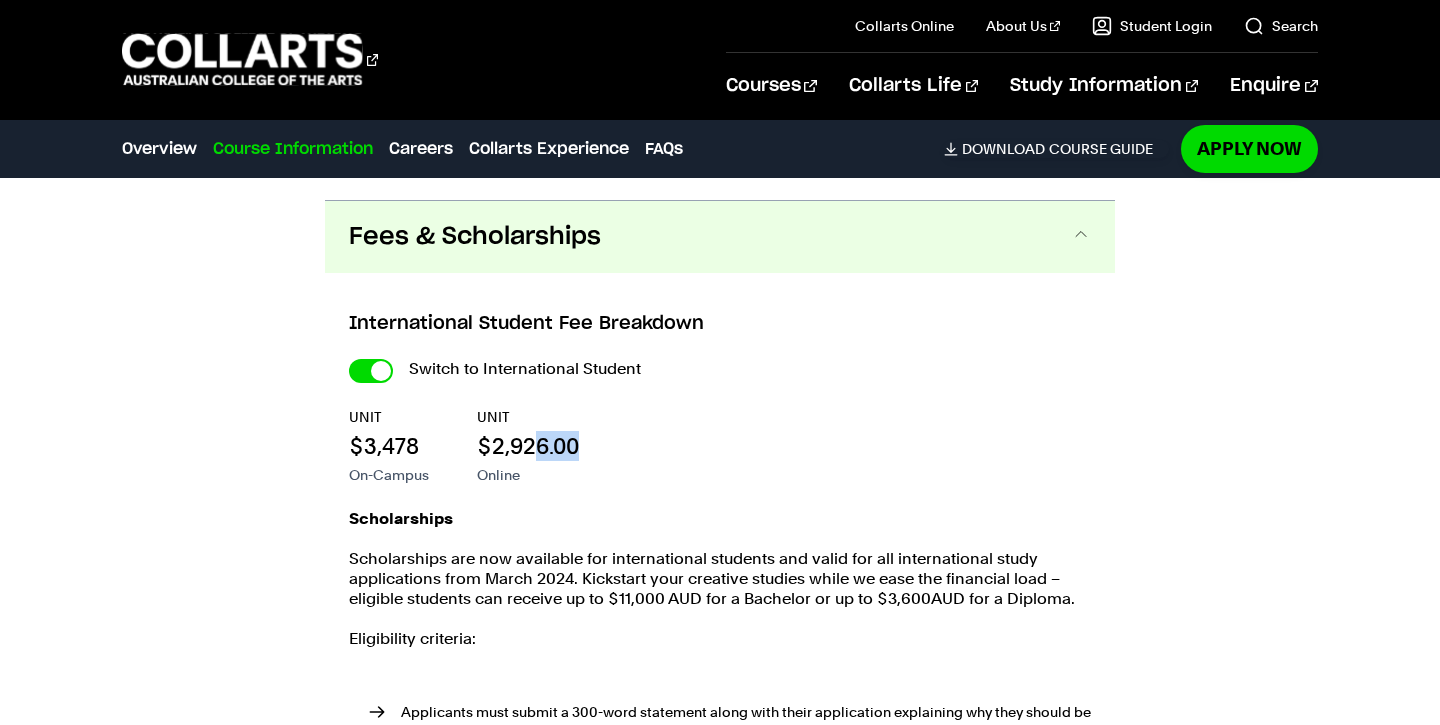 drag, startPoint x: 636, startPoint y: 471, endPoint x: 593, endPoint y: 473, distance: 43.046486 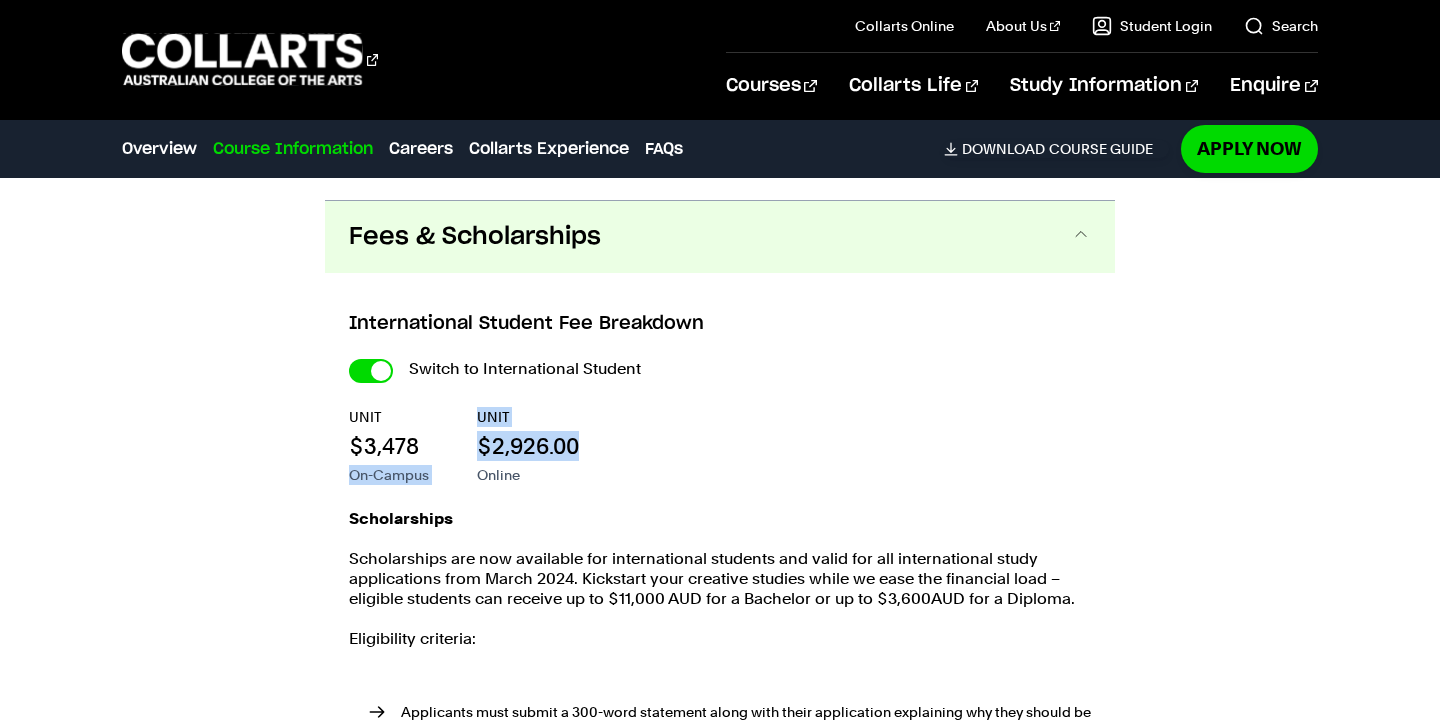 drag, startPoint x: 593, startPoint y: 473, endPoint x: 417, endPoint y: 471, distance: 176.01137 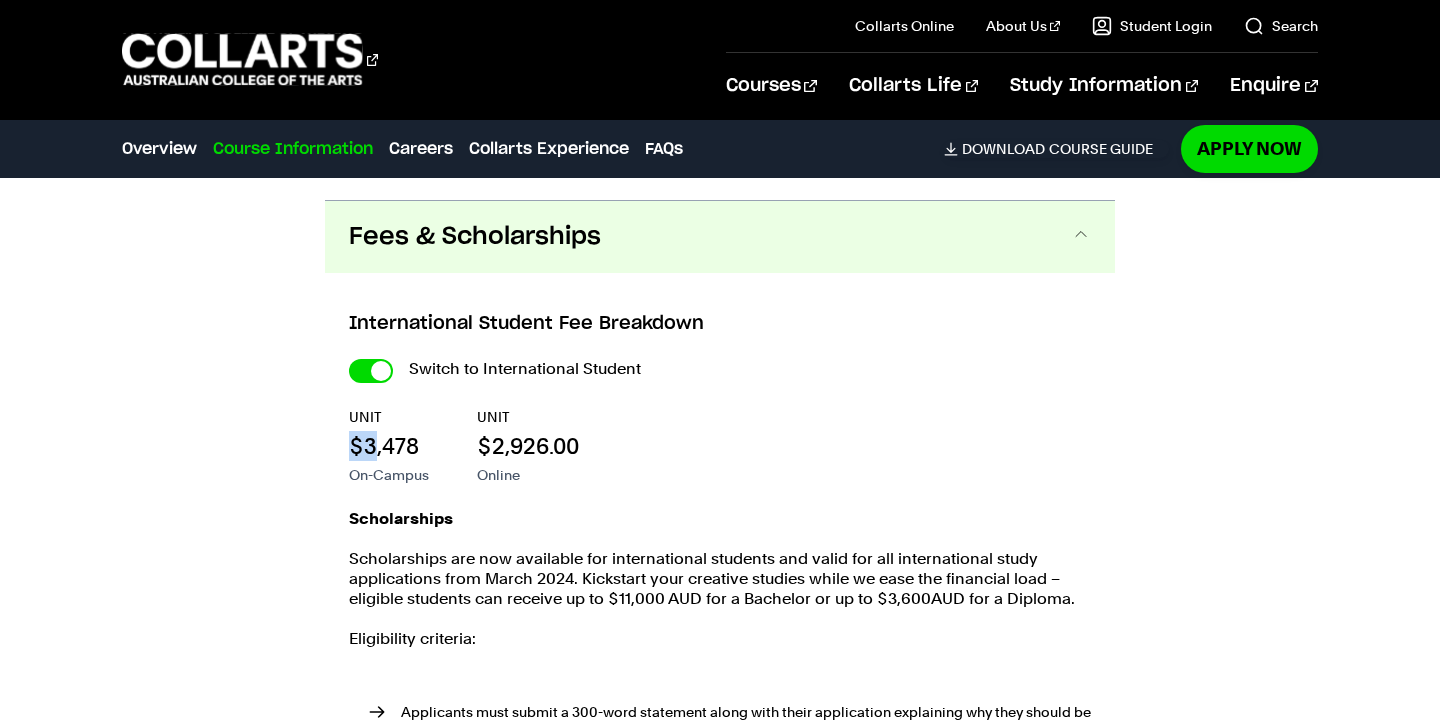 drag, startPoint x: 351, startPoint y: 467, endPoint x: 318, endPoint y: 468, distance: 33.01515 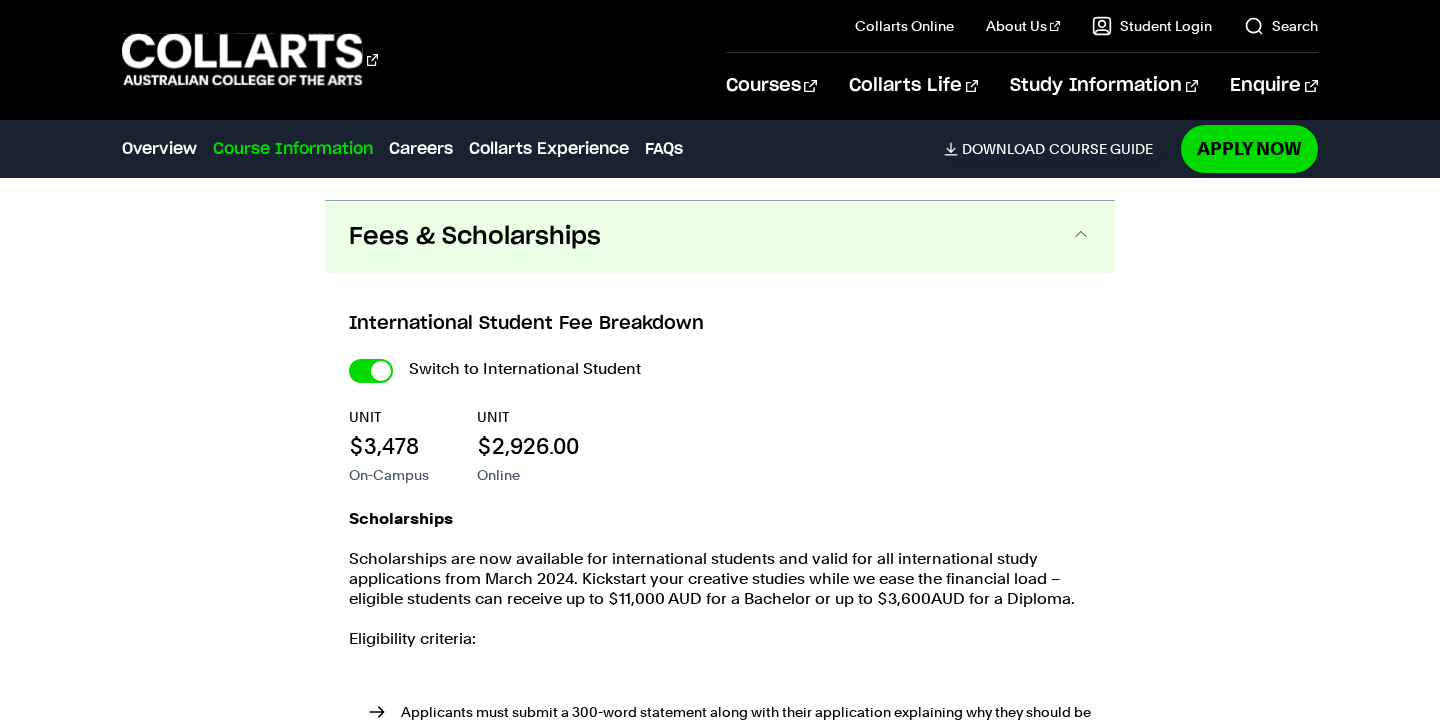 click on "$2,926.00" at bounding box center [0, 0] 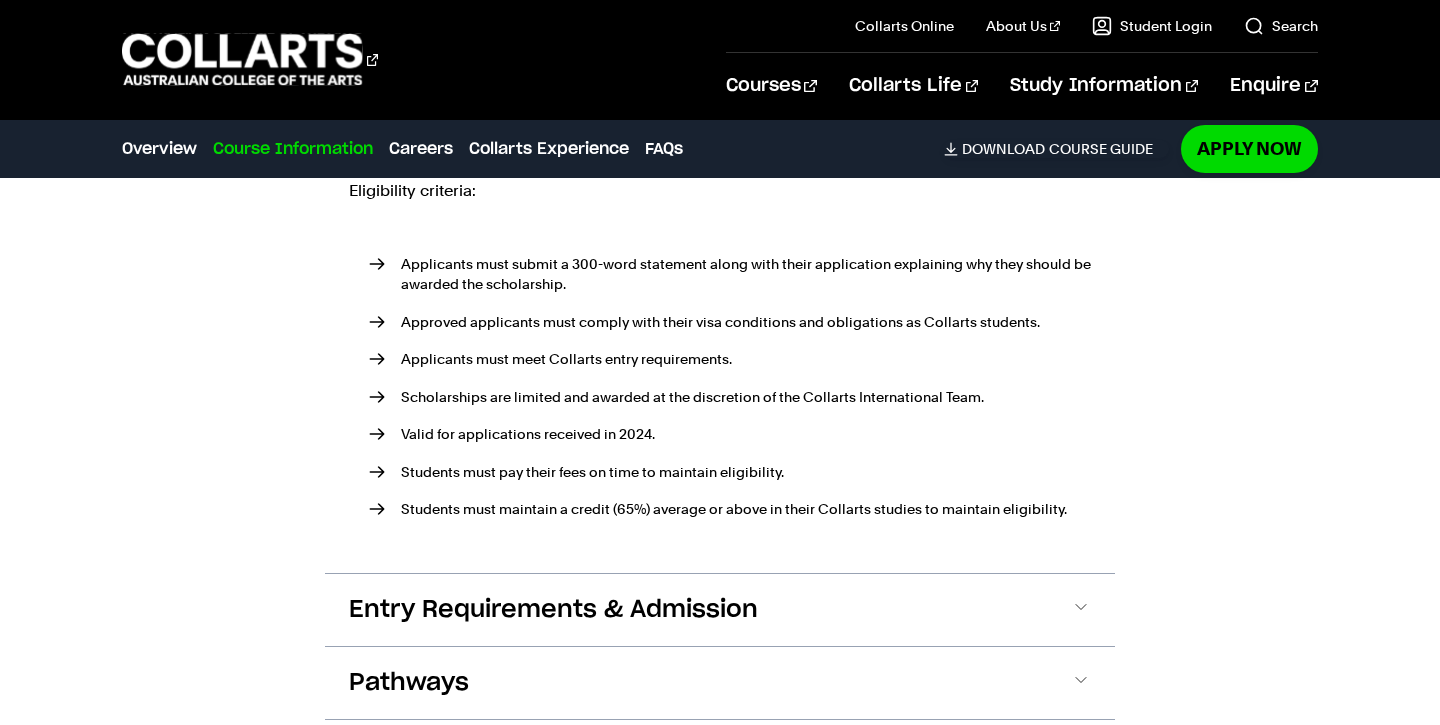 scroll, scrollTop: 4716, scrollLeft: 0, axis: vertical 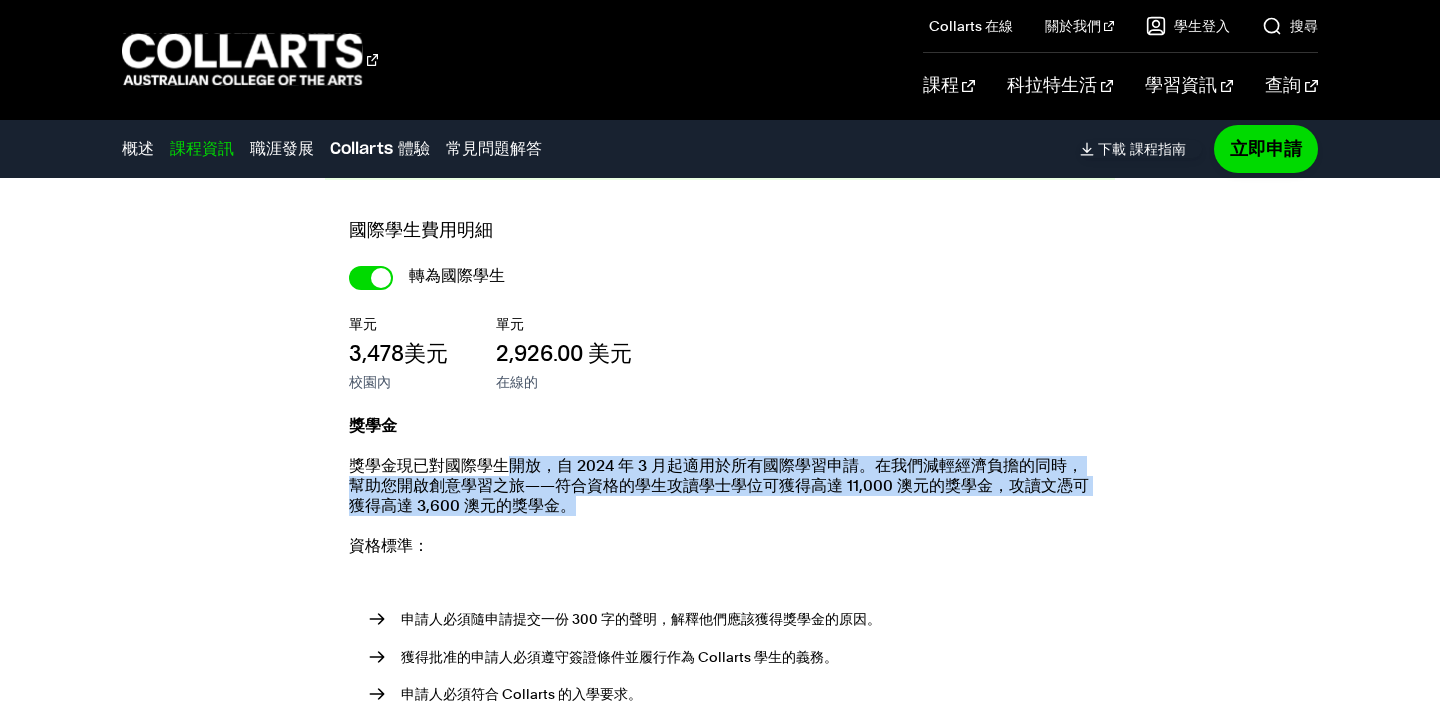 drag, startPoint x: 679, startPoint y: 505, endPoint x: 510, endPoint y: 461, distance: 174.6339 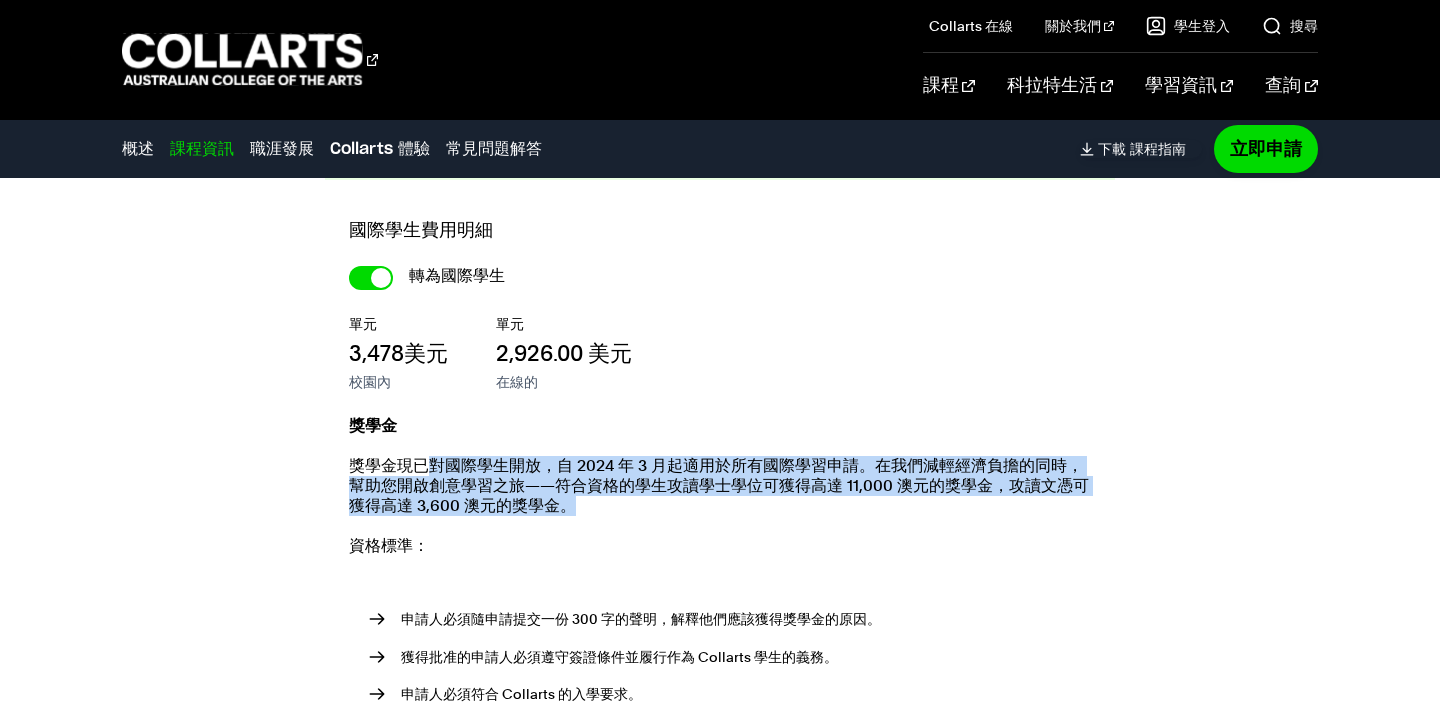 drag, startPoint x: 600, startPoint y: 495, endPoint x: 423, endPoint y: 468, distance: 179.04749 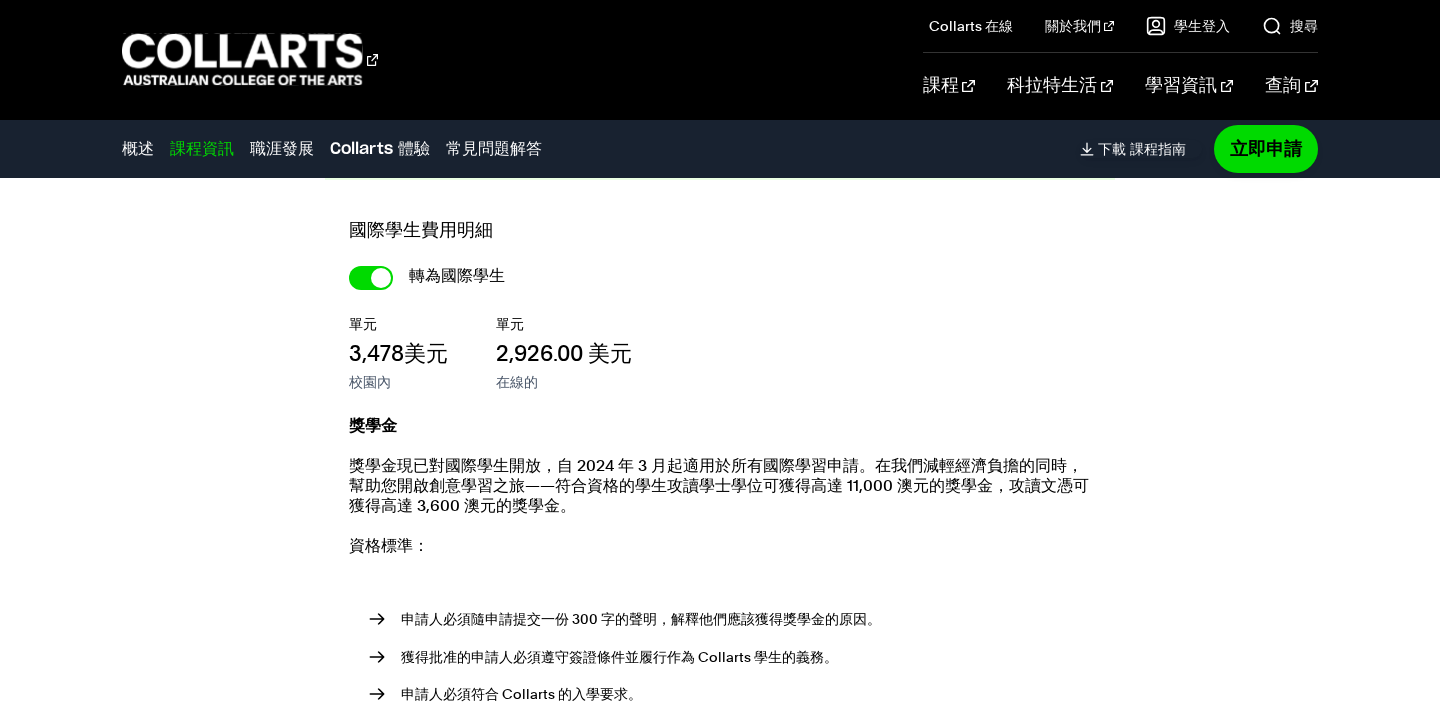 click on "獎學金" at bounding box center (0, 0) 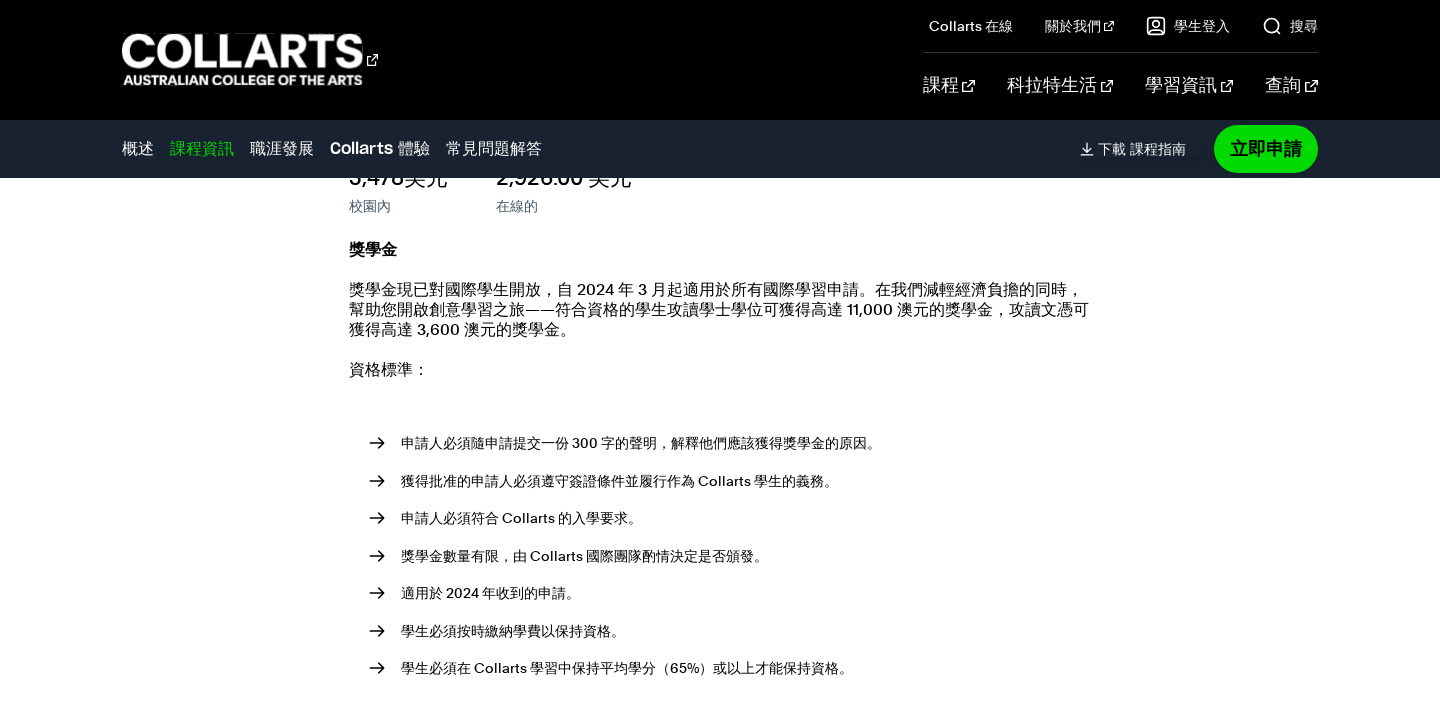 scroll, scrollTop: 3991, scrollLeft: 0, axis: vertical 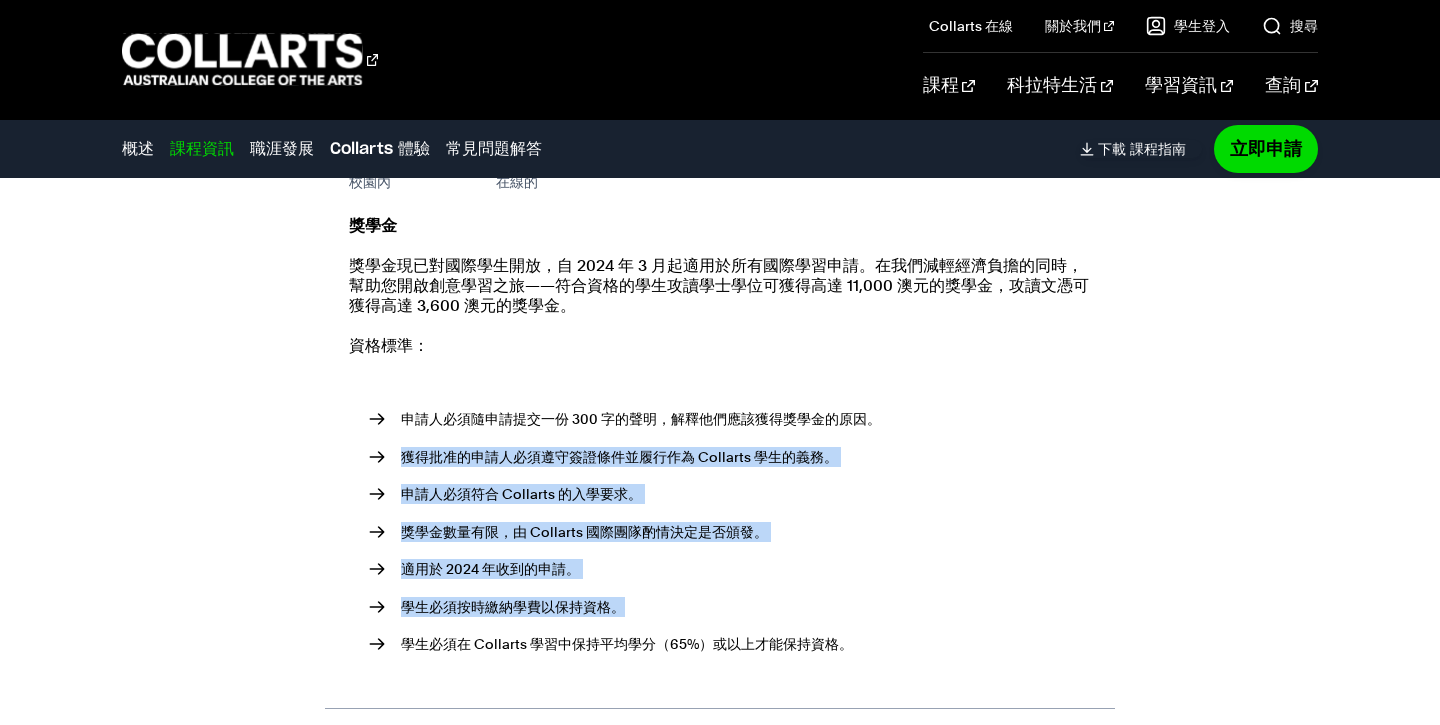 drag, startPoint x: 706, startPoint y: 597, endPoint x: 764, endPoint y: 428, distance: 178.67569 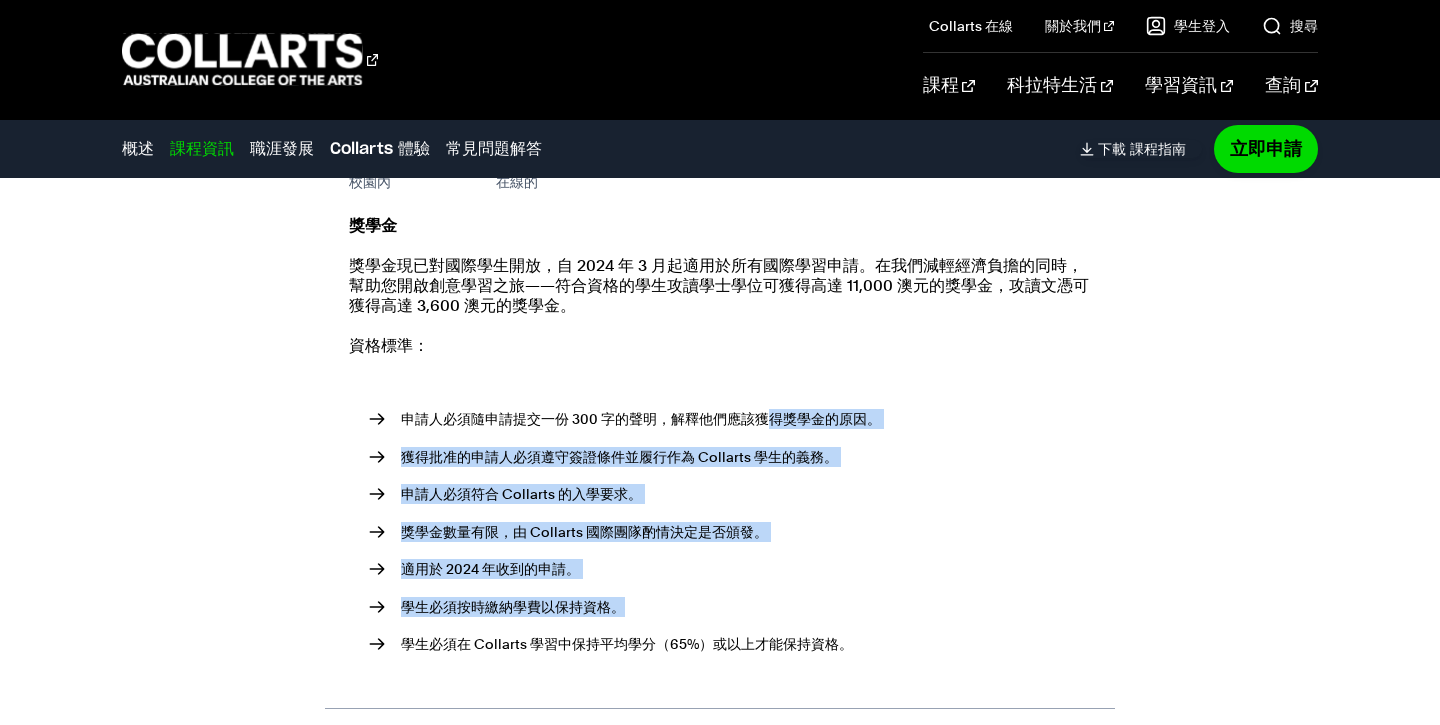 click on "獎學金數量有限，由 Collarts 國際團隊酌情決定是否頒發。" at bounding box center [746, 532] 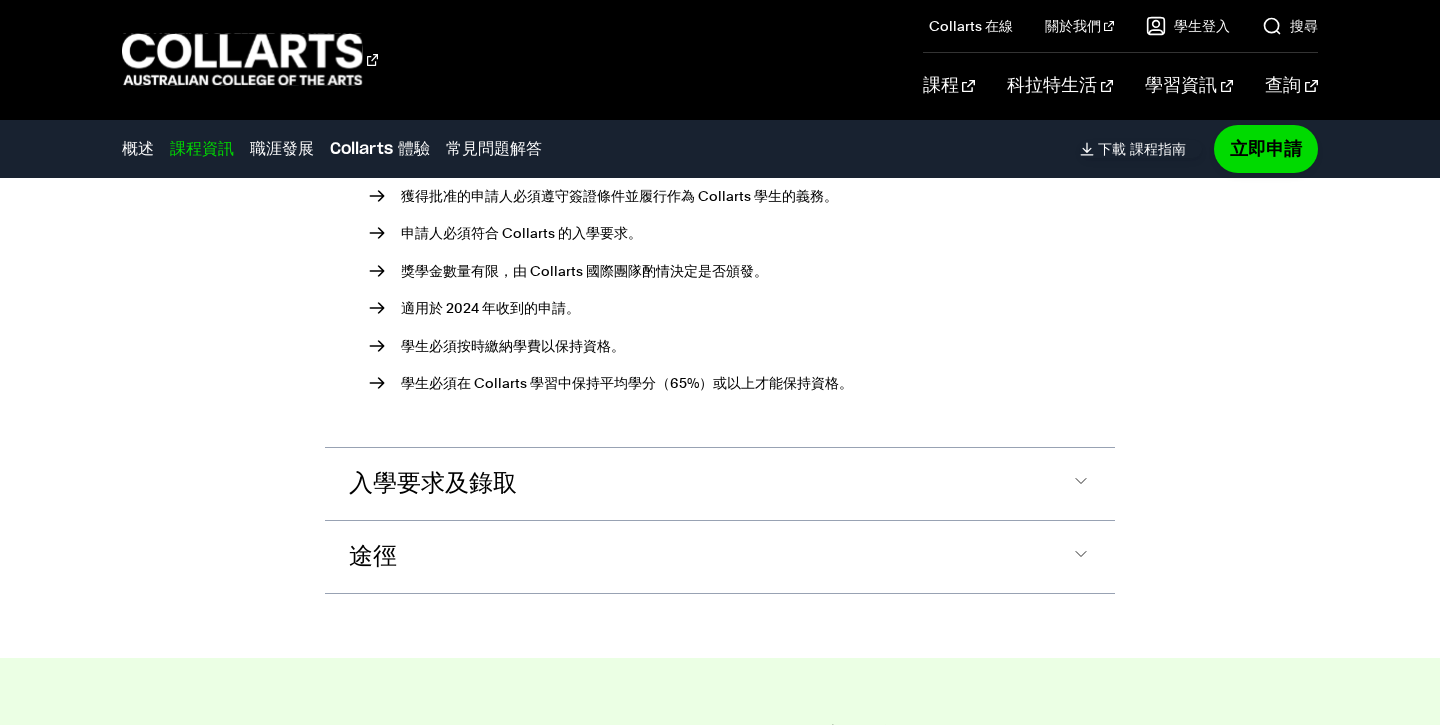 scroll, scrollTop: 4254, scrollLeft: 0, axis: vertical 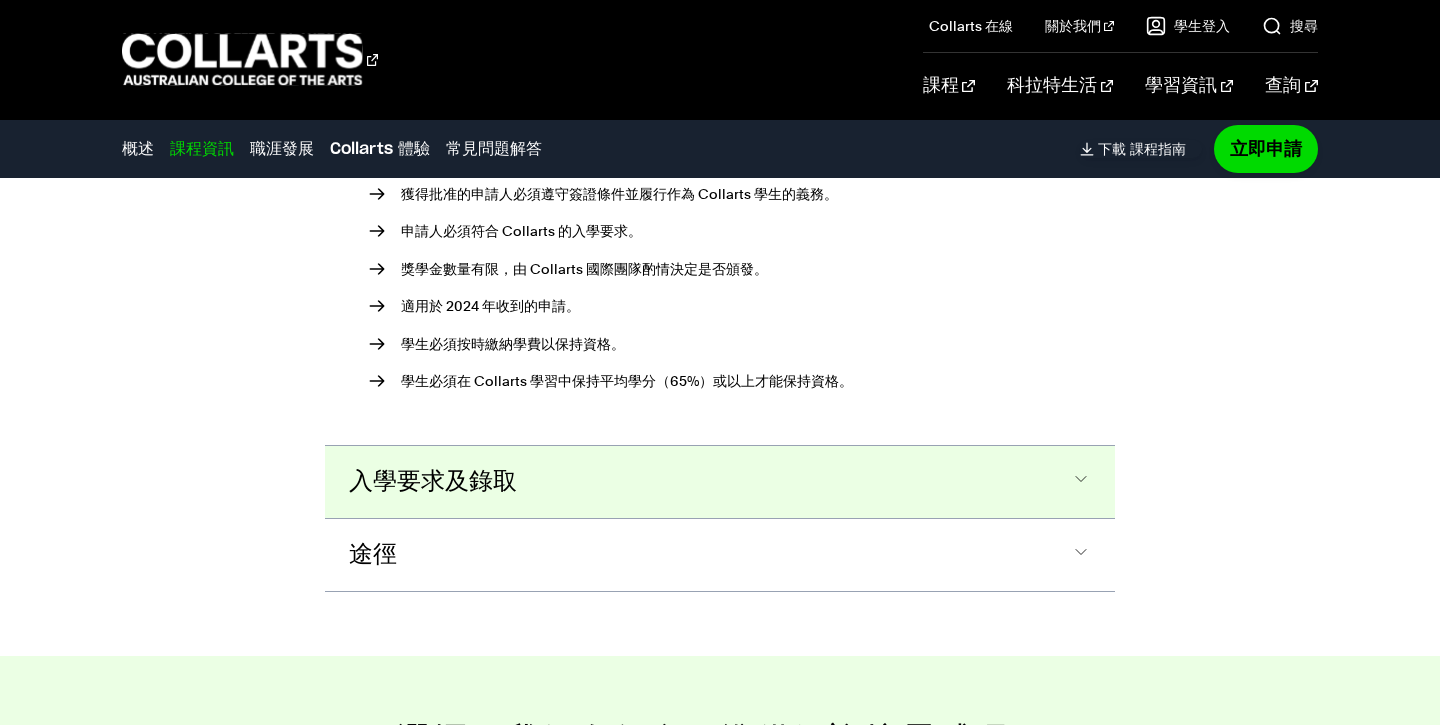 click on "入學要求及錄取" at bounding box center (0, 0) 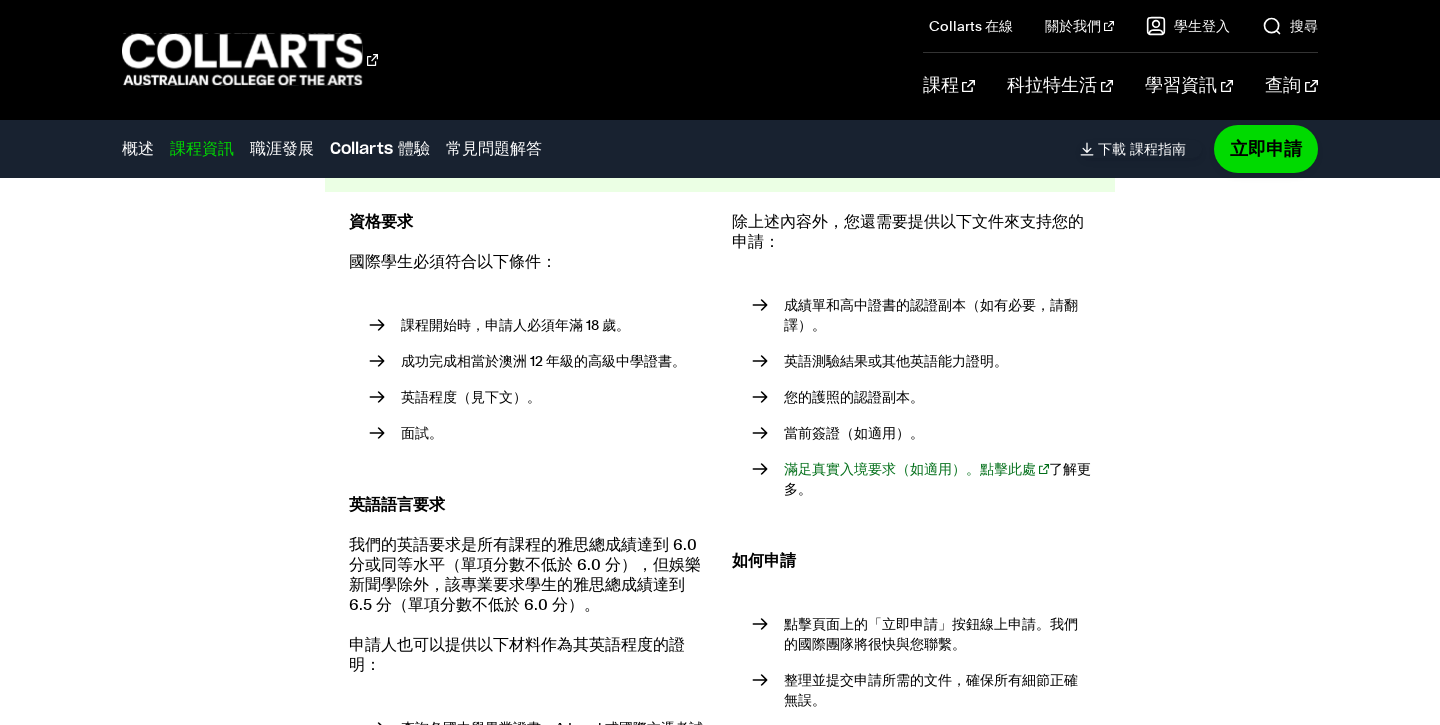scroll, scrollTop: 4608, scrollLeft: 0, axis: vertical 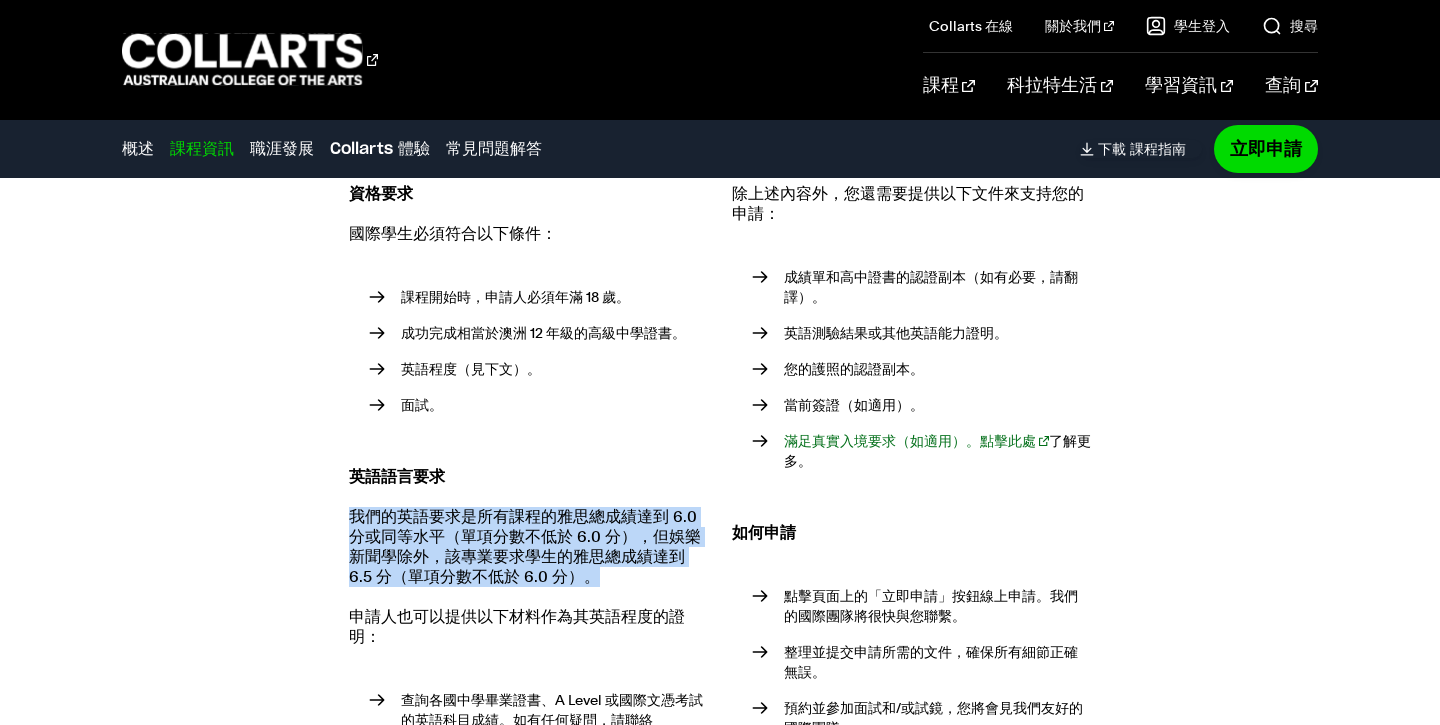 drag, startPoint x: 635, startPoint y: 582, endPoint x: 307, endPoint y: 515, distance: 334.77307 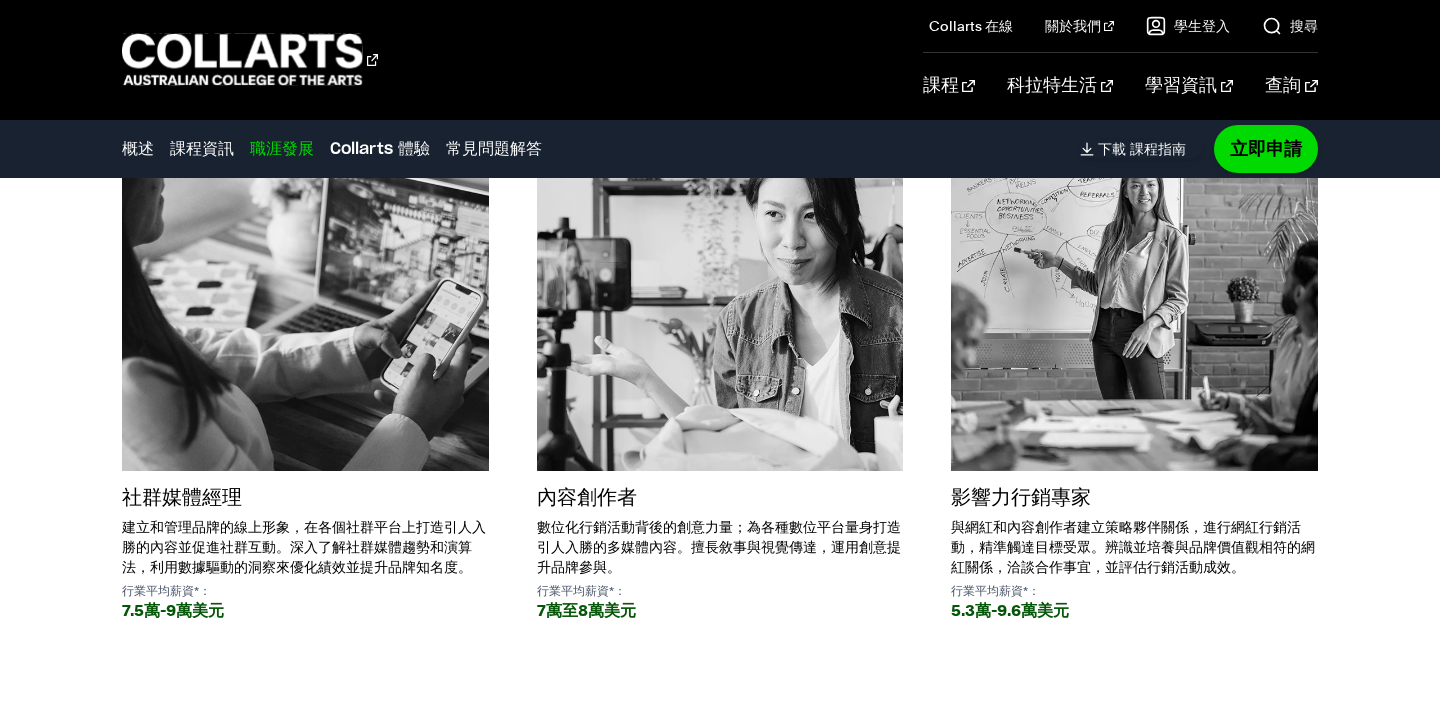 scroll, scrollTop: 5694, scrollLeft: 0, axis: vertical 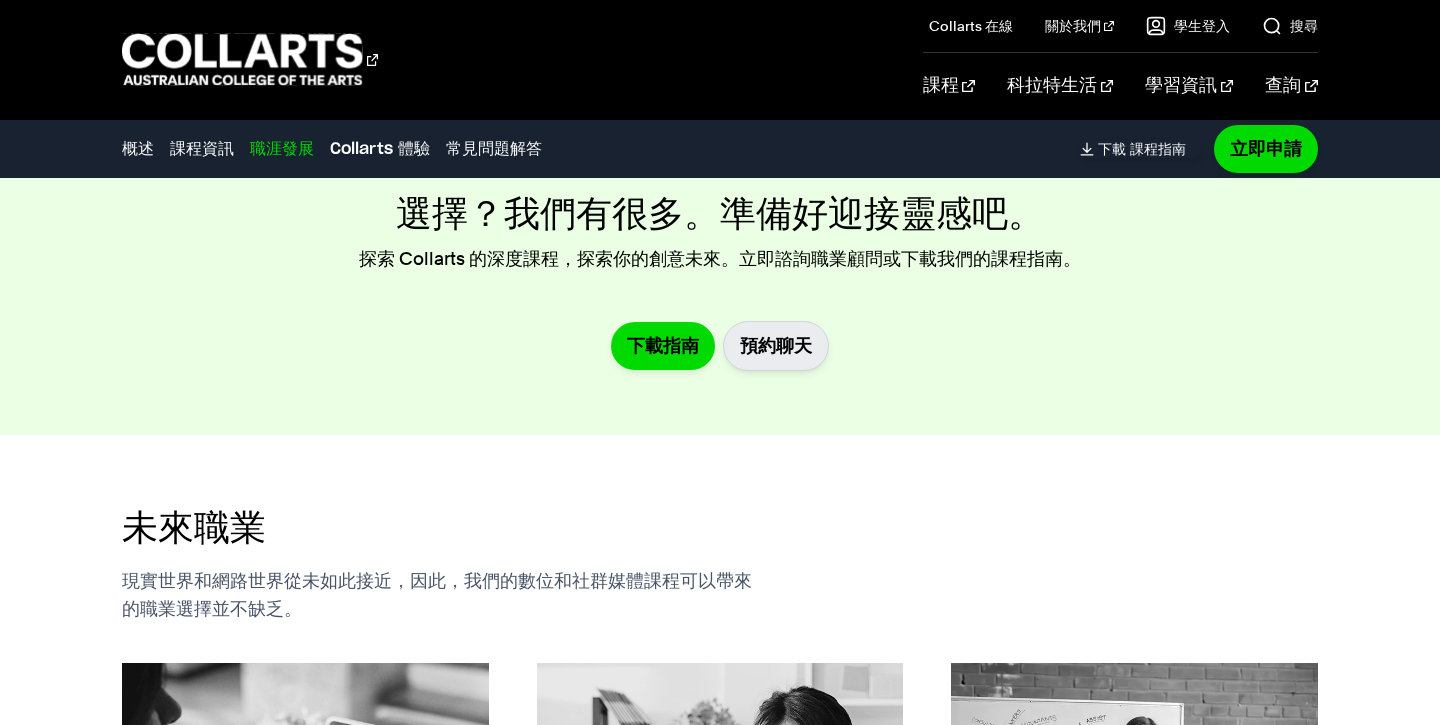 click on "職涯發展" at bounding box center [282, 149] 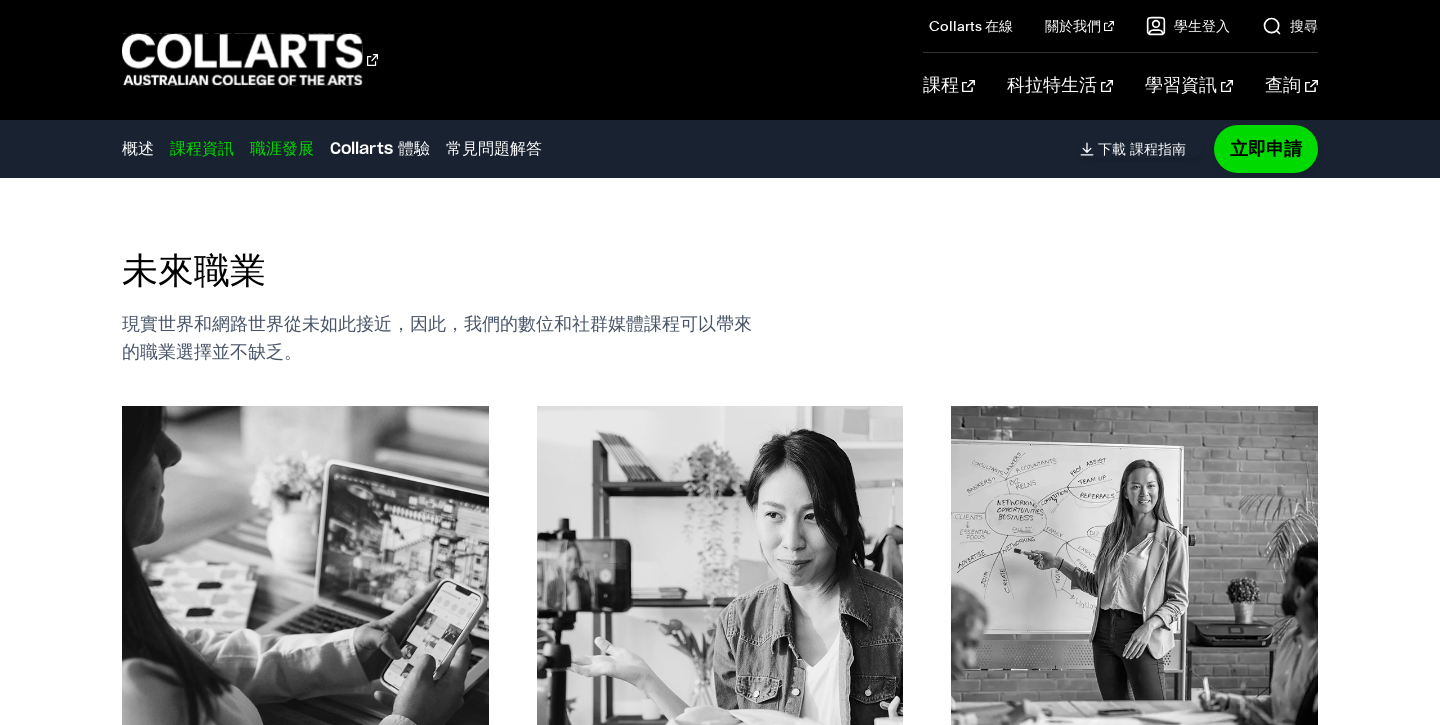 click on "課程資訊" at bounding box center (202, 149) 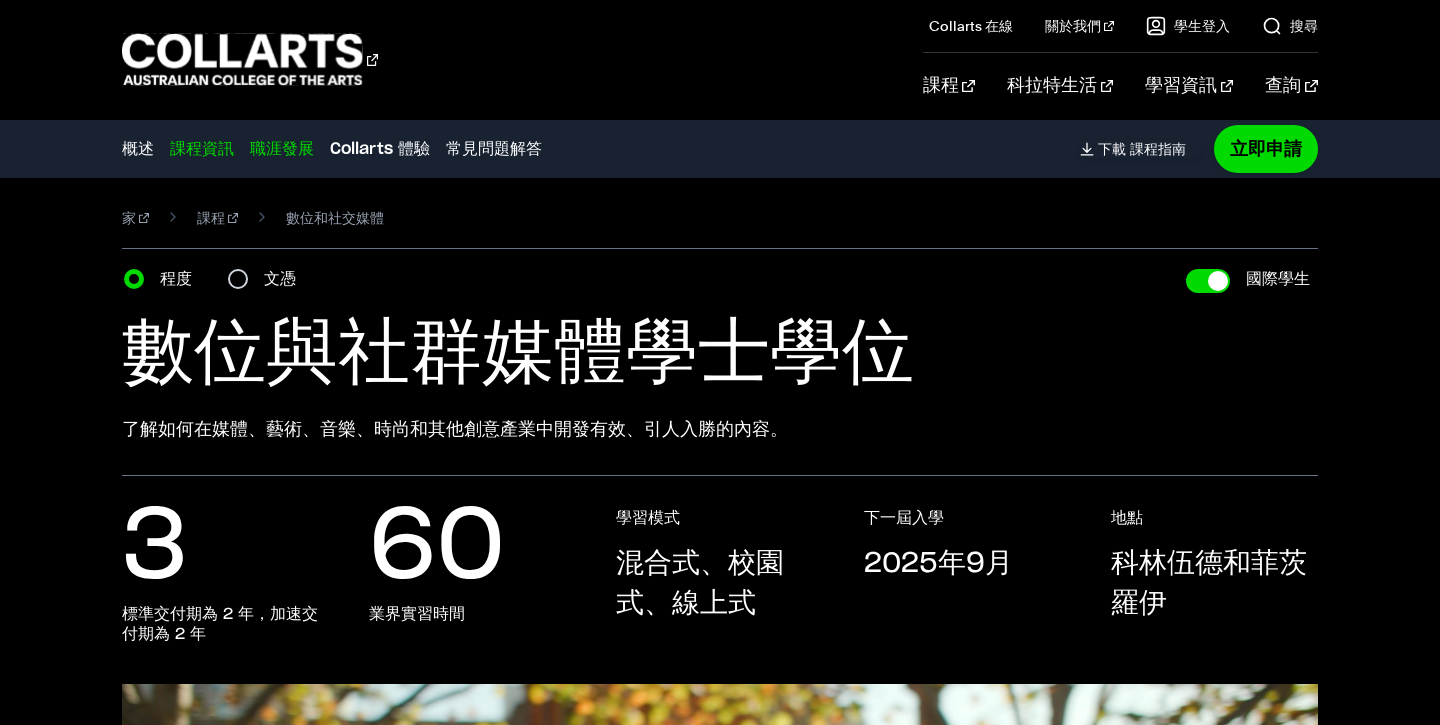 scroll, scrollTop: 0, scrollLeft: 0, axis: both 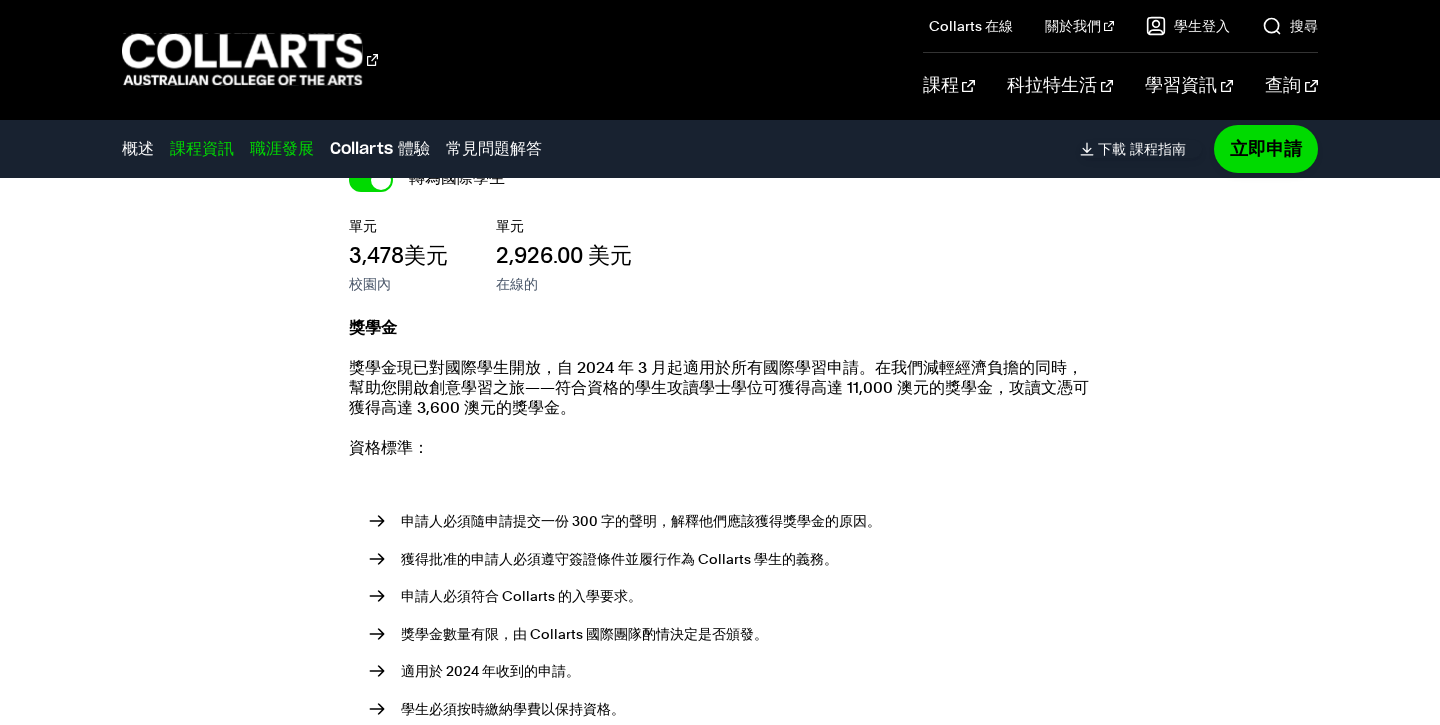 click on "課程資訊" at bounding box center [202, 149] 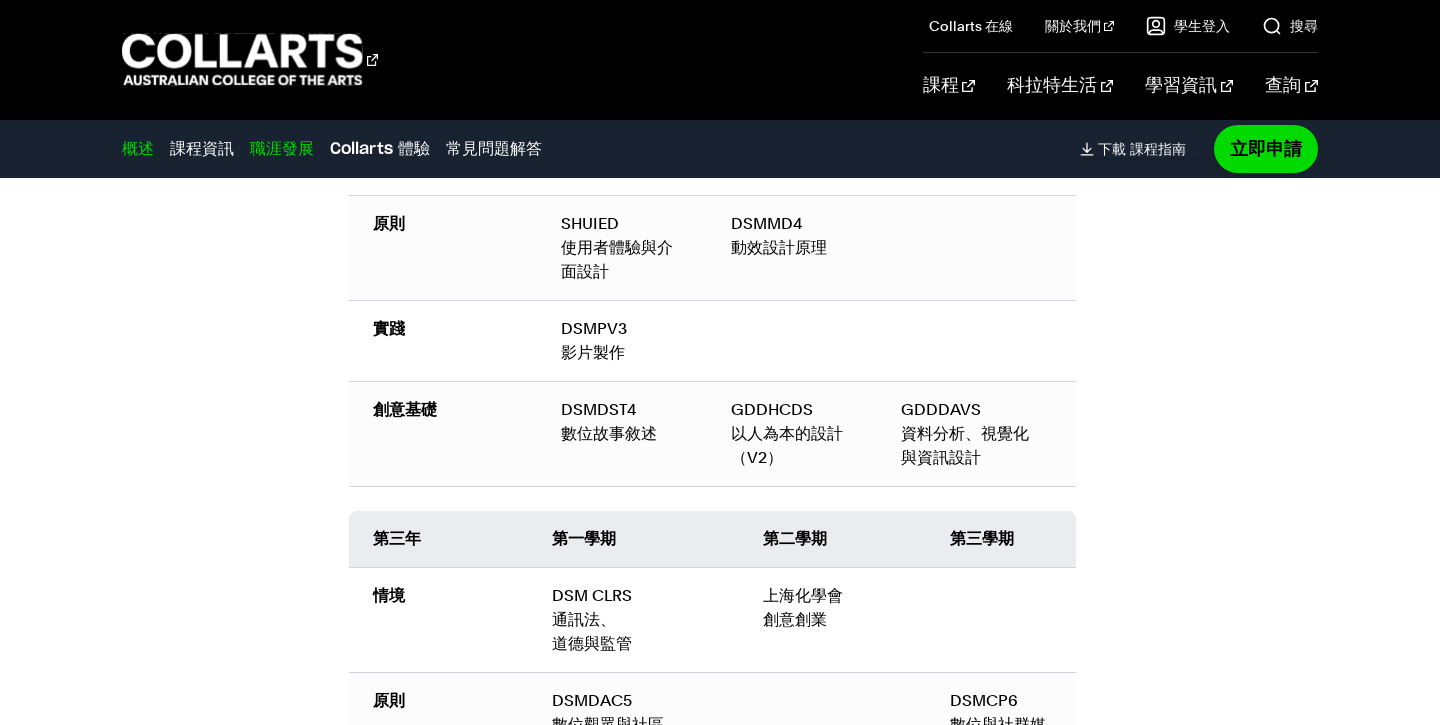 click on "概述" at bounding box center (138, 149) 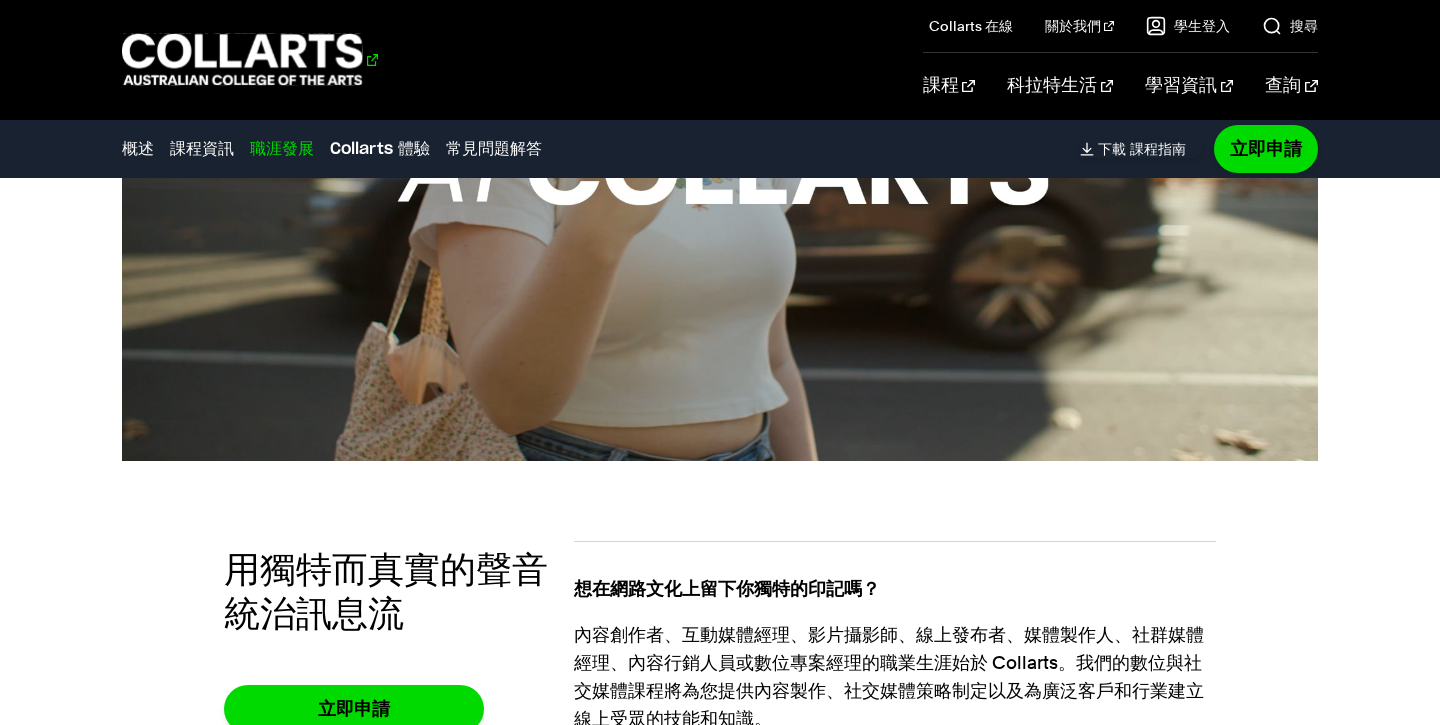 scroll, scrollTop: 218, scrollLeft: 0, axis: vertical 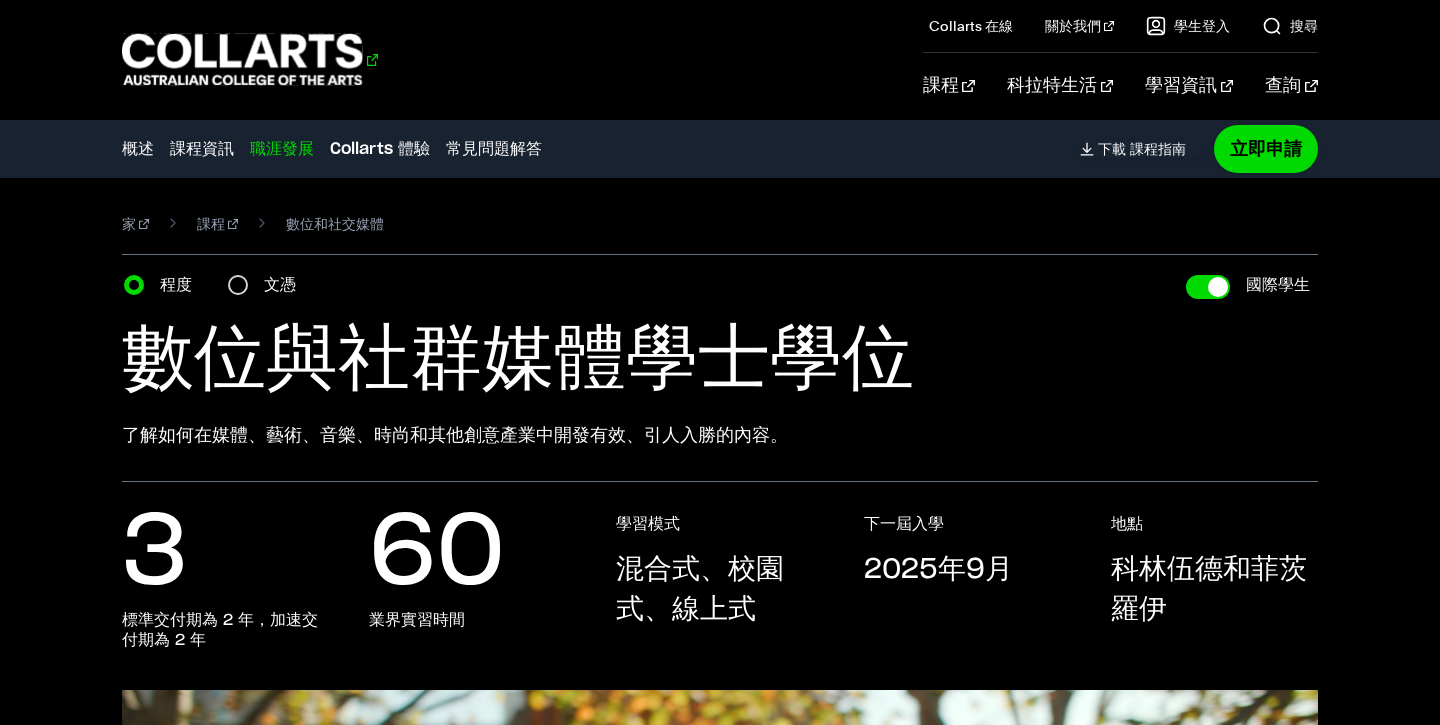 click 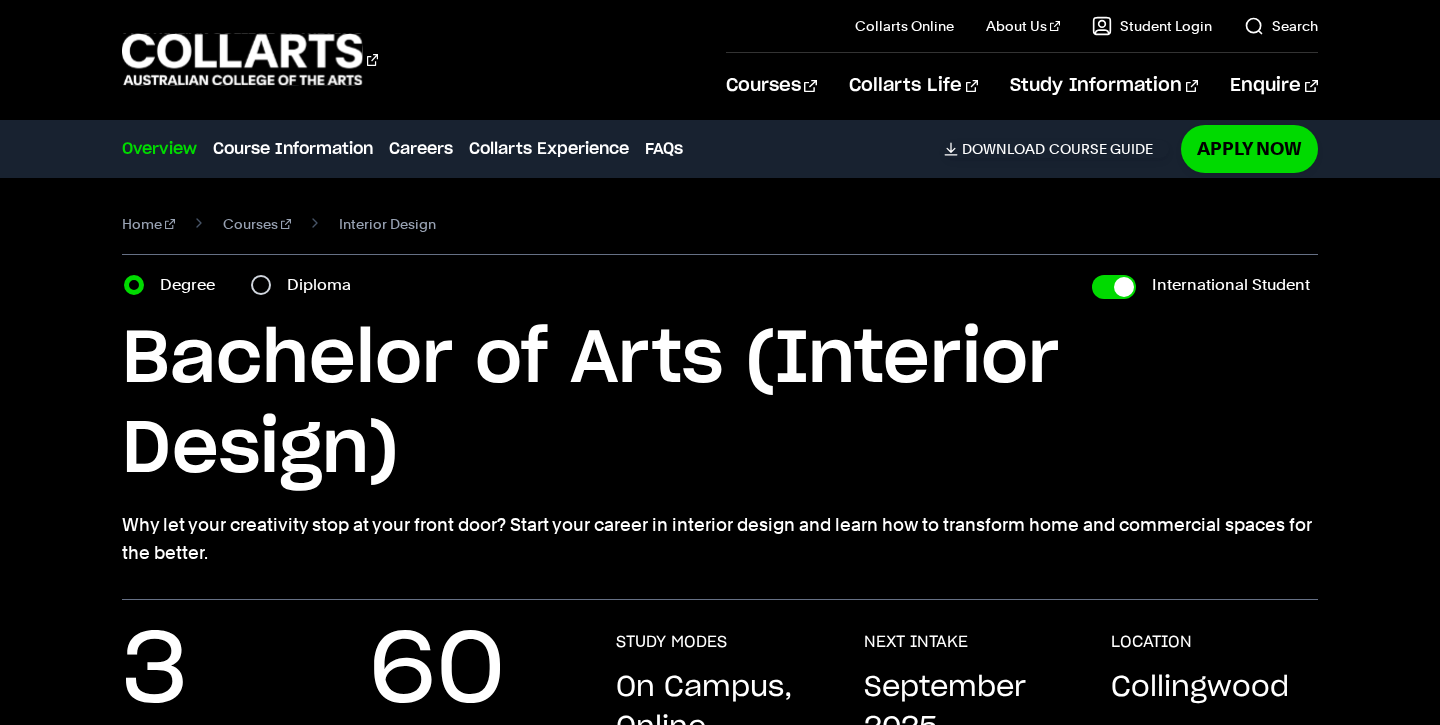 scroll, scrollTop: 0, scrollLeft: 0, axis: both 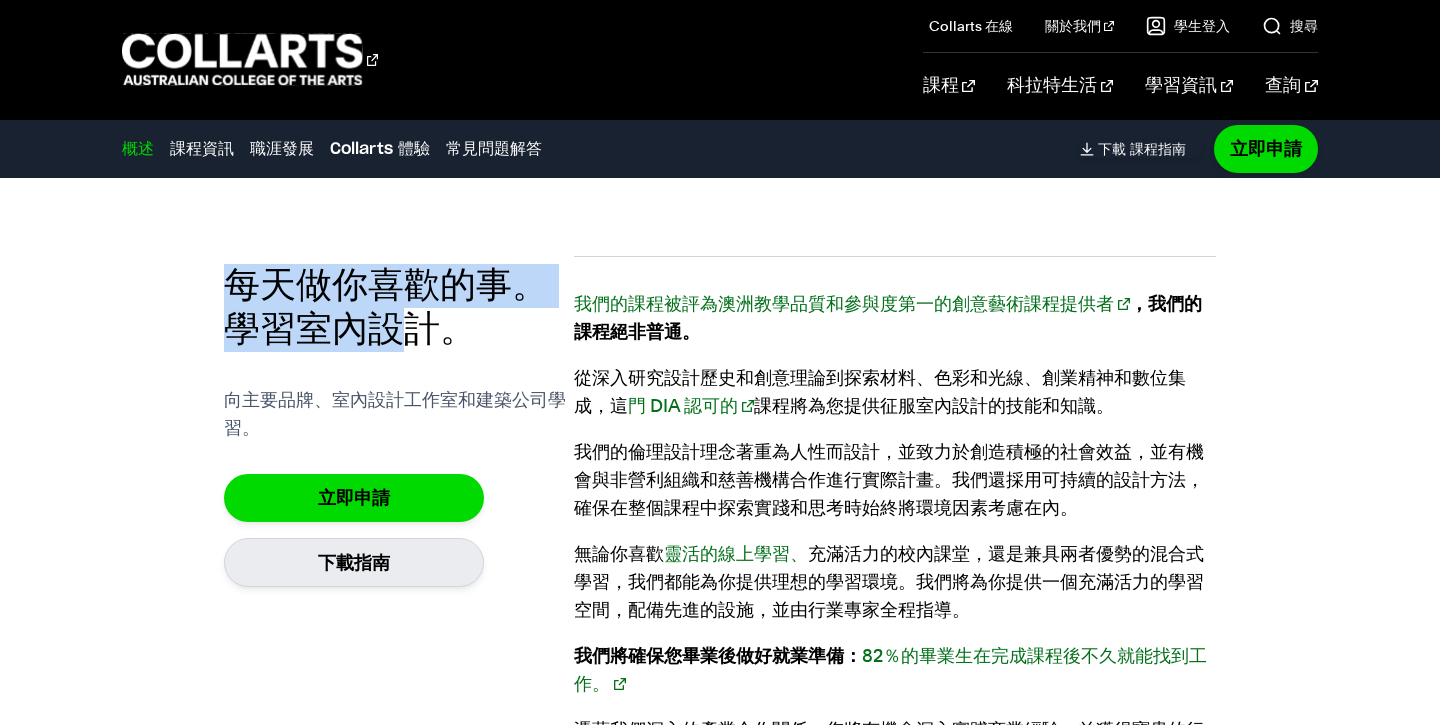 drag, startPoint x: 174, startPoint y: 262, endPoint x: 408, endPoint y: 321, distance: 241.32344 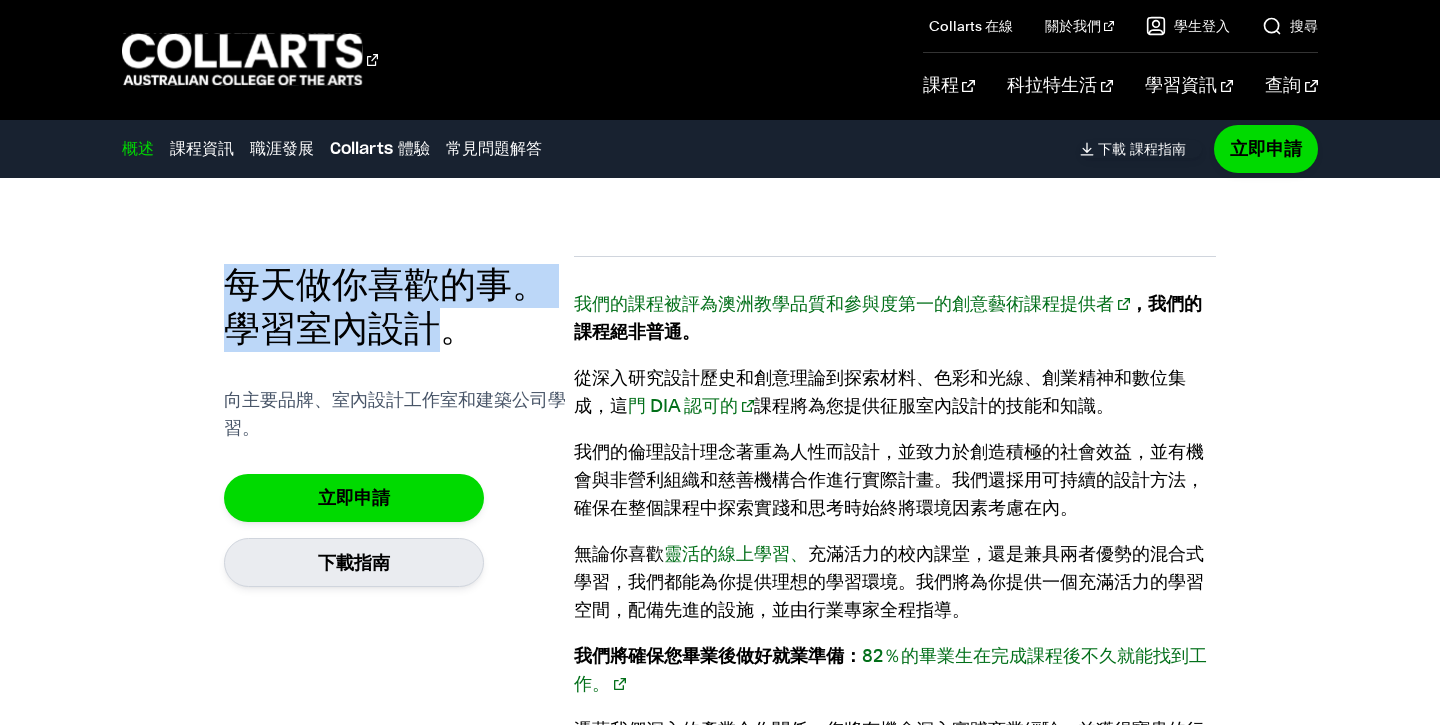 drag, startPoint x: 384, startPoint y: 322, endPoint x: 187, endPoint y: 281, distance: 201.22127 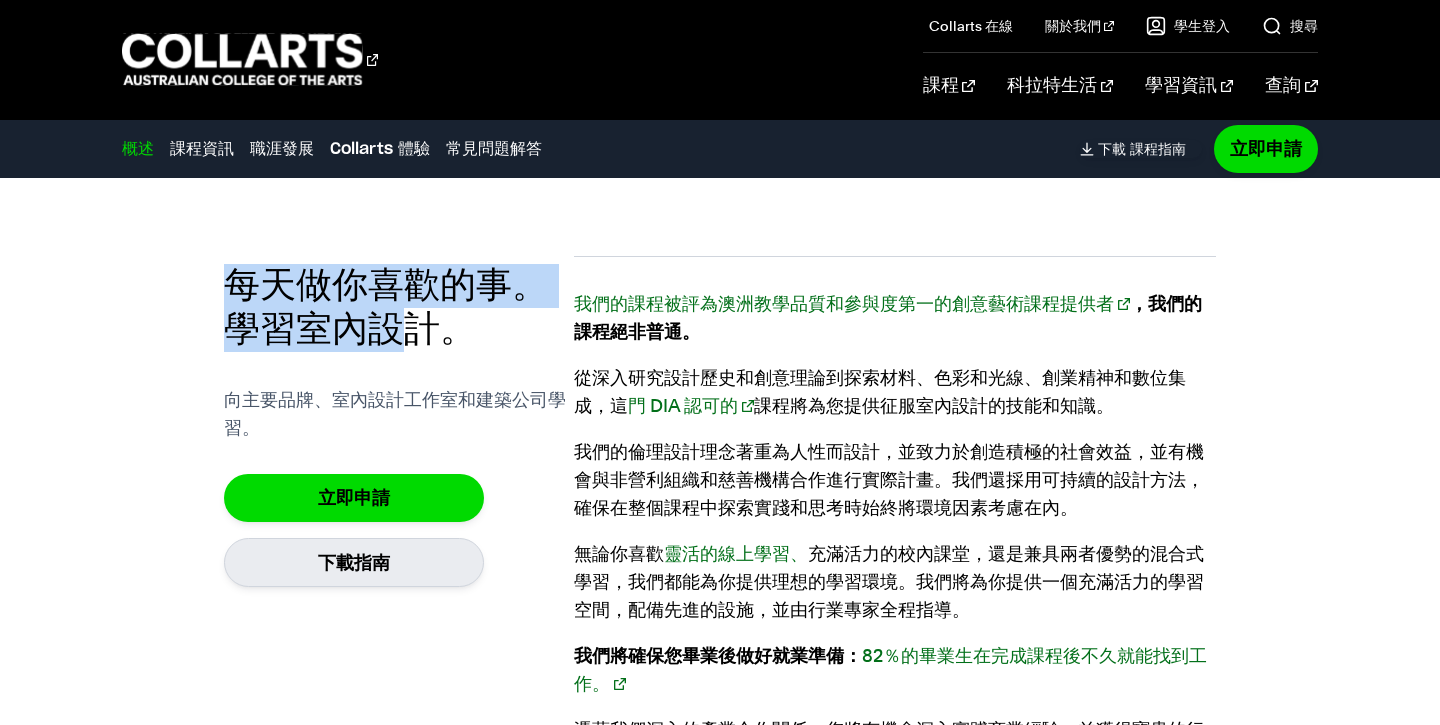 drag, startPoint x: 272, startPoint y: 304, endPoint x: 439, endPoint y: 339, distance: 170.62825 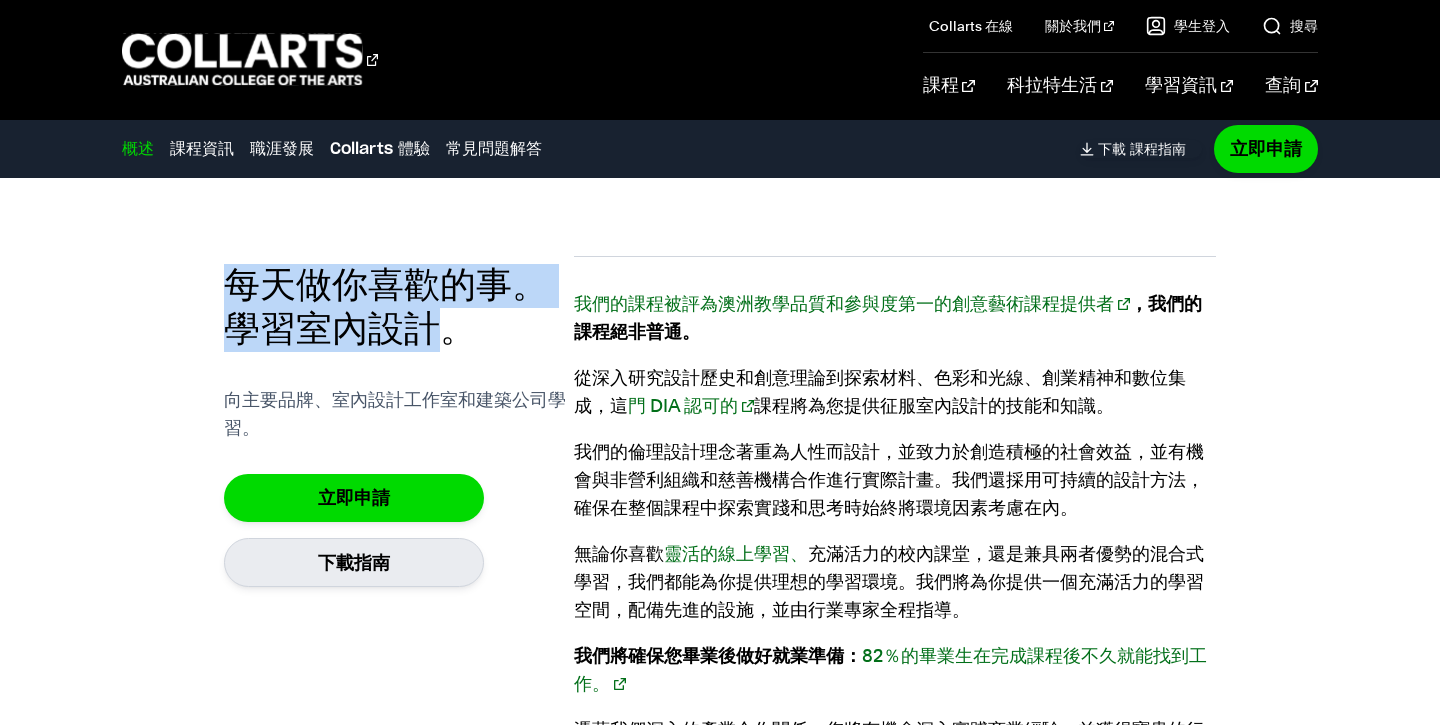 click on "每天做你喜歡的事。學習室內設計。" at bounding box center (386, 308) 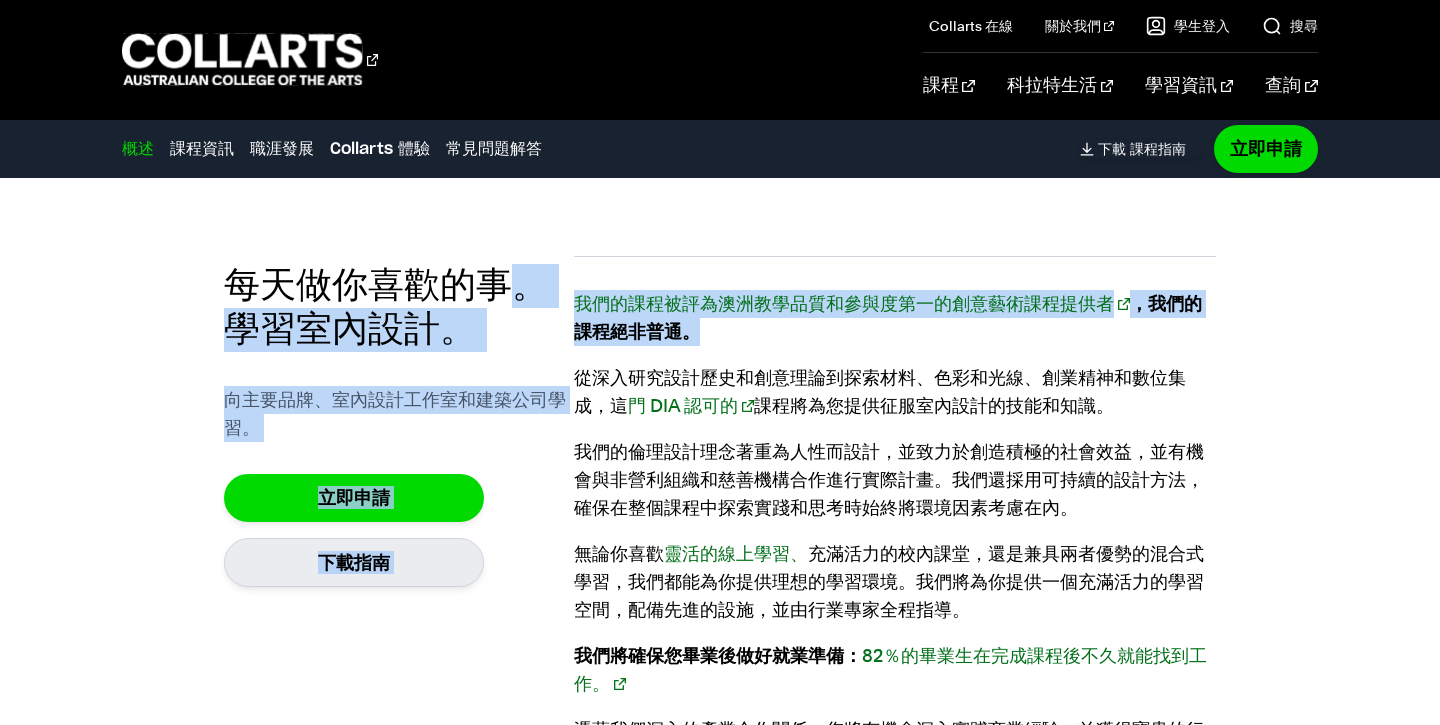 drag, startPoint x: 633, startPoint y: 322, endPoint x: 688, endPoint y: 322, distance: 55 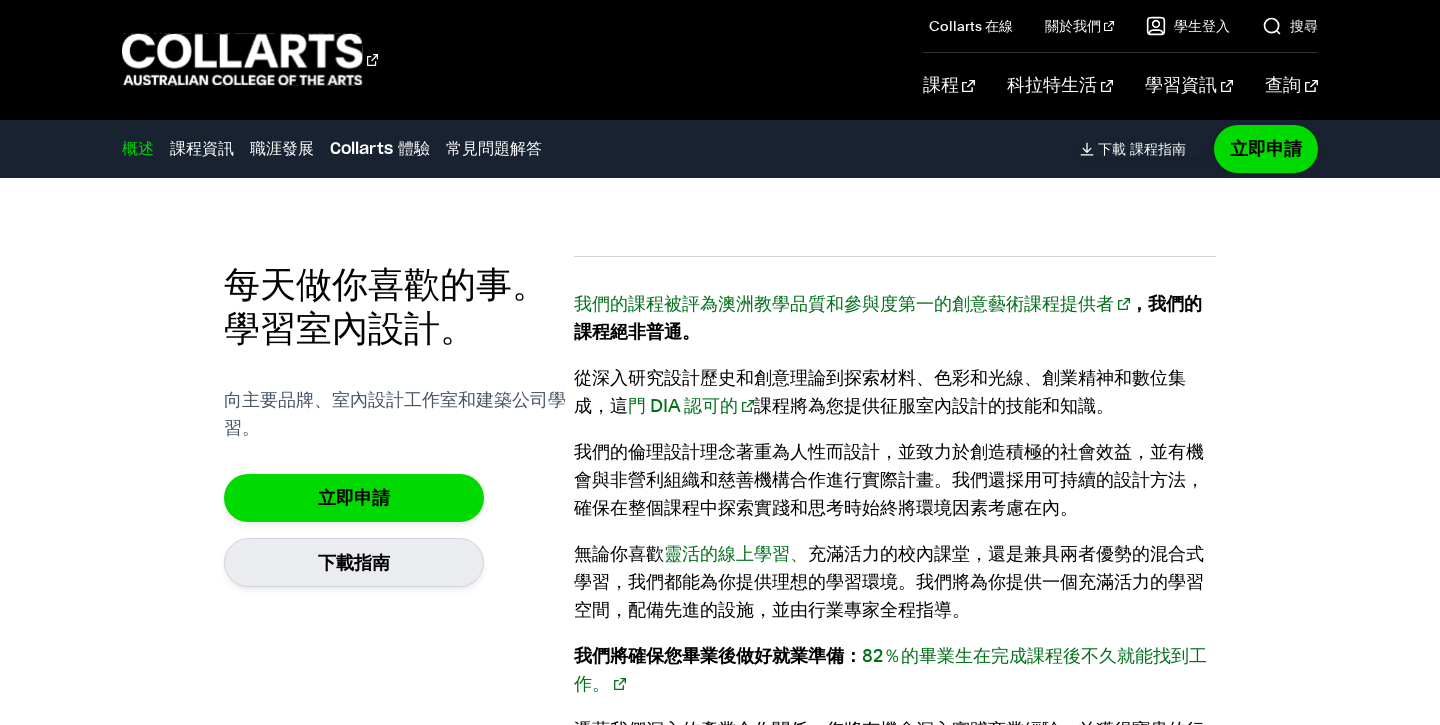 drag, startPoint x: 680, startPoint y: 328, endPoint x: 558, endPoint y: 309, distance: 123.47064 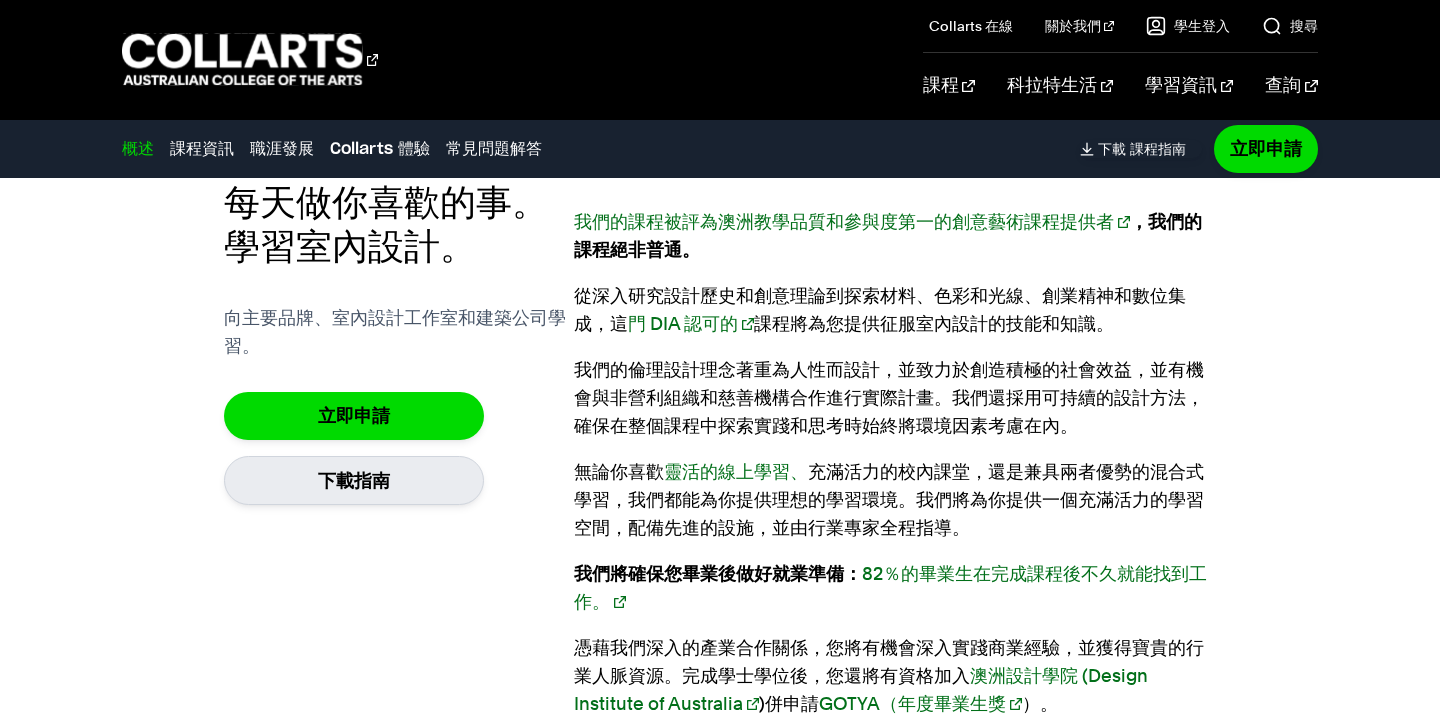 scroll, scrollTop: 1278, scrollLeft: 0, axis: vertical 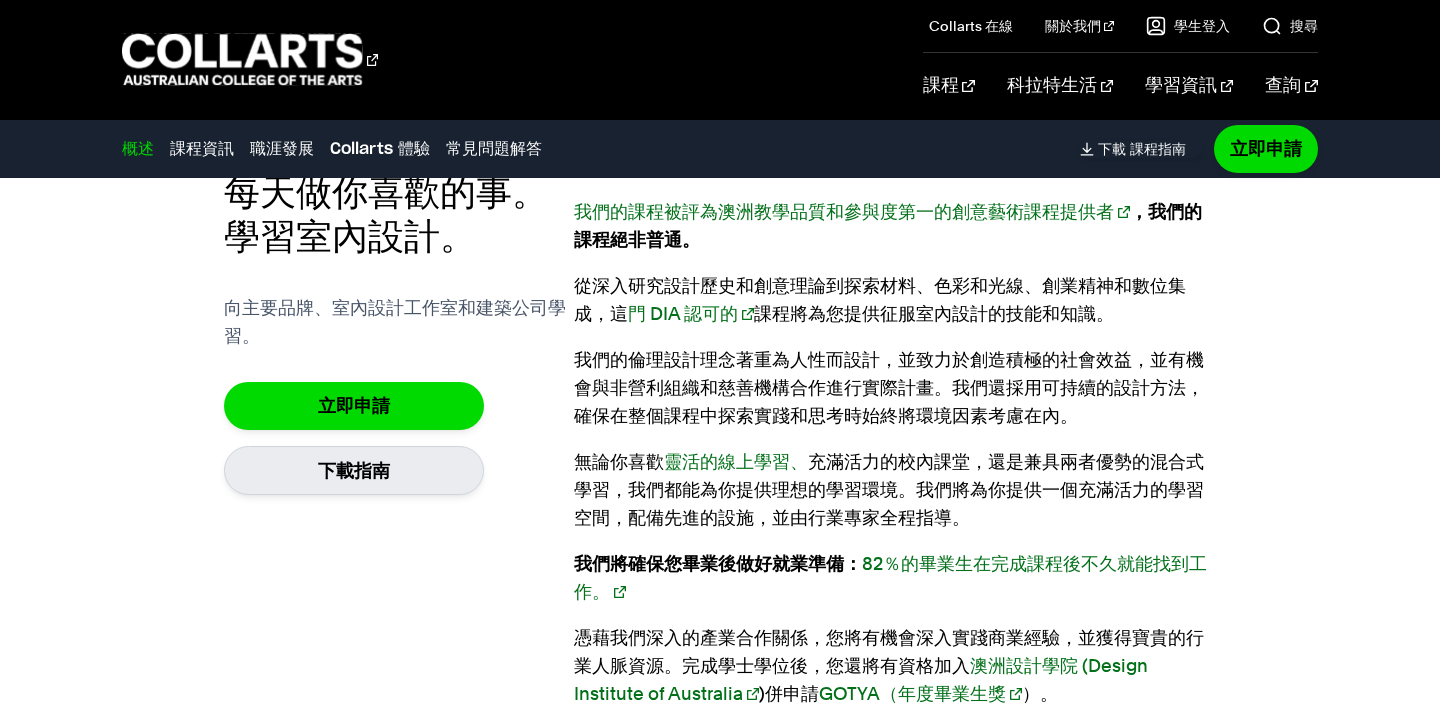 click on "我們的課程被評為澳洲教學品質和參與度第一的創意藝術課程提供者 ，我們的課程絕非普通。" at bounding box center [895, 226] 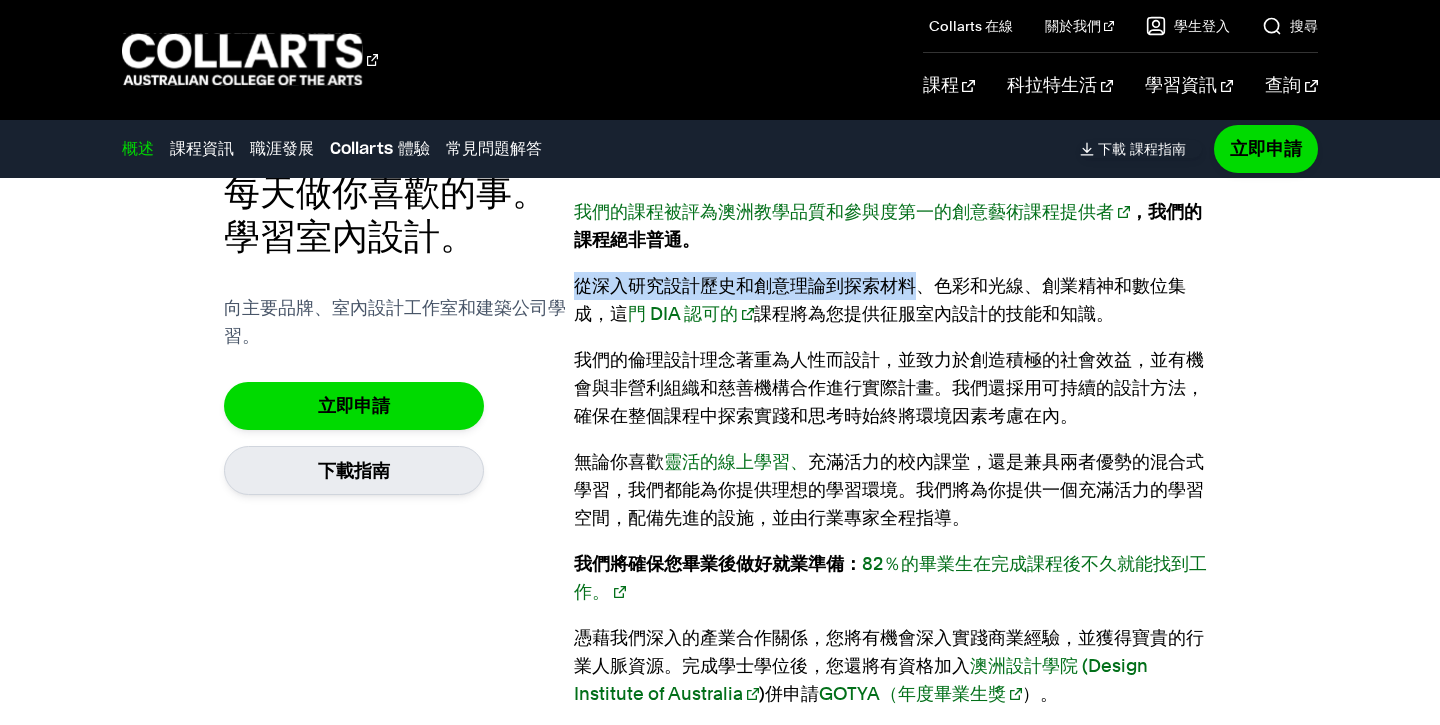 drag, startPoint x: 581, startPoint y: 292, endPoint x: 923, endPoint y: 288, distance: 342.02338 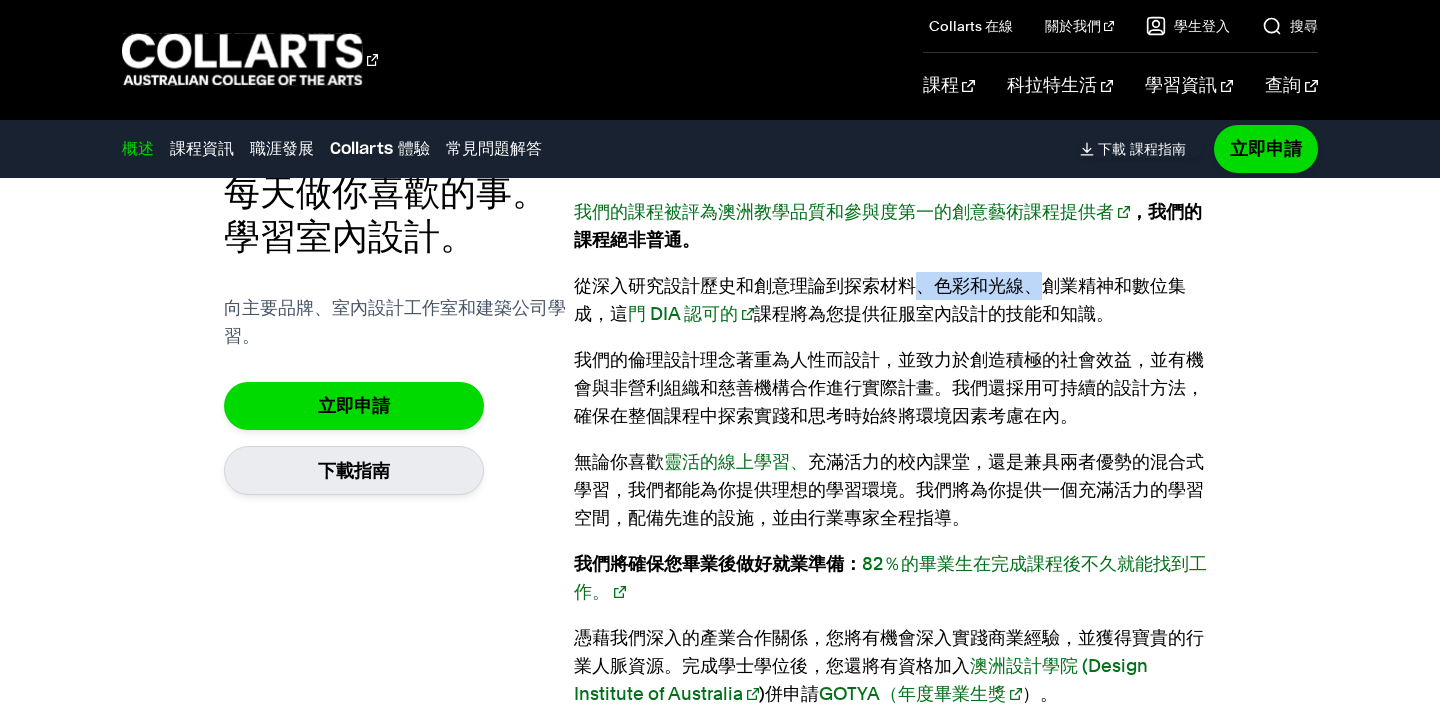 drag, startPoint x: 923, startPoint y: 288, endPoint x: 1029, endPoint y: 283, distance: 106.11786 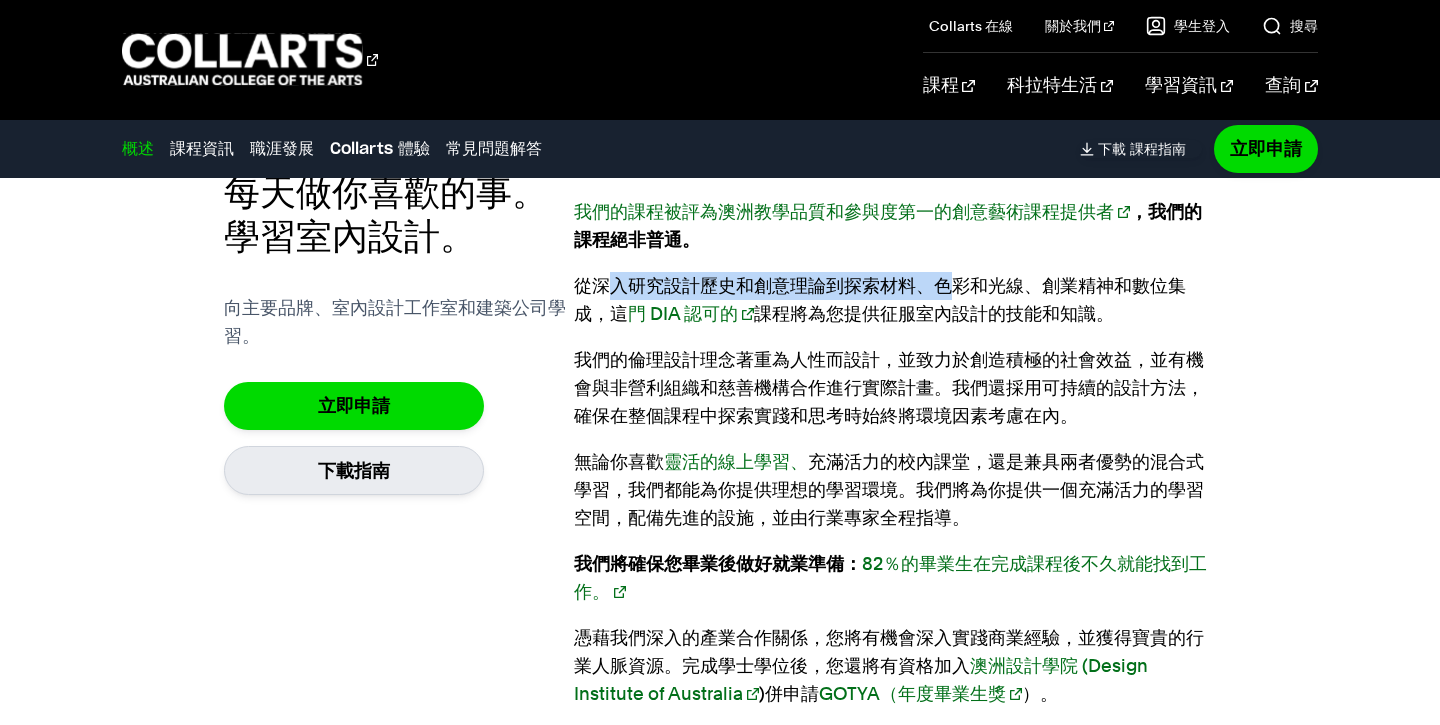 drag, startPoint x: 604, startPoint y: 284, endPoint x: 944, endPoint y: 291, distance: 340.07205 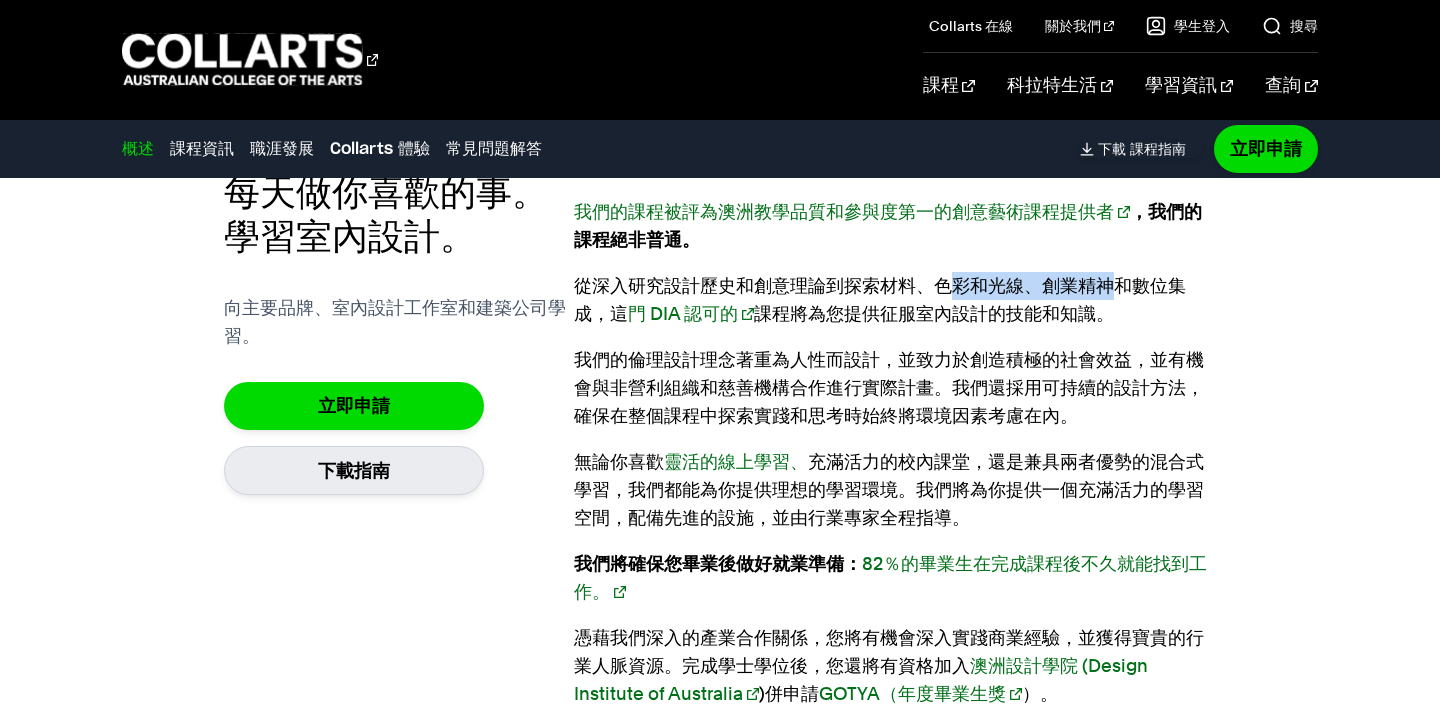 drag, startPoint x: 953, startPoint y: 290, endPoint x: 1115, endPoint y: 297, distance: 162.15117 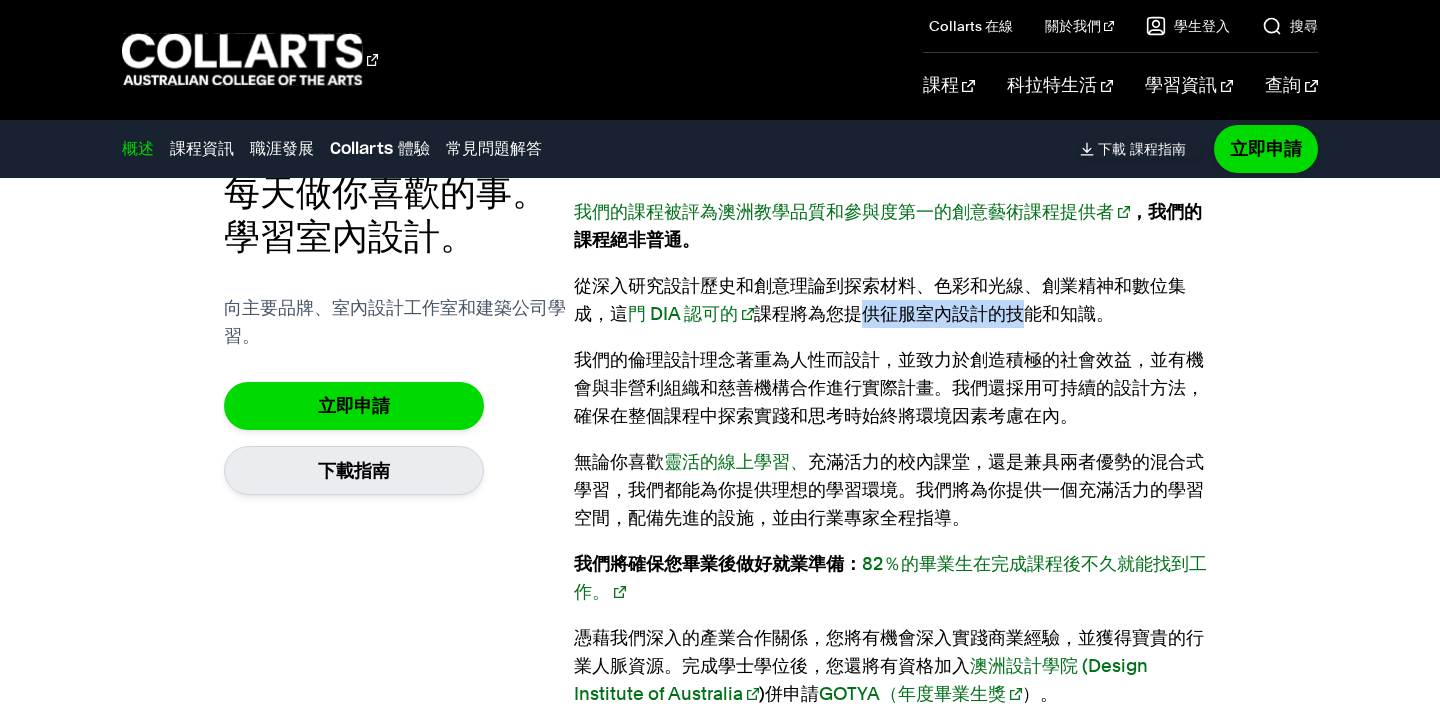 drag, startPoint x: 1029, startPoint y: 308, endPoint x: 862, endPoint y: 308, distance: 167 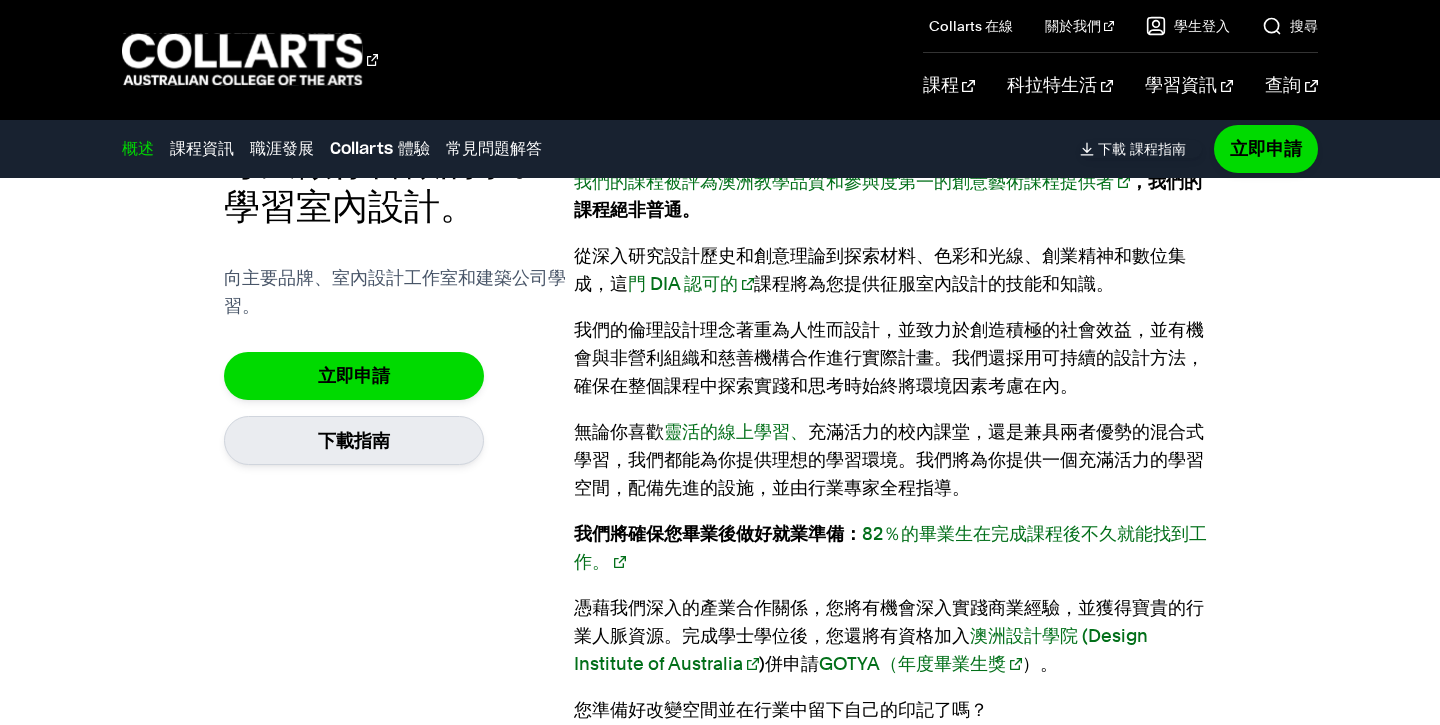 scroll, scrollTop: 1309, scrollLeft: 0, axis: vertical 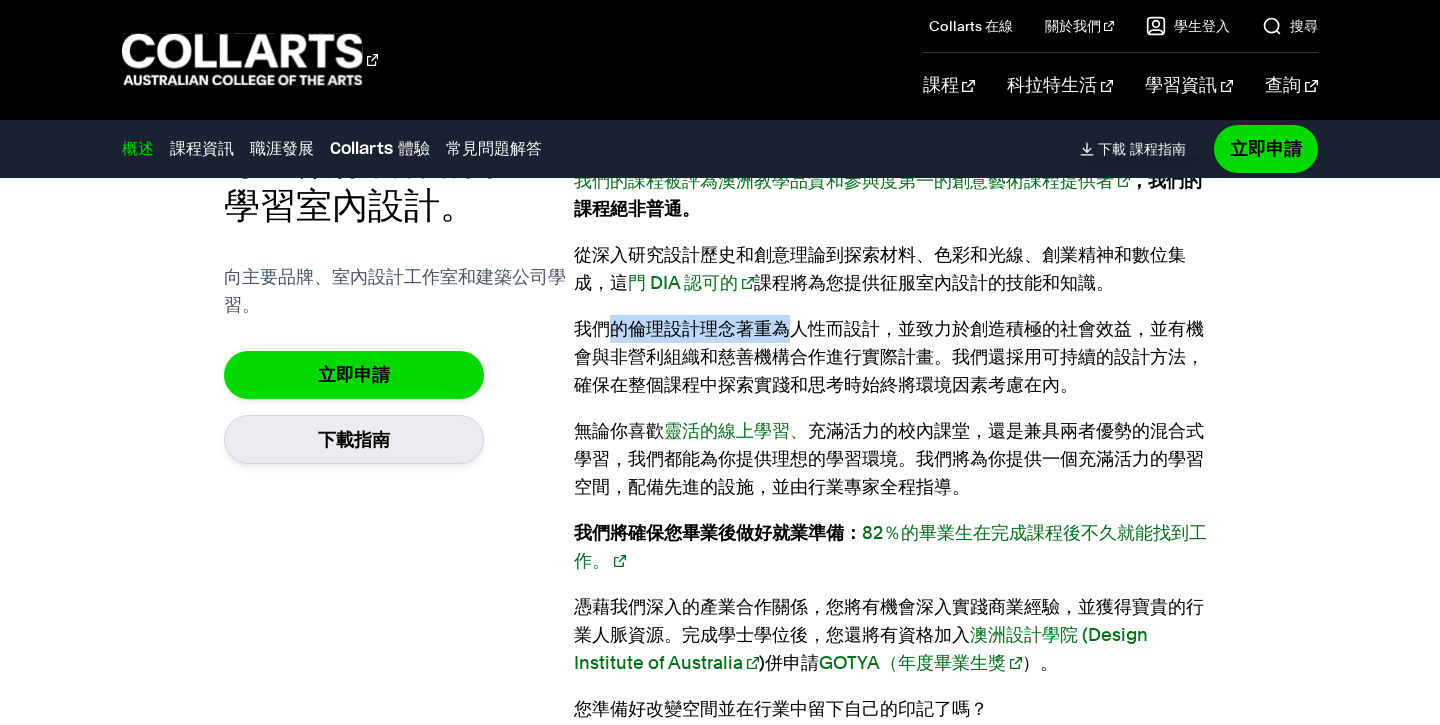 drag, startPoint x: 605, startPoint y: 318, endPoint x: 801, endPoint y: 317, distance: 196.00255 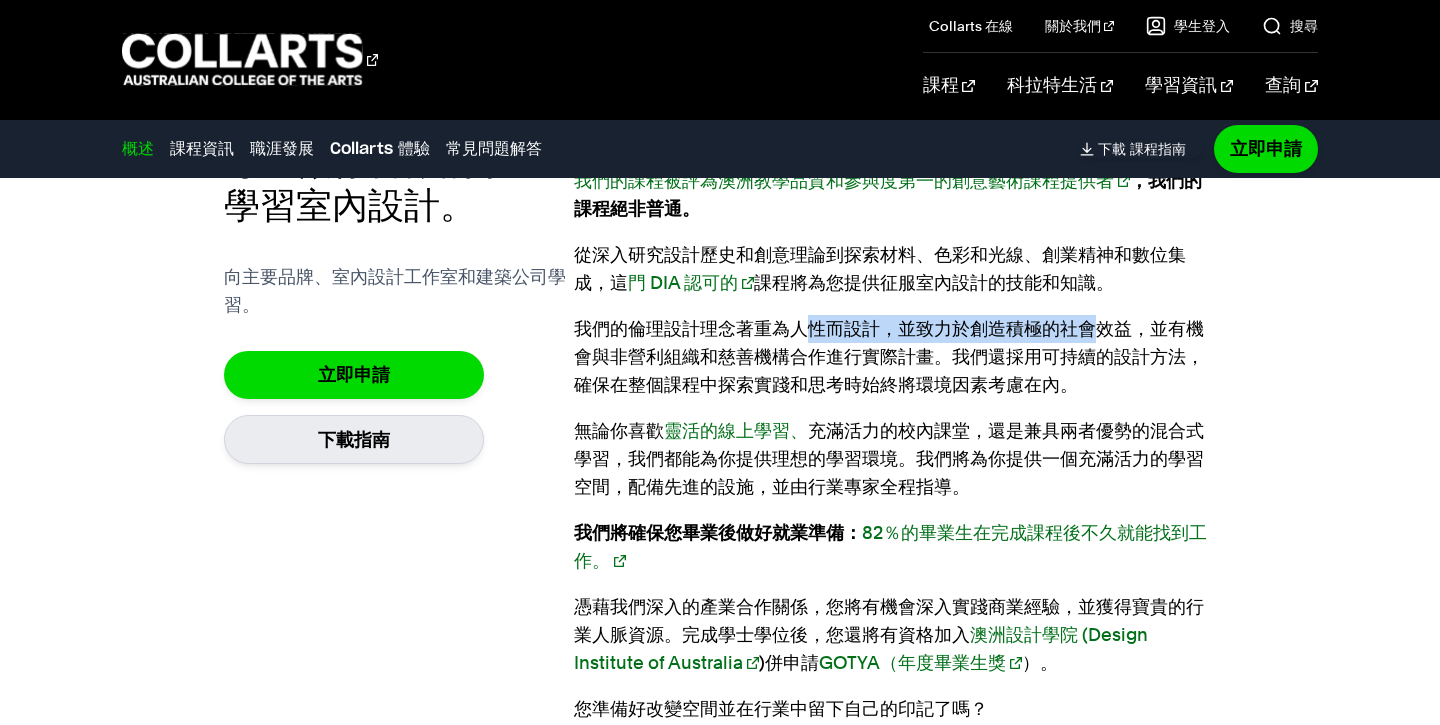 drag, startPoint x: 825, startPoint y: 316, endPoint x: 1100, endPoint y: 327, distance: 275.2199 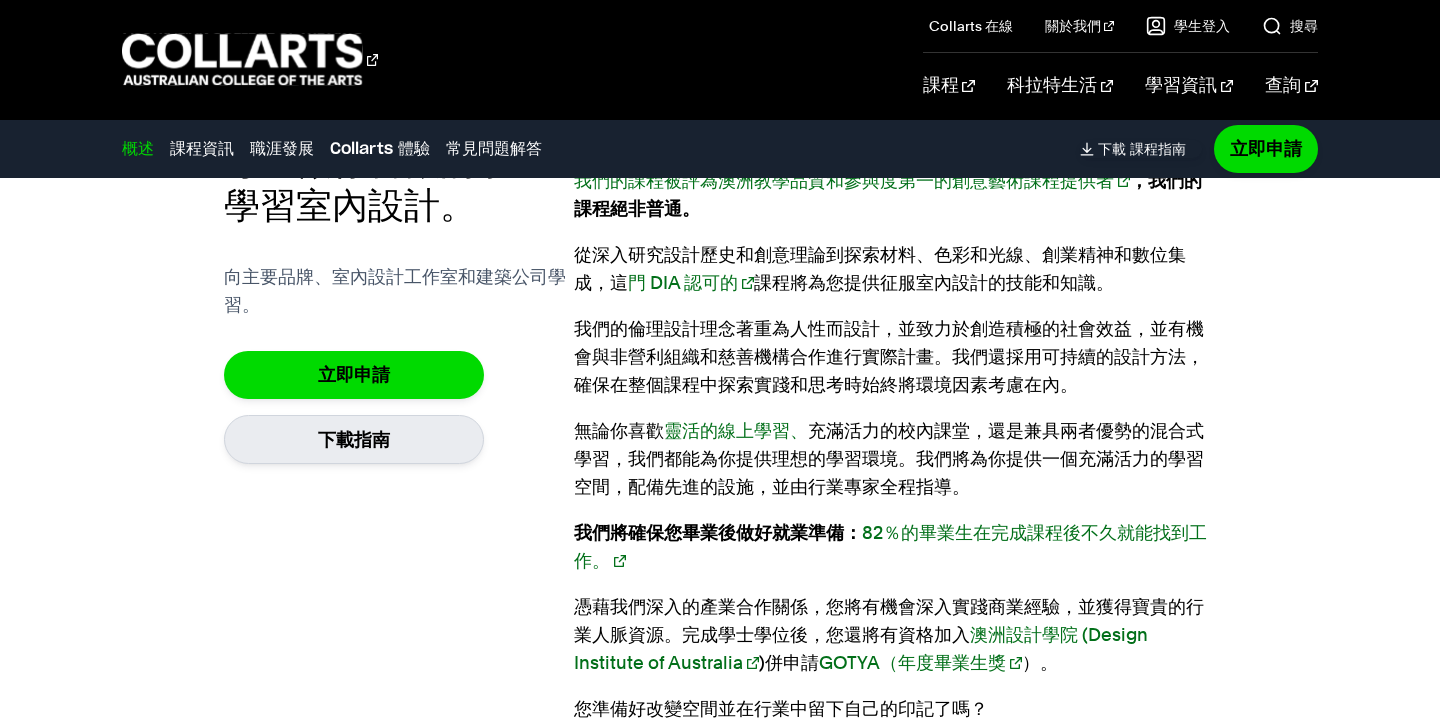 drag, startPoint x: 1113, startPoint y: 327, endPoint x: 1165, endPoint y: 330, distance: 52.086468 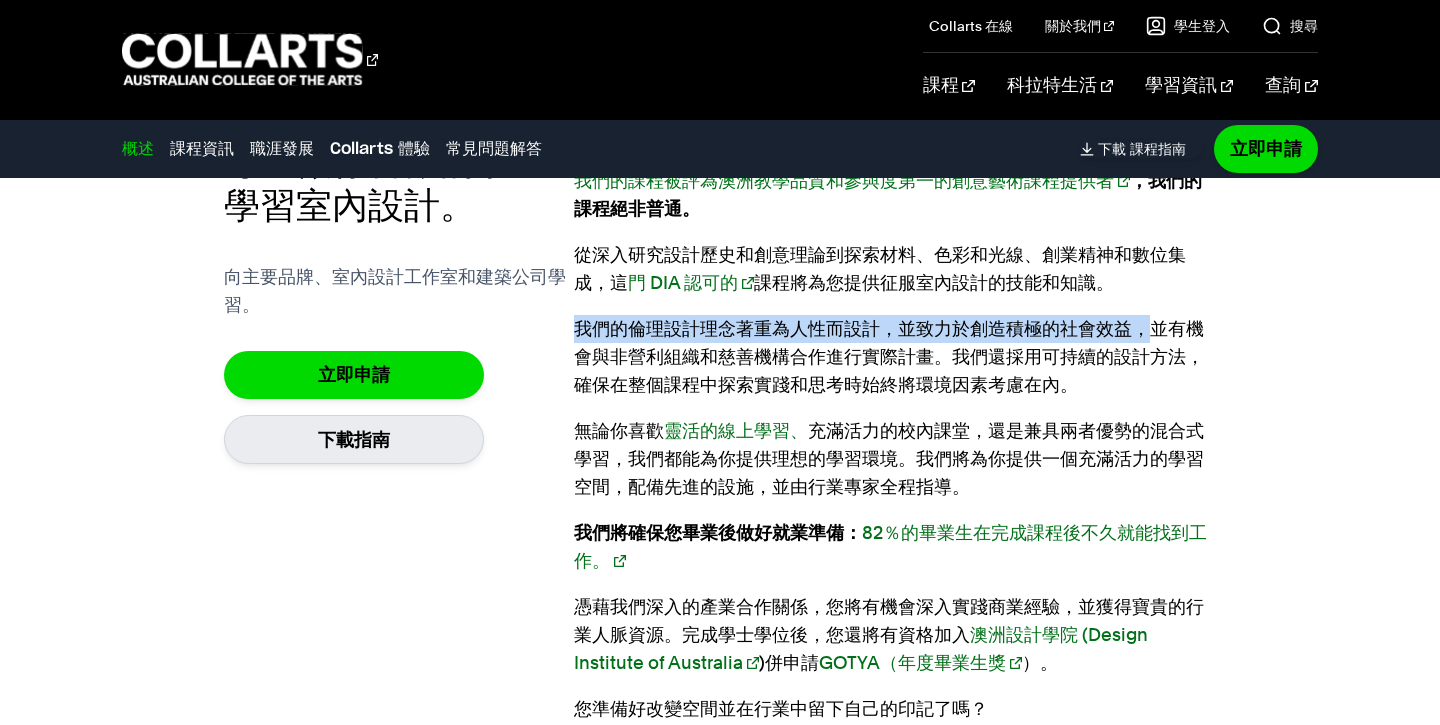 drag, startPoint x: 1165, startPoint y: 330, endPoint x: 581, endPoint y: 329, distance: 584.00085 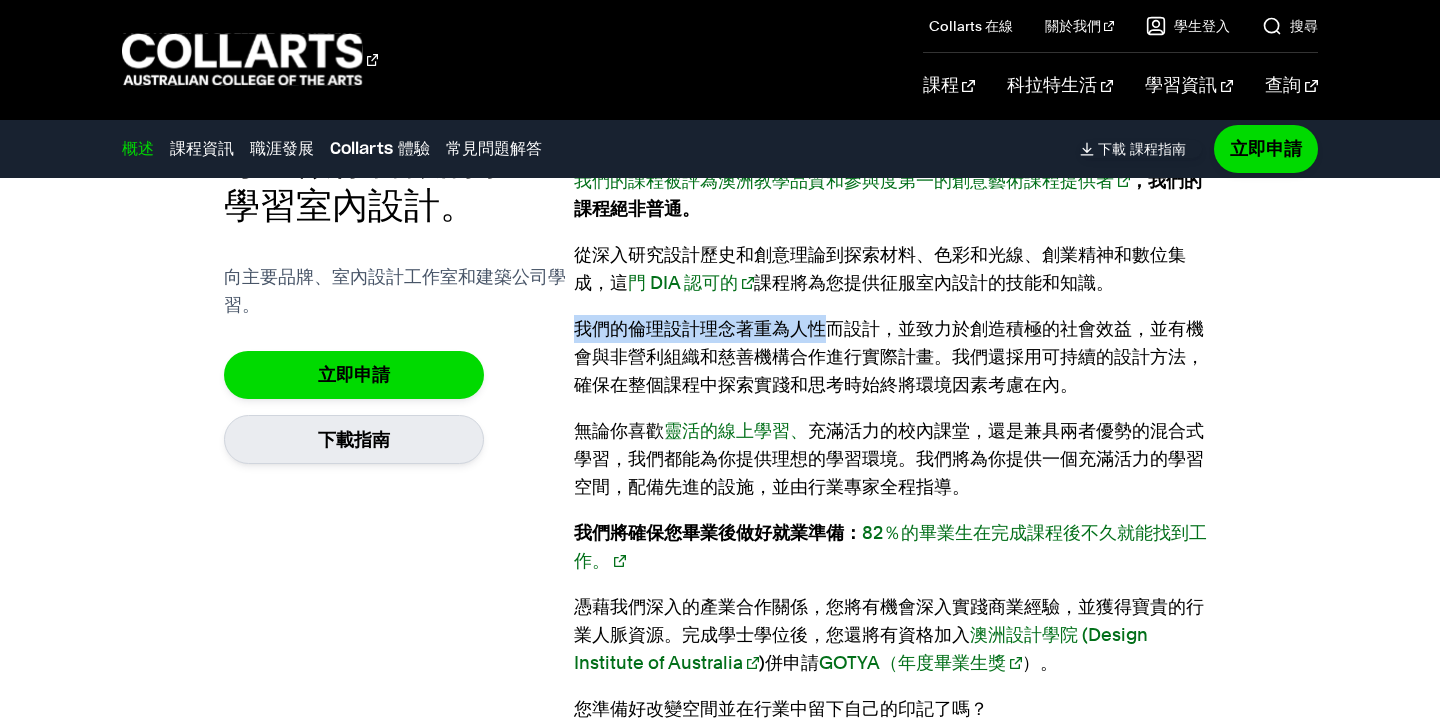 drag, startPoint x: 581, startPoint y: 329, endPoint x: 815, endPoint y: 330, distance: 234.00214 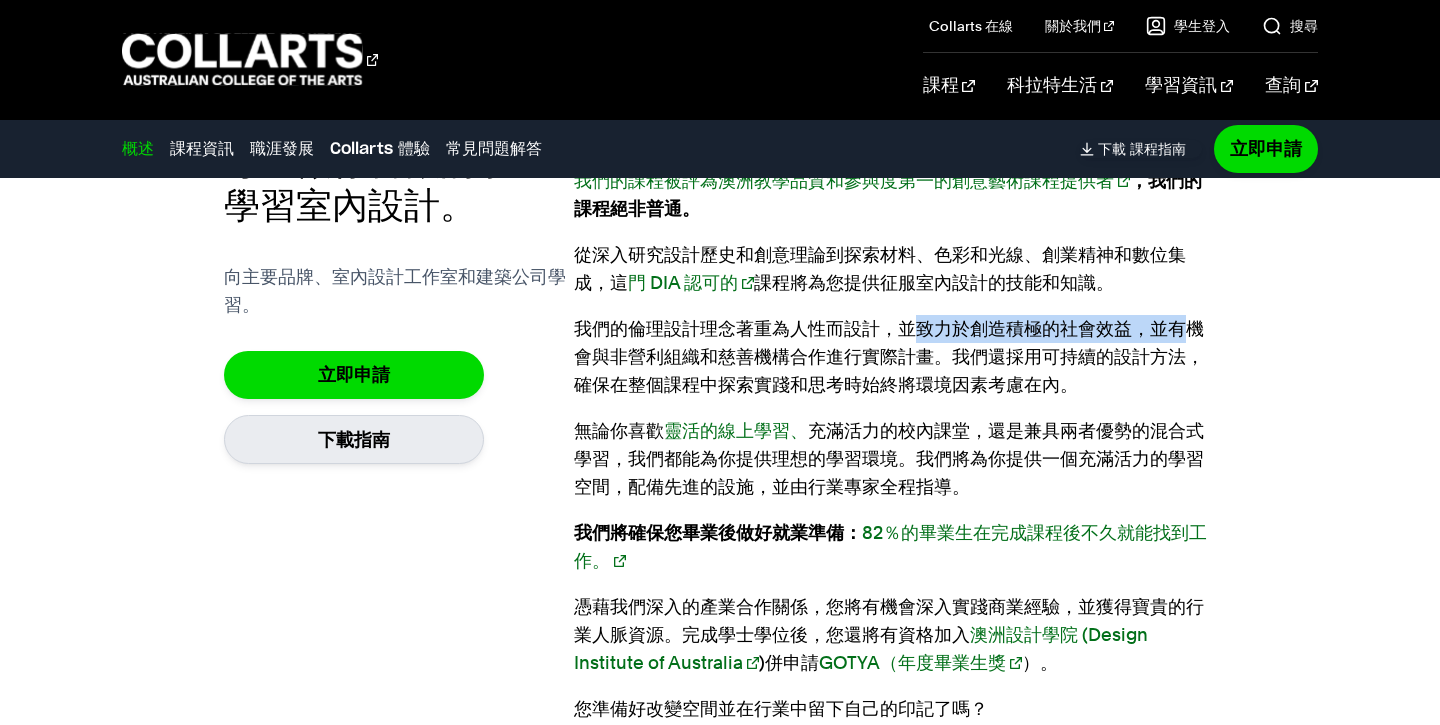 drag, startPoint x: 910, startPoint y: 327, endPoint x: 1178, endPoint y: 333, distance: 268.06717 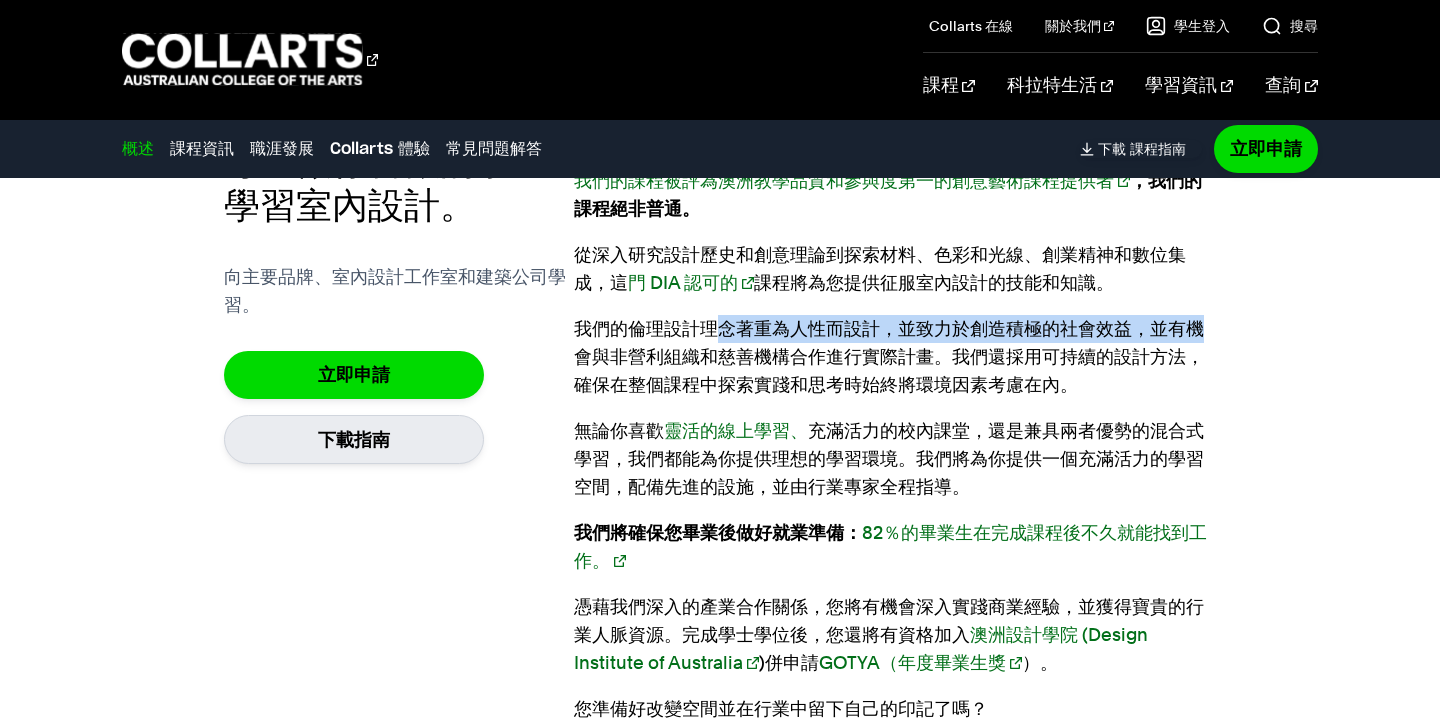 drag, startPoint x: 1200, startPoint y: 336, endPoint x: 685, endPoint y: 339, distance: 515.0087 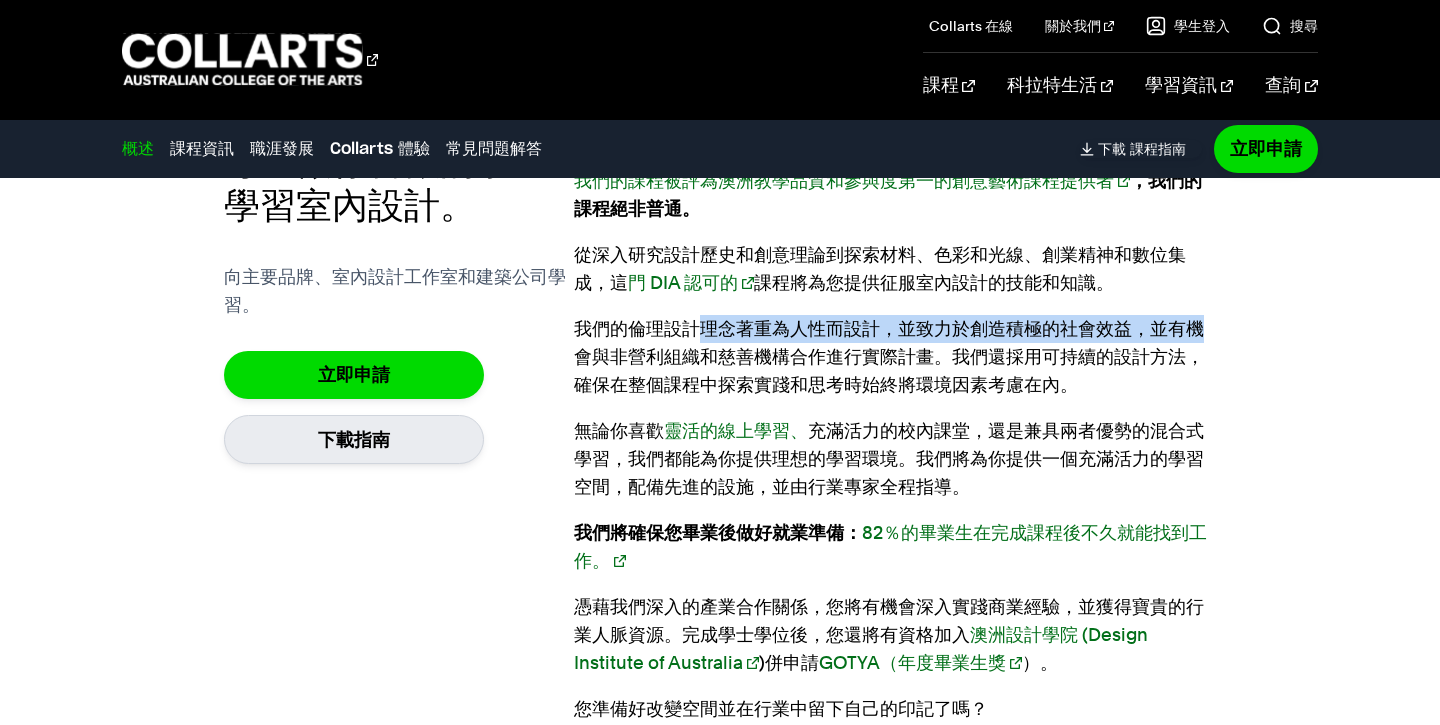 drag, startPoint x: 666, startPoint y: 345, endPoint x: 645, endPoint y: 346, distance: 21.023796 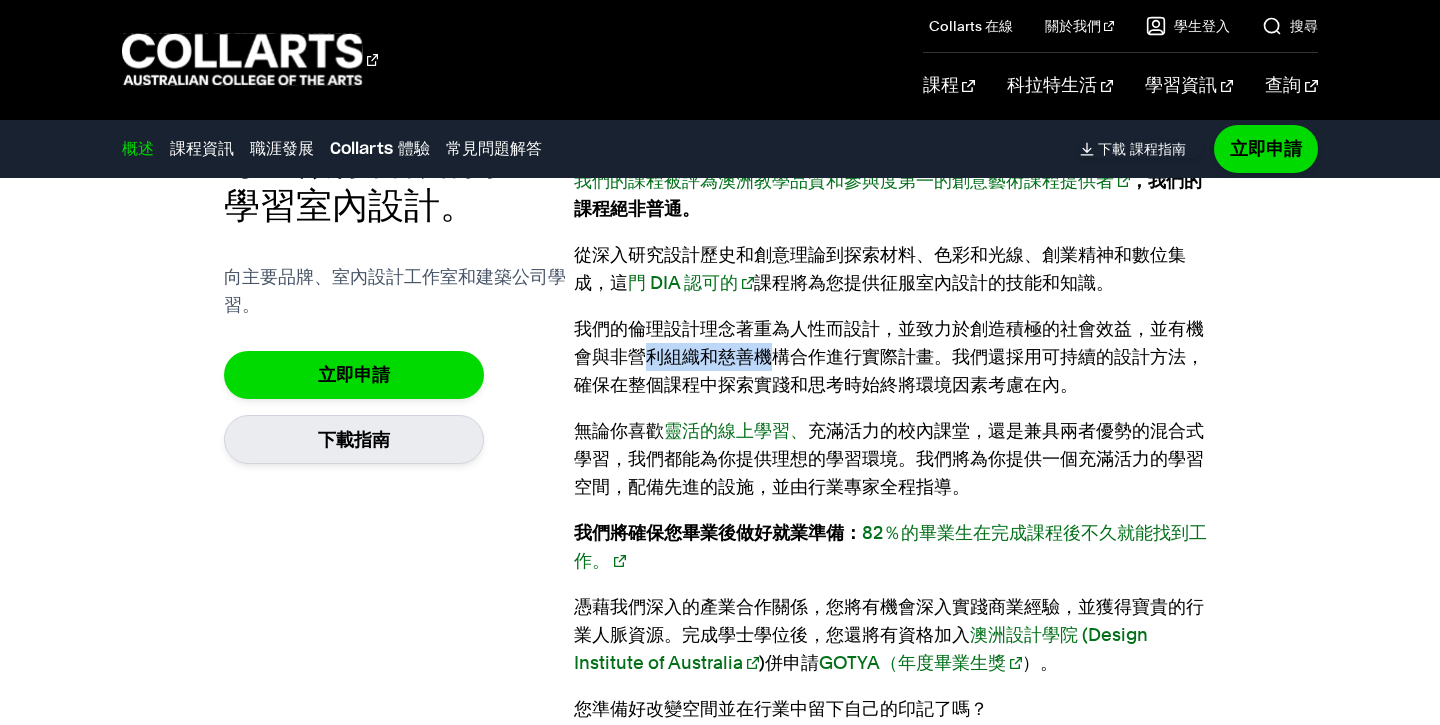 drag, startPoint x: 646, startPoint y: 346, endPoint x: 817, endPoint y: 366, distance: 172.16562 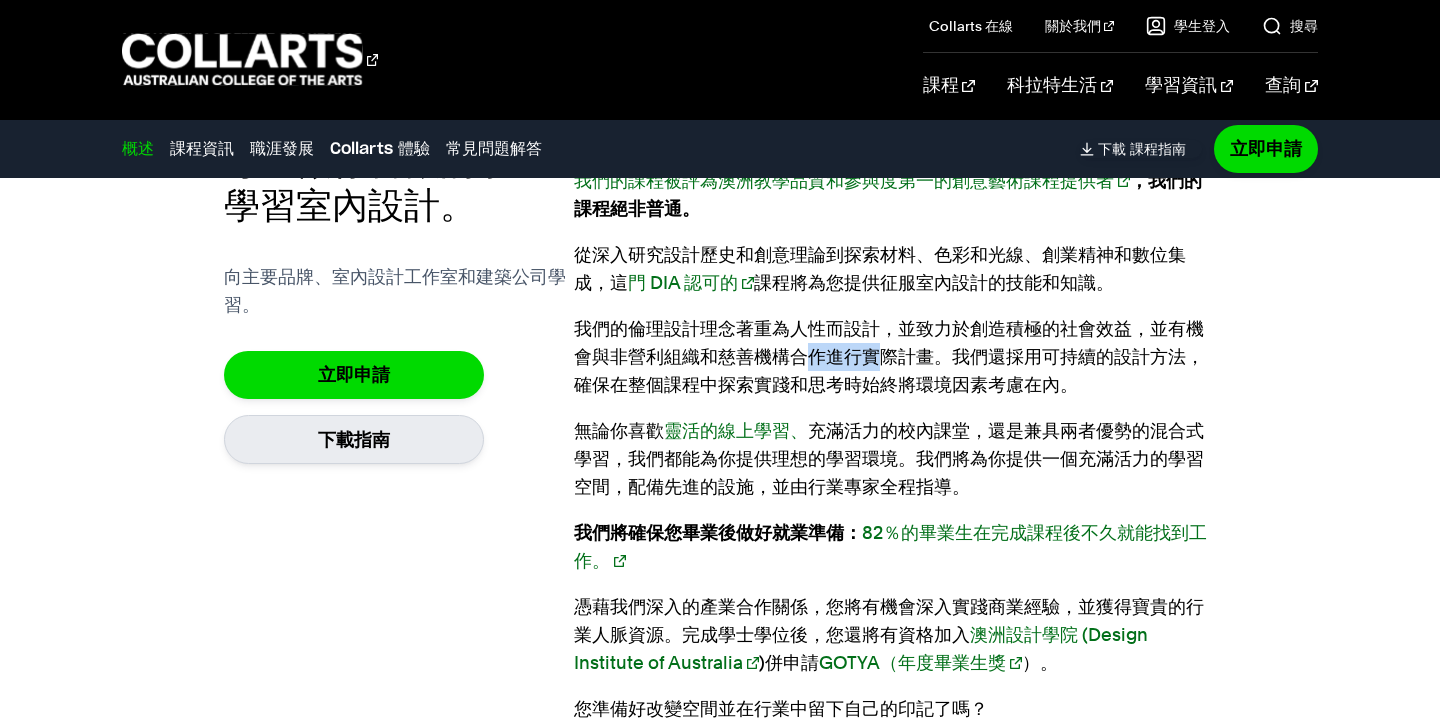 drag, startPoint x: 817, startPoint y: 366, endPoint x: 932, endPoint y: 364, distance: 115.01739 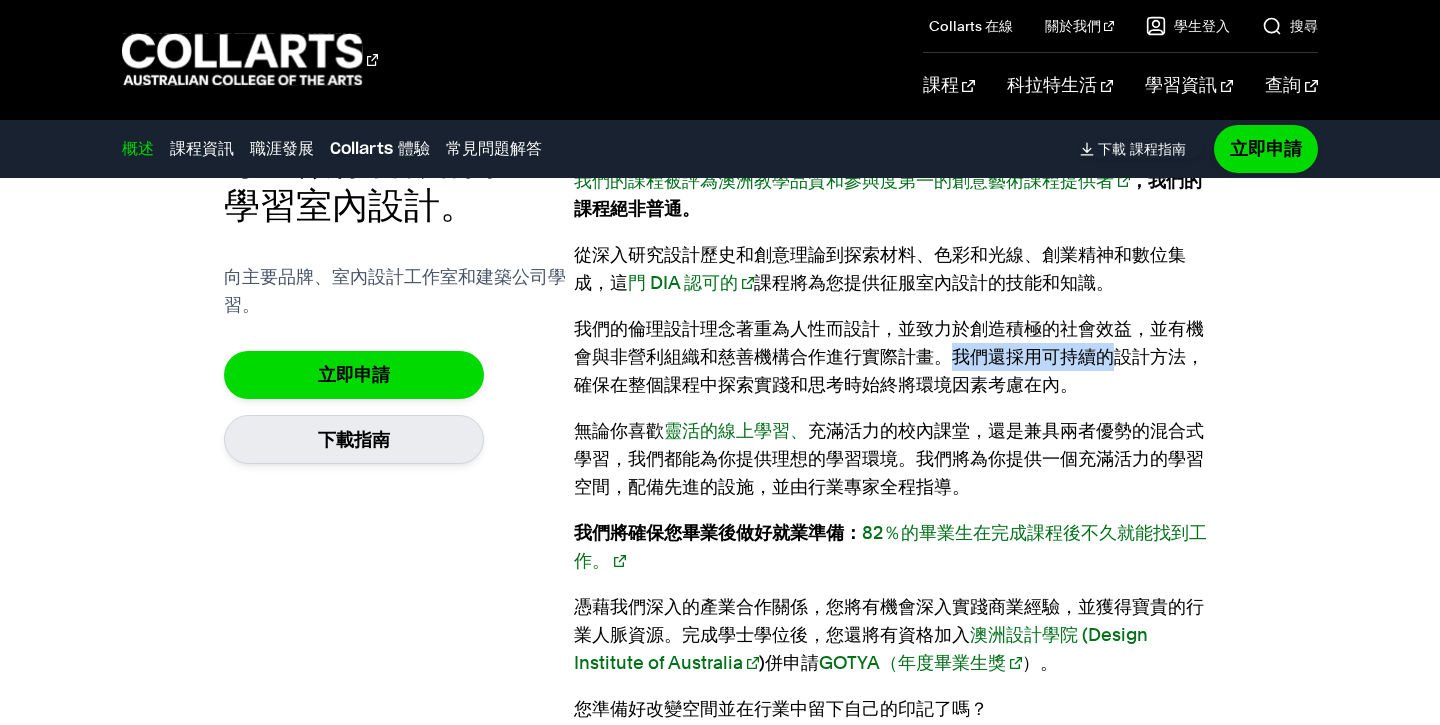 drag, startPoint x: 992, startPoint y: 363, endPoint x: 1135, endPoint y: 369, distance: 143.12582 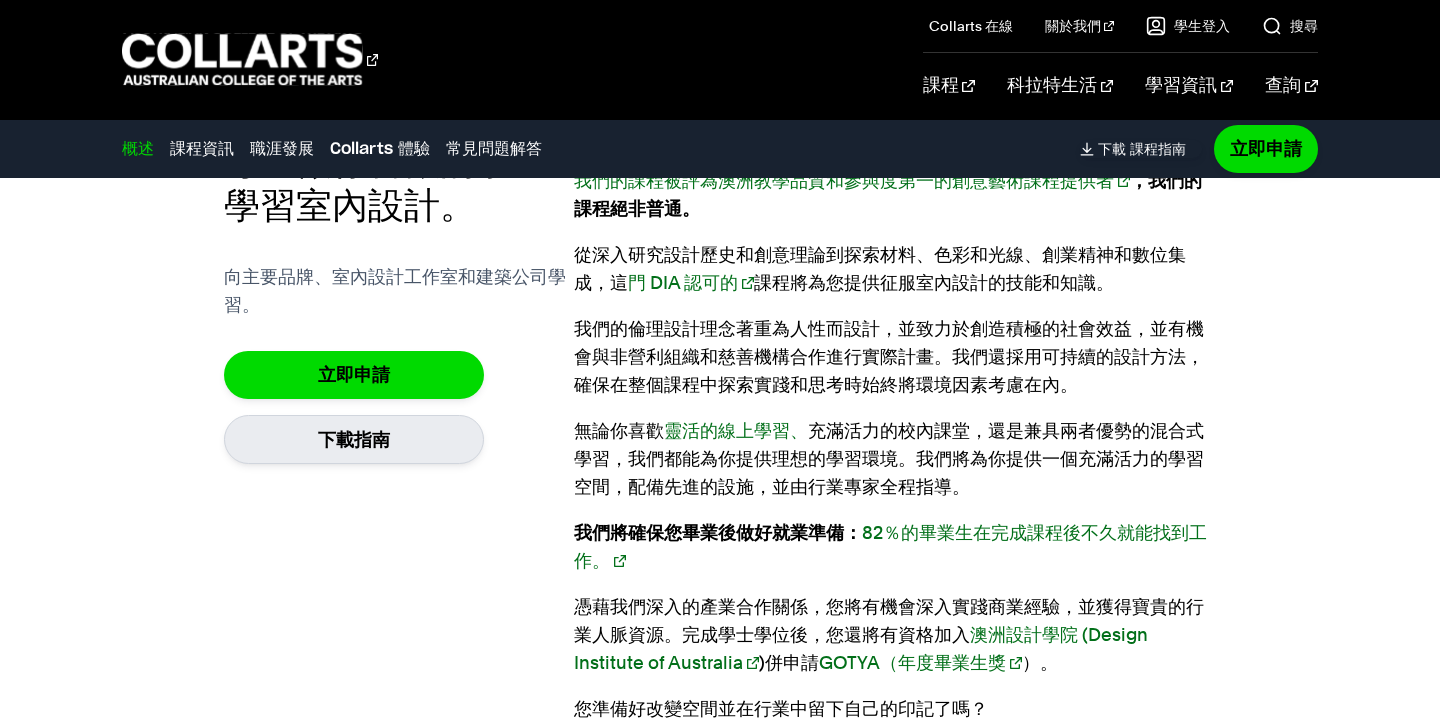 click on "我們的倫理設計理念著重為人性而設計，並致力於創造積極的社會效益，並有機會與非營利組織和慈善機構合作進行實際計畫。我們還採用可持續的設計方法，確保在整個課程中探索實踐和思考時始終將環境因素考慮在內。" at bounding box center [895, 357] 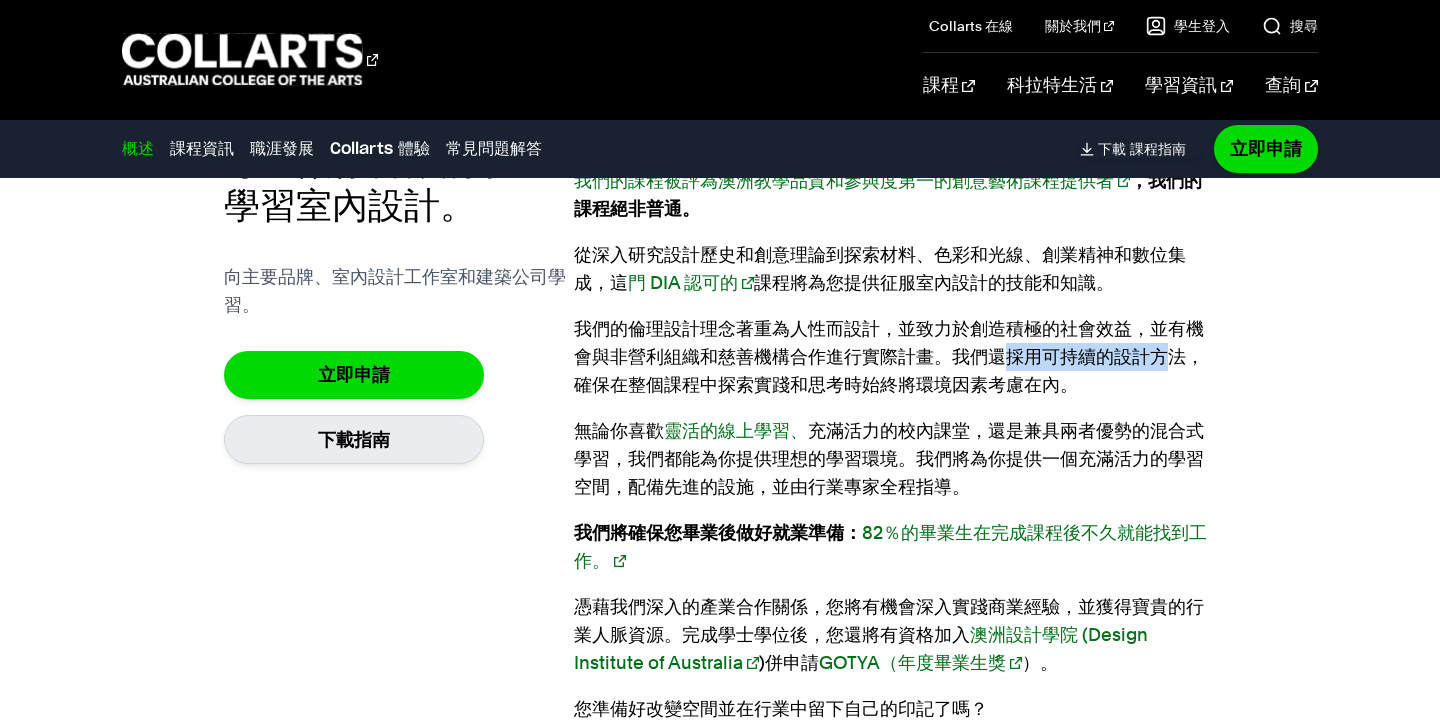 drag, startPoint x: 1176, startPoint y: 368, endPoint x: 995, endPoint y: 358, distance: 181.27603 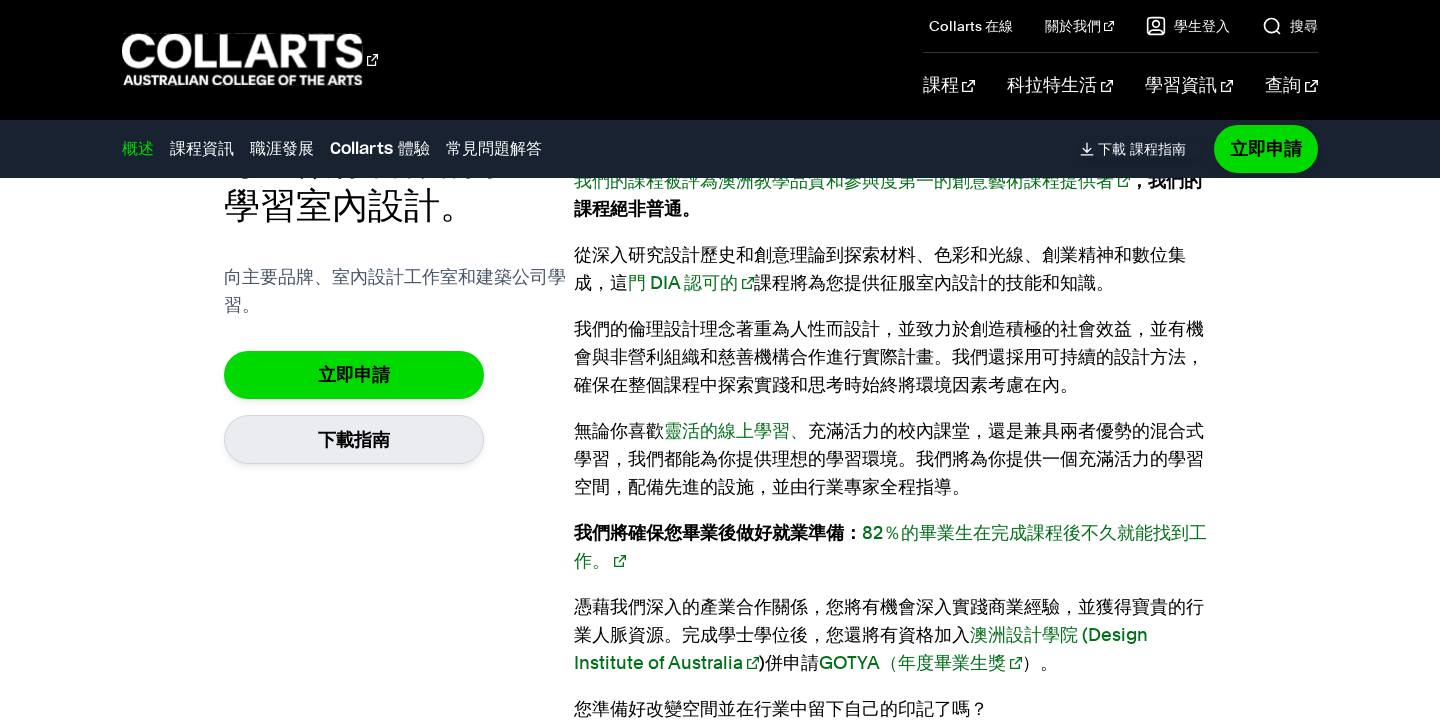 click on "我們的倫理設計理念著重為人性而設計，並致力於創造積極的社會效益，並有機會與非營利組織和慈善機構合作進行實際計畫。我們還採用可持續的設計方法，確保在整個課程中探索實踐和思考時始終將環境因素考慮在內。" at bounding box center [889, 356] 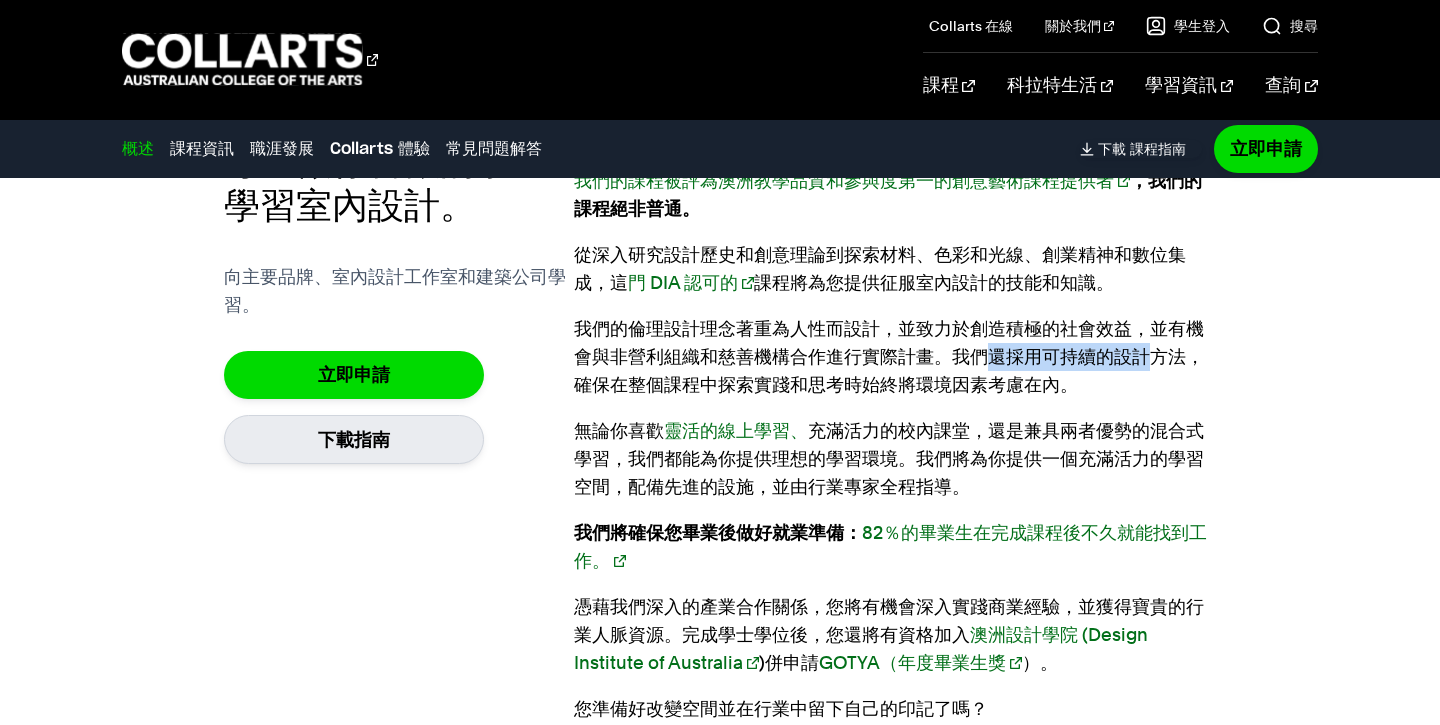 drag, startPoint x: 993, startPoint y: 358, endPoint x: 1156, endPoint y: 356, distance: 163.01227 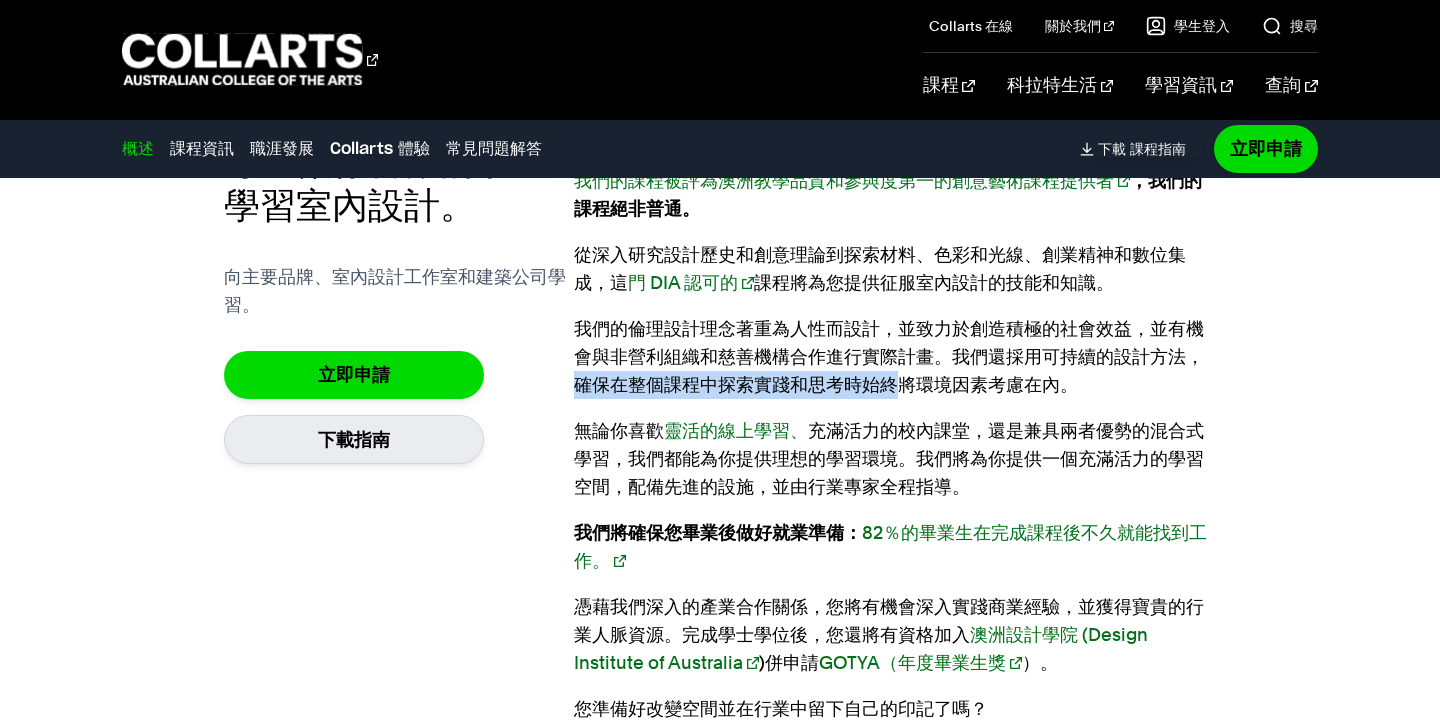 drag, startPoint x: 580, startPoint y: 373, endPoint x: 898, endPoint y: 396, distance: 318.8307 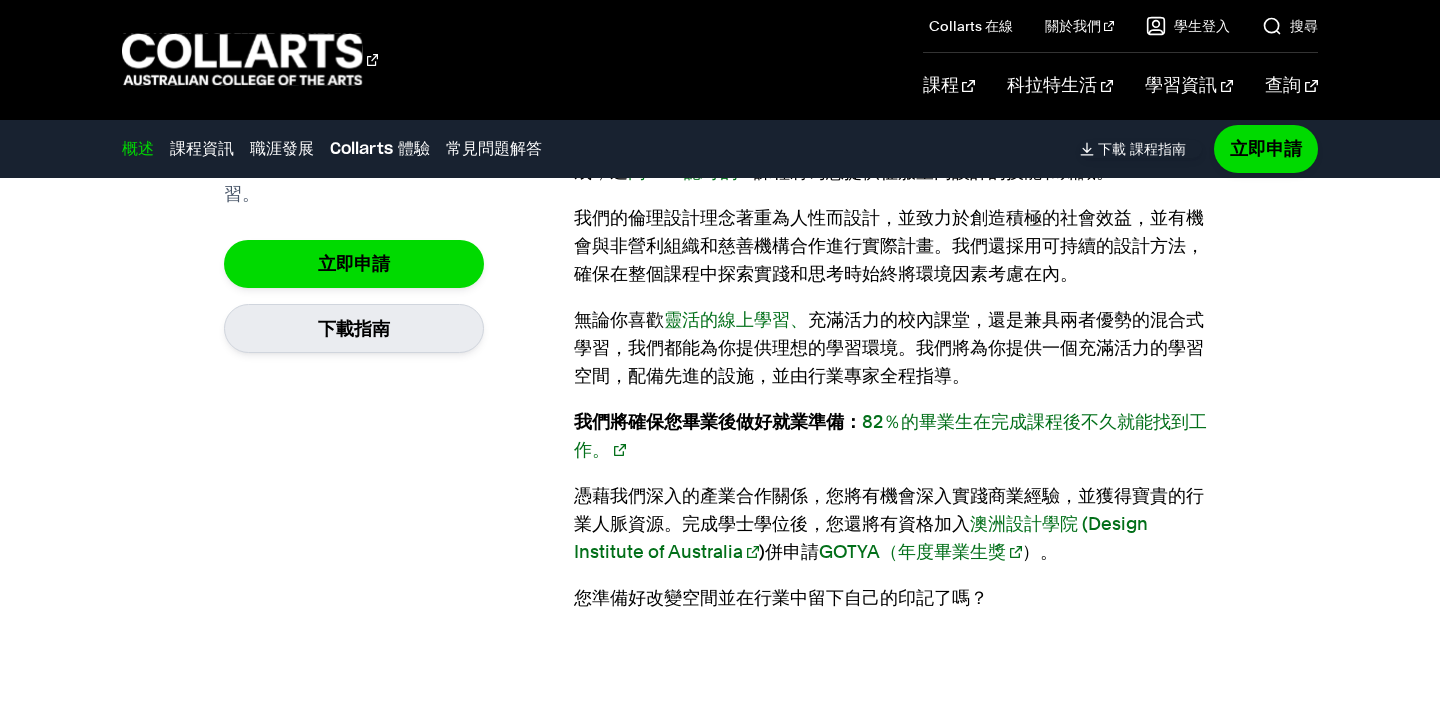 scroll, scrollTop: 1453, scrollLeft: 0, axis: vertical 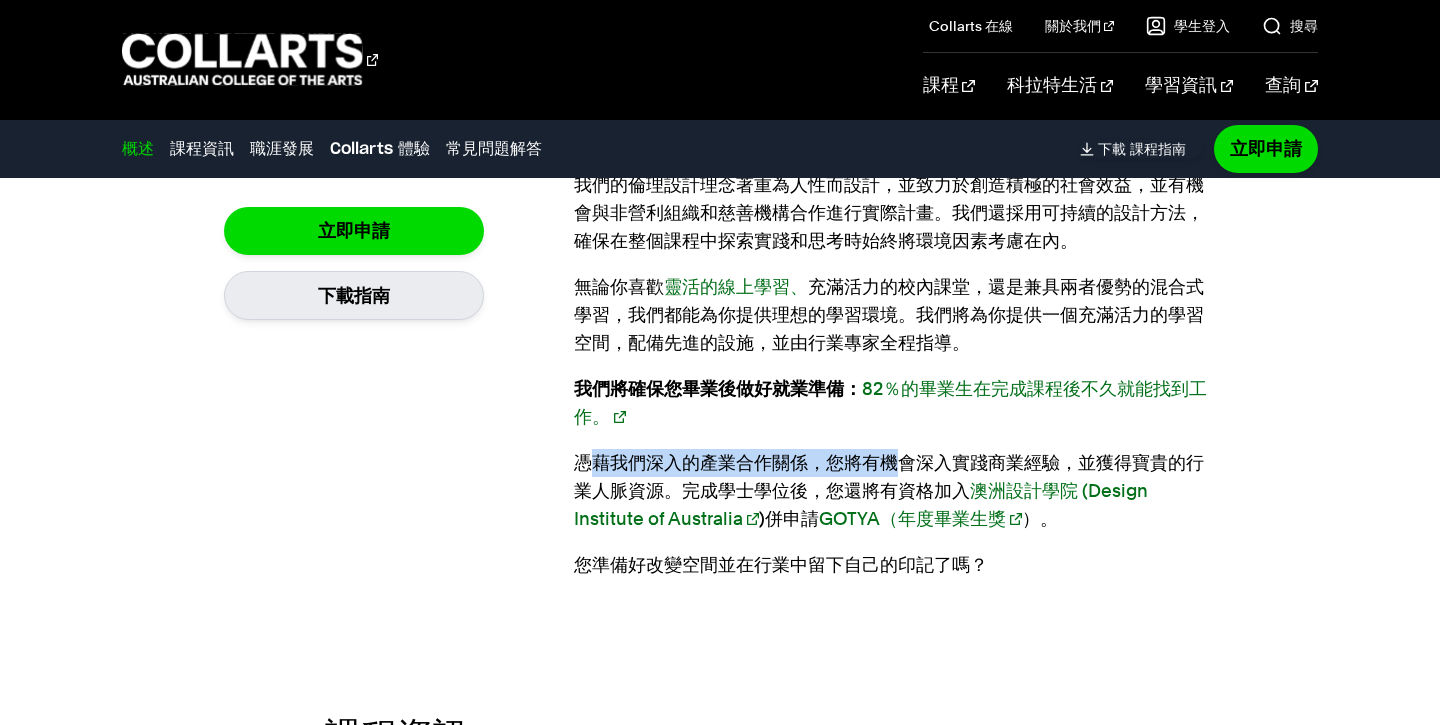 drag, startPoint x: 602, startPoint y: 454, endPoint x: 929, endPoint y: 477, distance: 327.80786 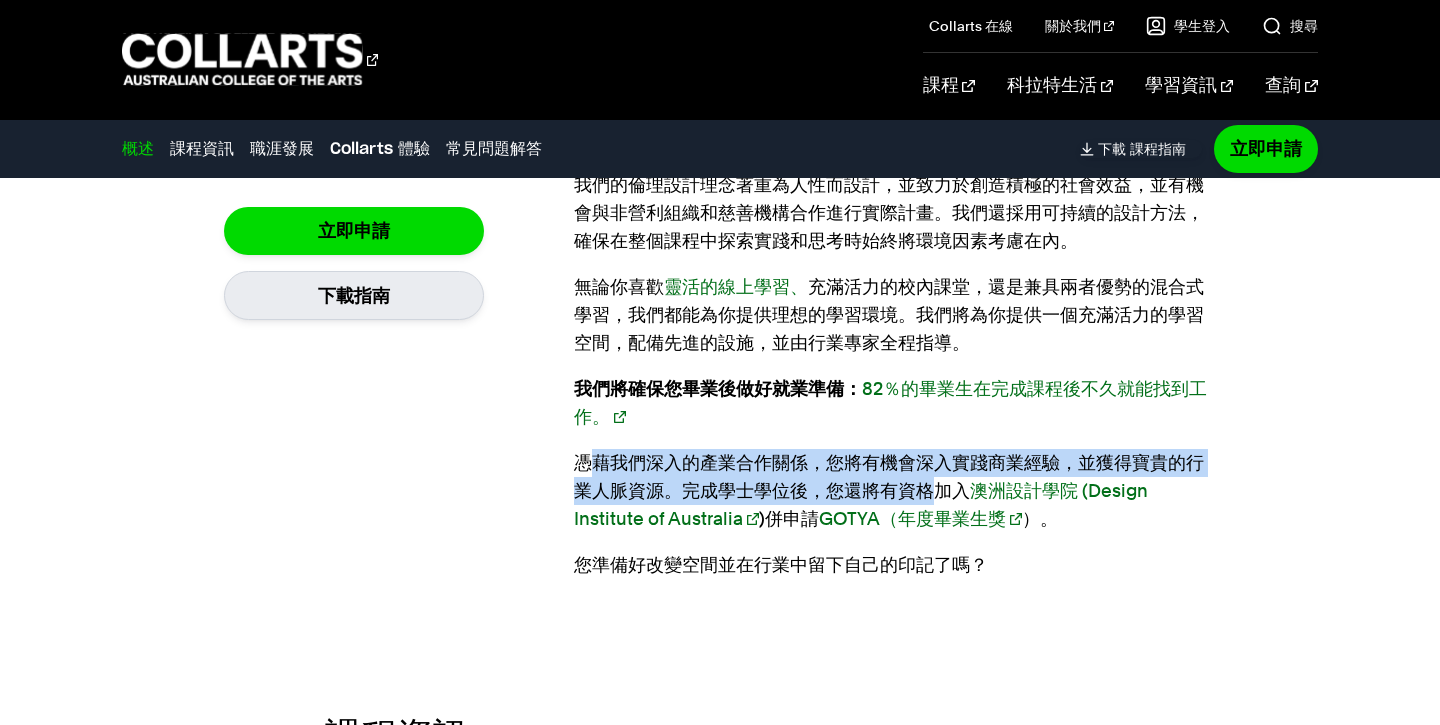 click on "憑藉我們深入的產業合作關係，您將有機會深入實踐商業經驗，並獲得寶貴的行業人脈資源。完成學士學位後，您還將有資格加入 澳洲設計學院 (Design Institute of Australia  )併申請 GOTYA（年度畢業生獎 ）。" at bounding box center (895, 491) 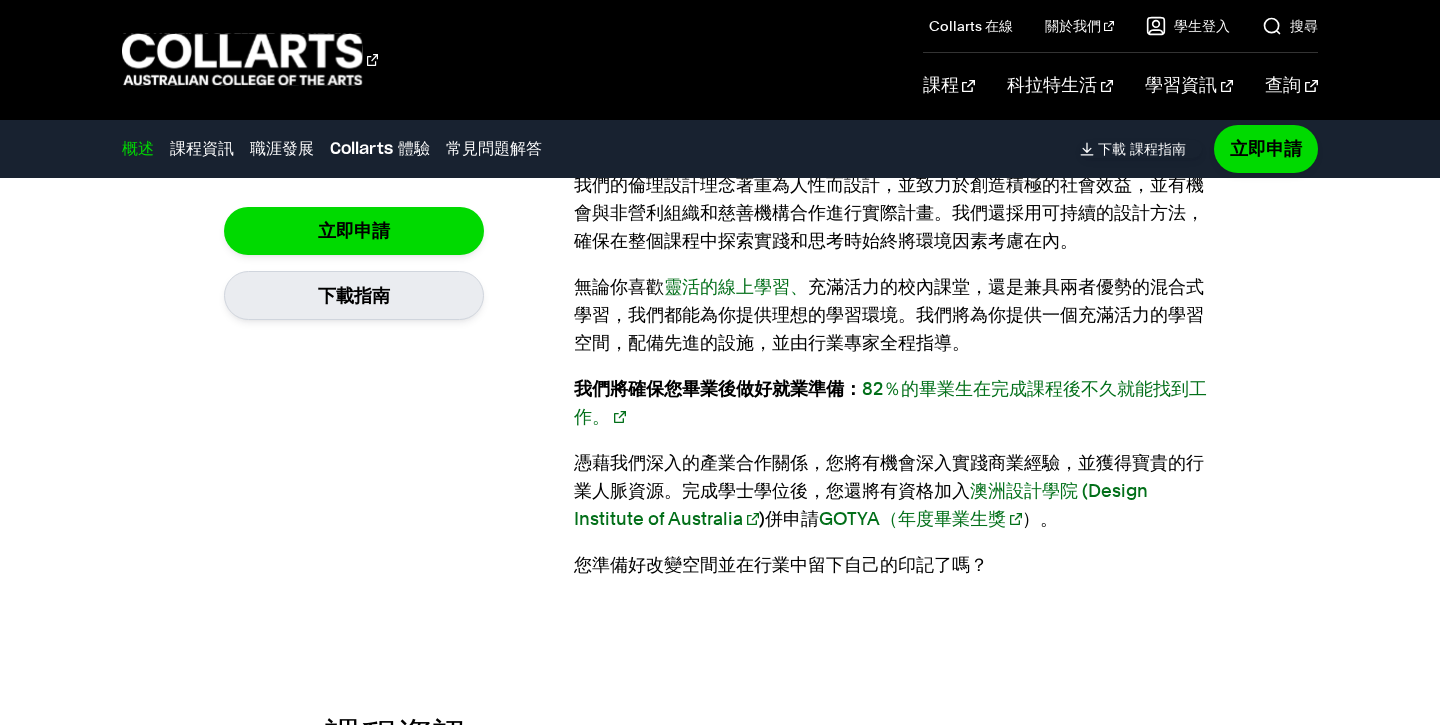 scroll, scrollTop: 1648, scrollLeft: 0, axis: vertical 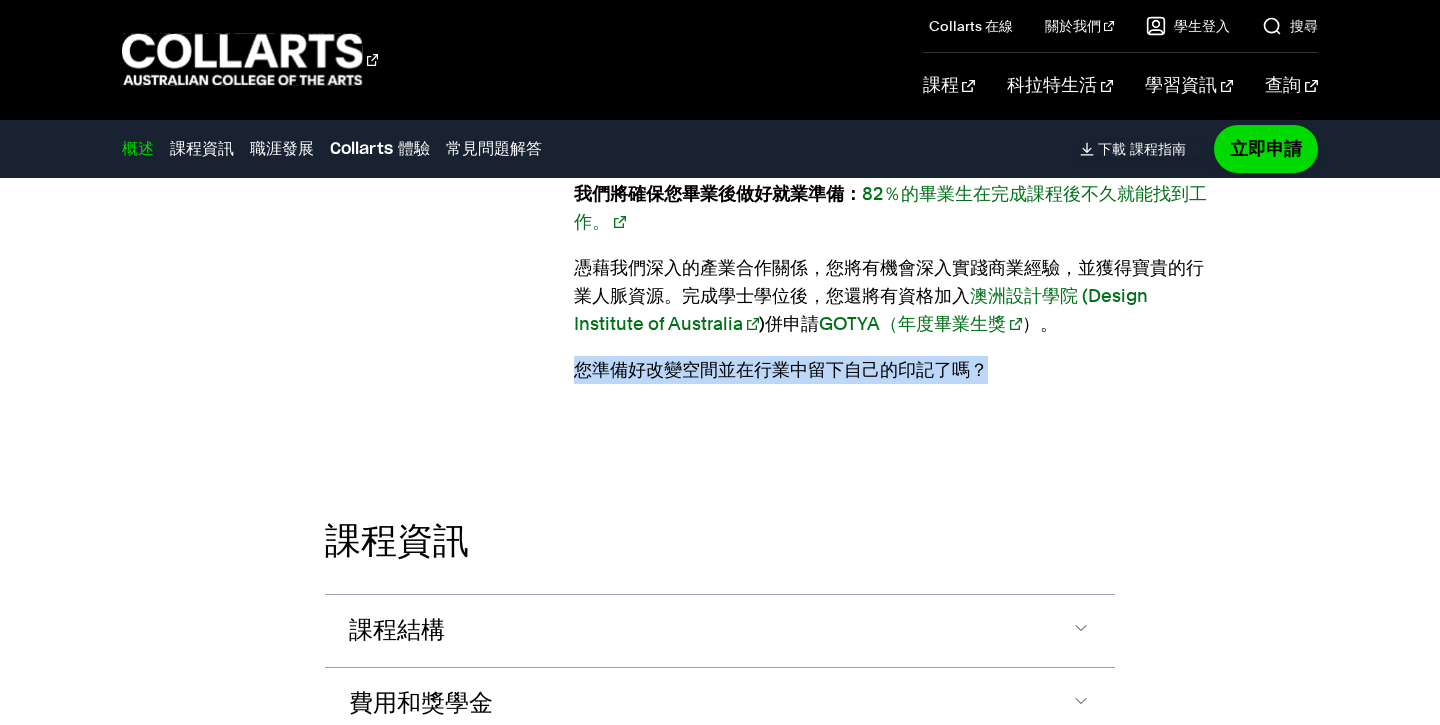 drag, startPoint x: 936, startPoint y: 399, endPoint x: 571, endPoint y: 354, distance: 367.76352 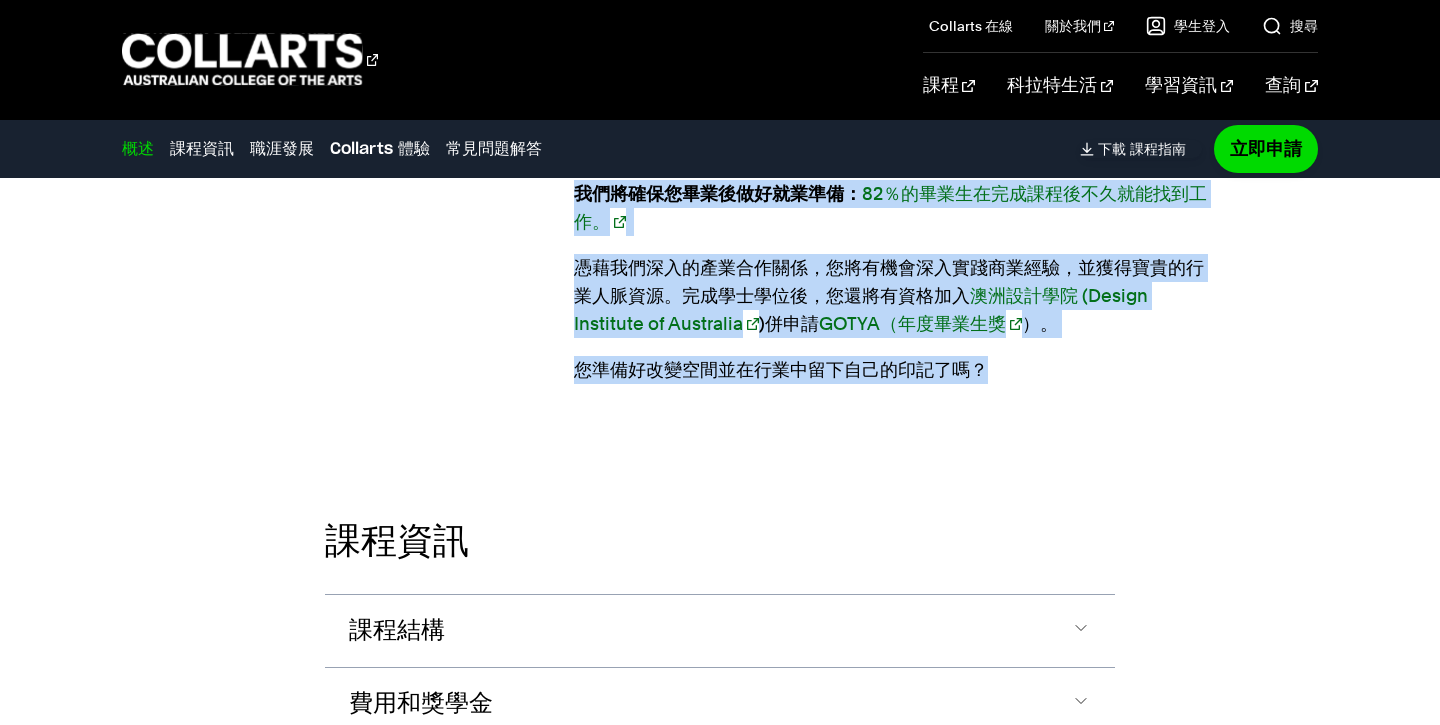 click on "每天做你喜歡的事。學習室內設計。
向主要品牌、室內設計工作室和建築公司學習。
立即申請
下載指南" at bounding box center (399, 94) 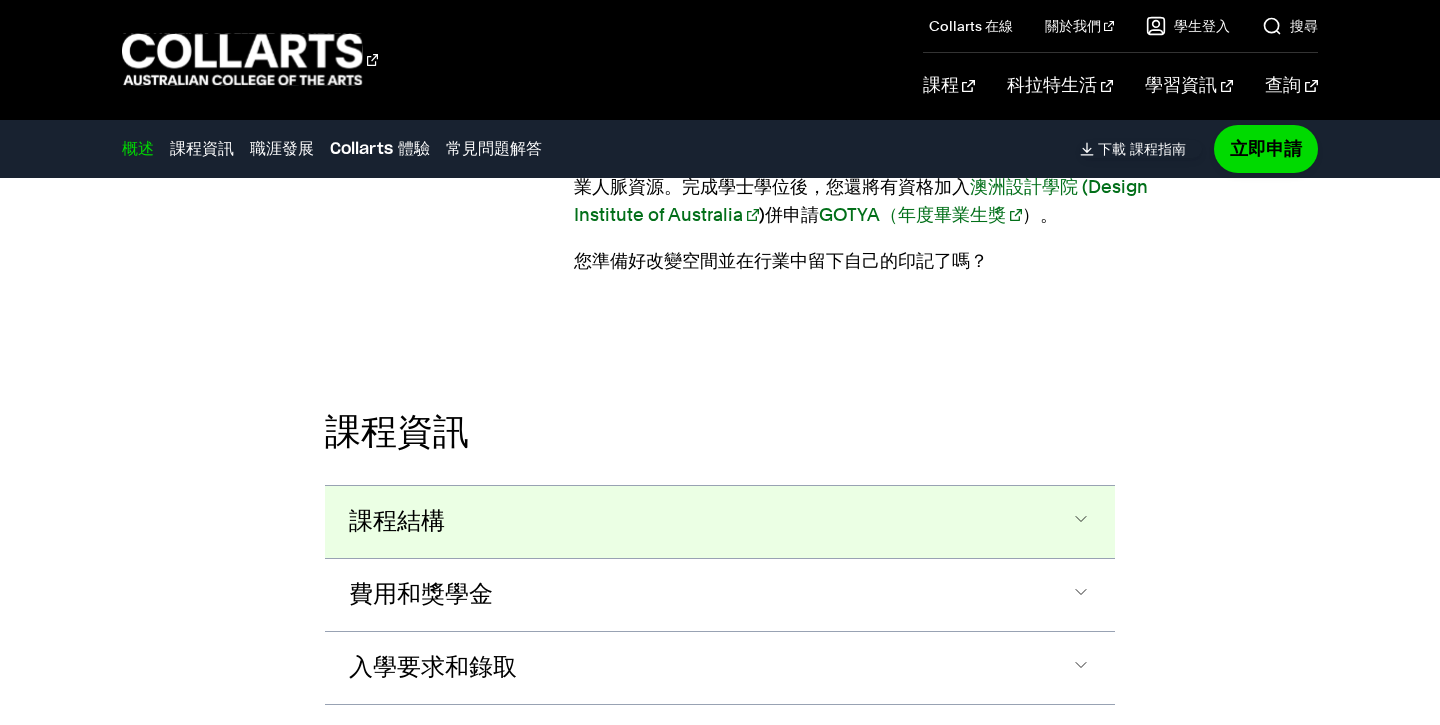 click on "課程結構" at bounding box center [0, 0] 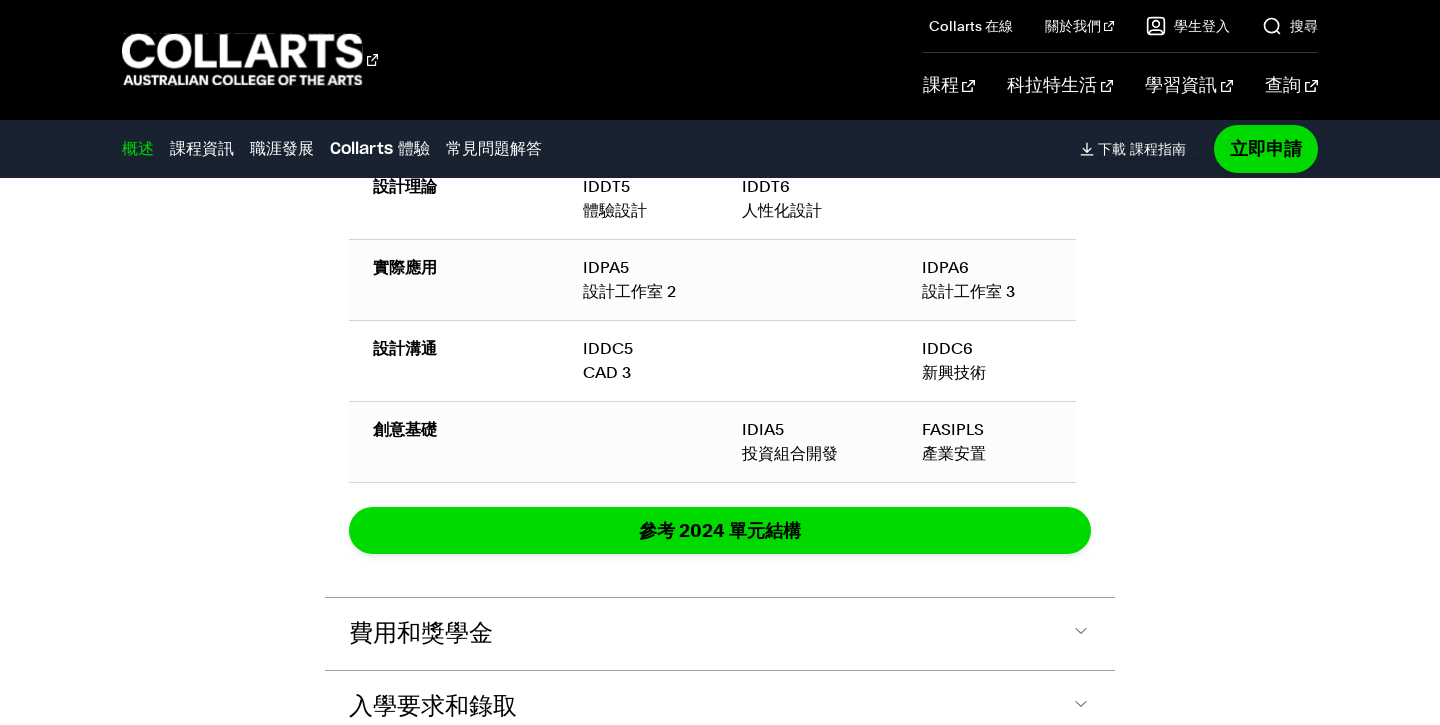 scroll, scrollTop: 3248, scrollLeft: 0, axis: vertical 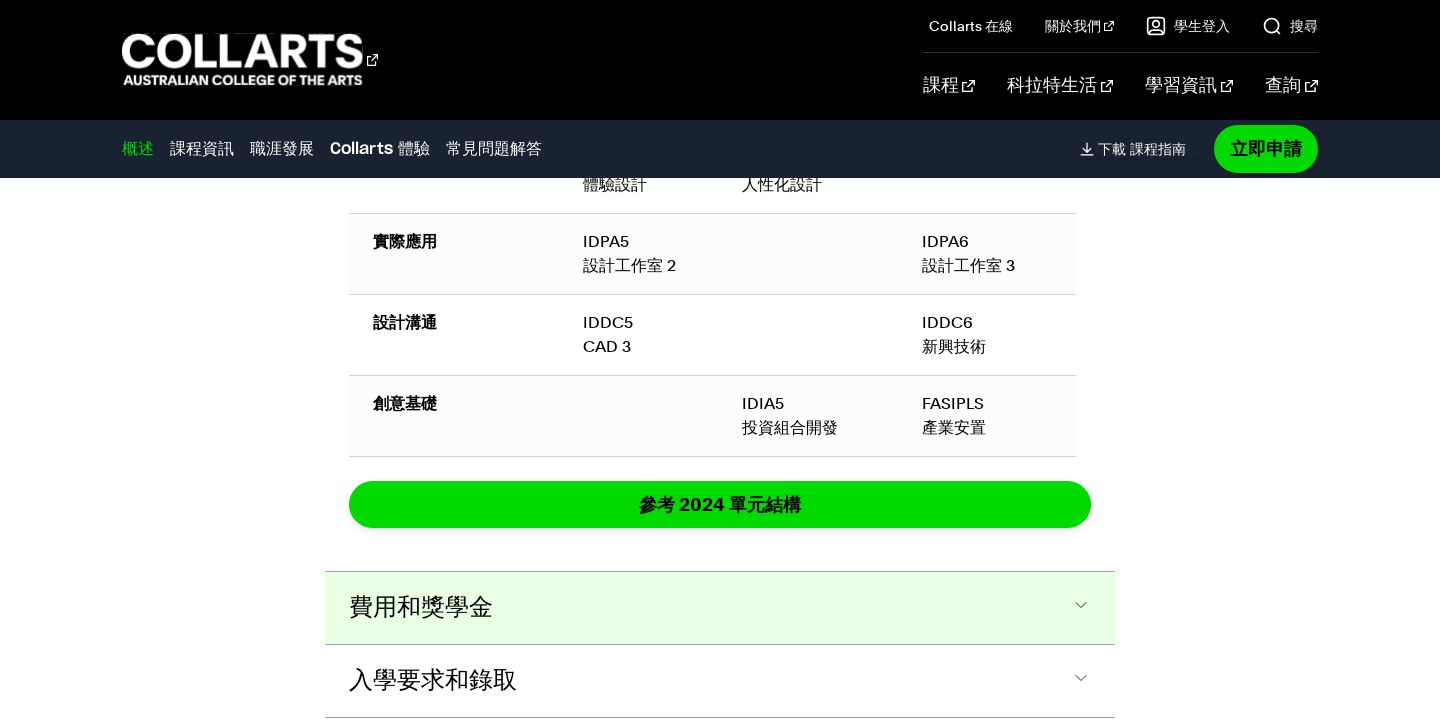 click on "費用和獎學金" at bounding box center (0, 0) 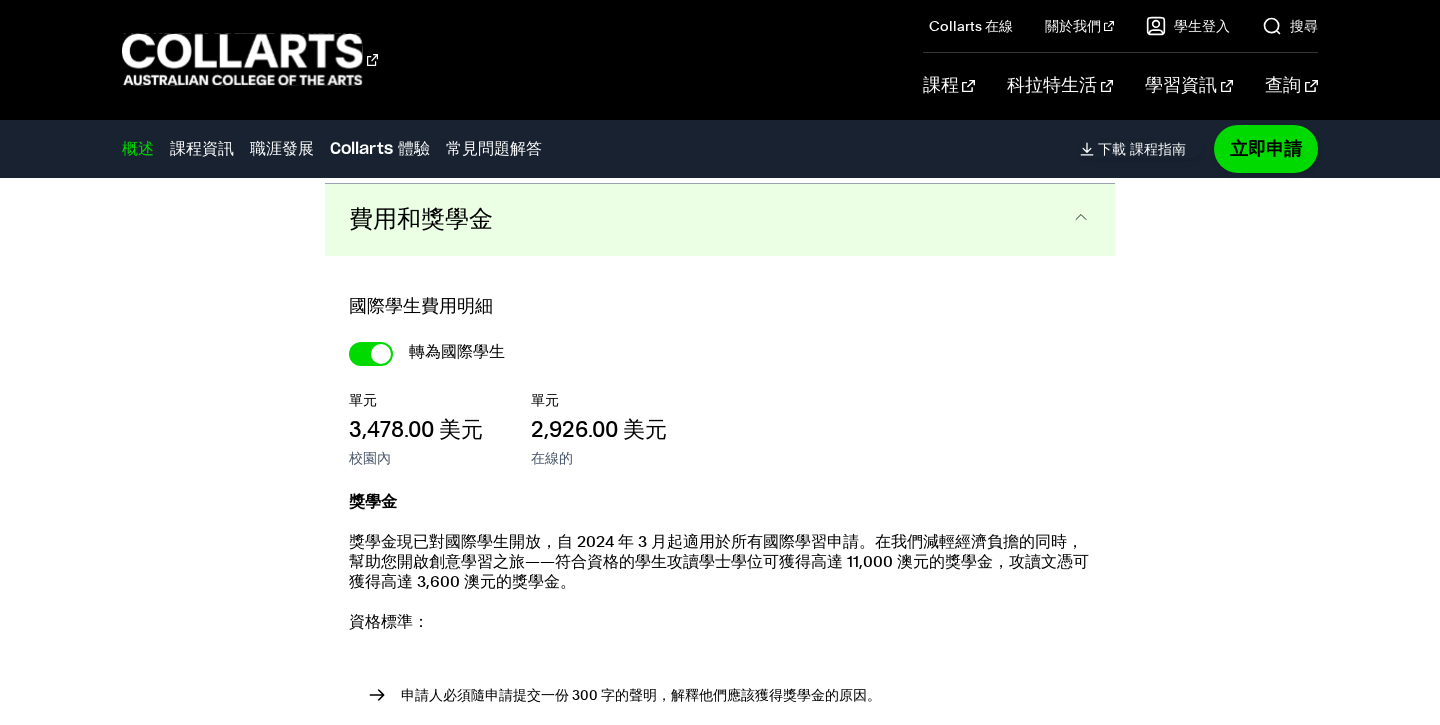 scroll, scrollTop: 3640, scrollLeft: 0, axis: vertical 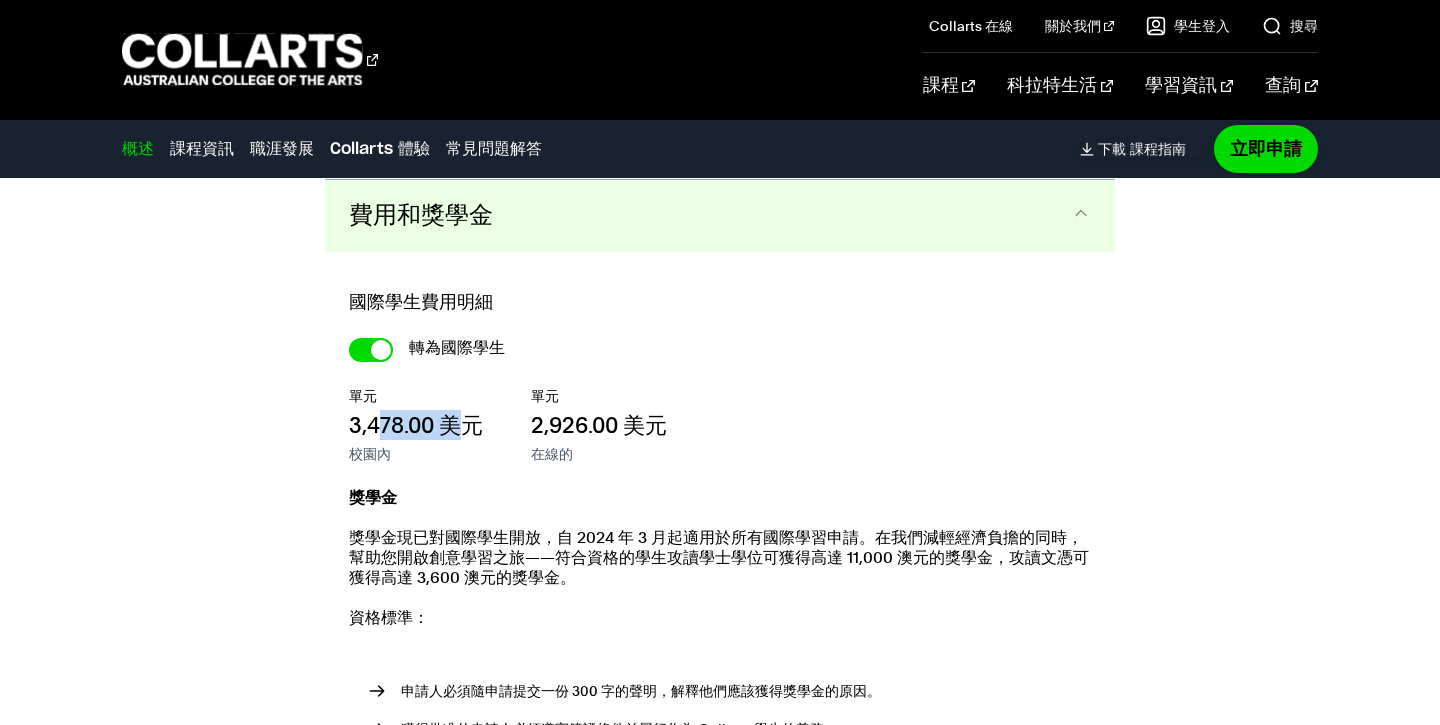 drag, startPoint x: 380, startPoint y: 438, endPoint x: 473, endPoint y: 435, distance: 93.04838 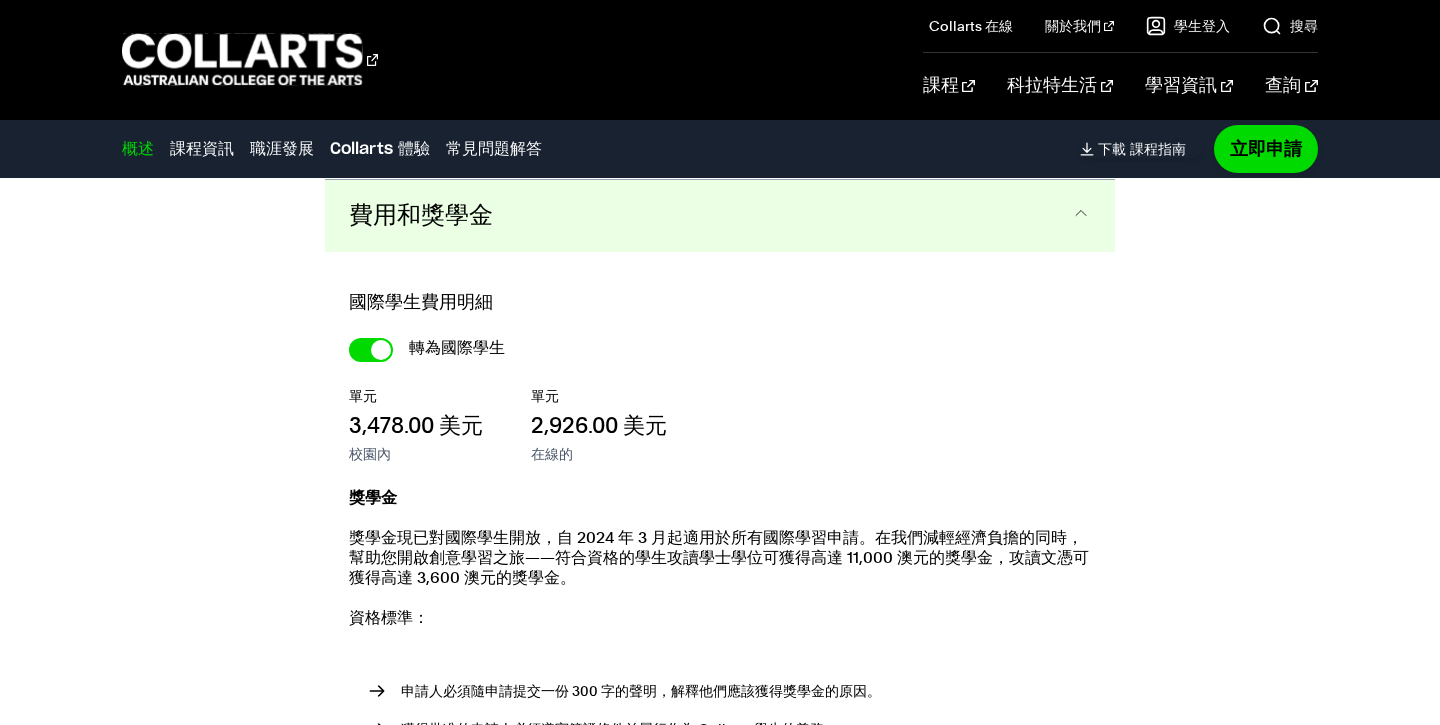 click on "3,478.00 美元" at bounding box center [416, 425] 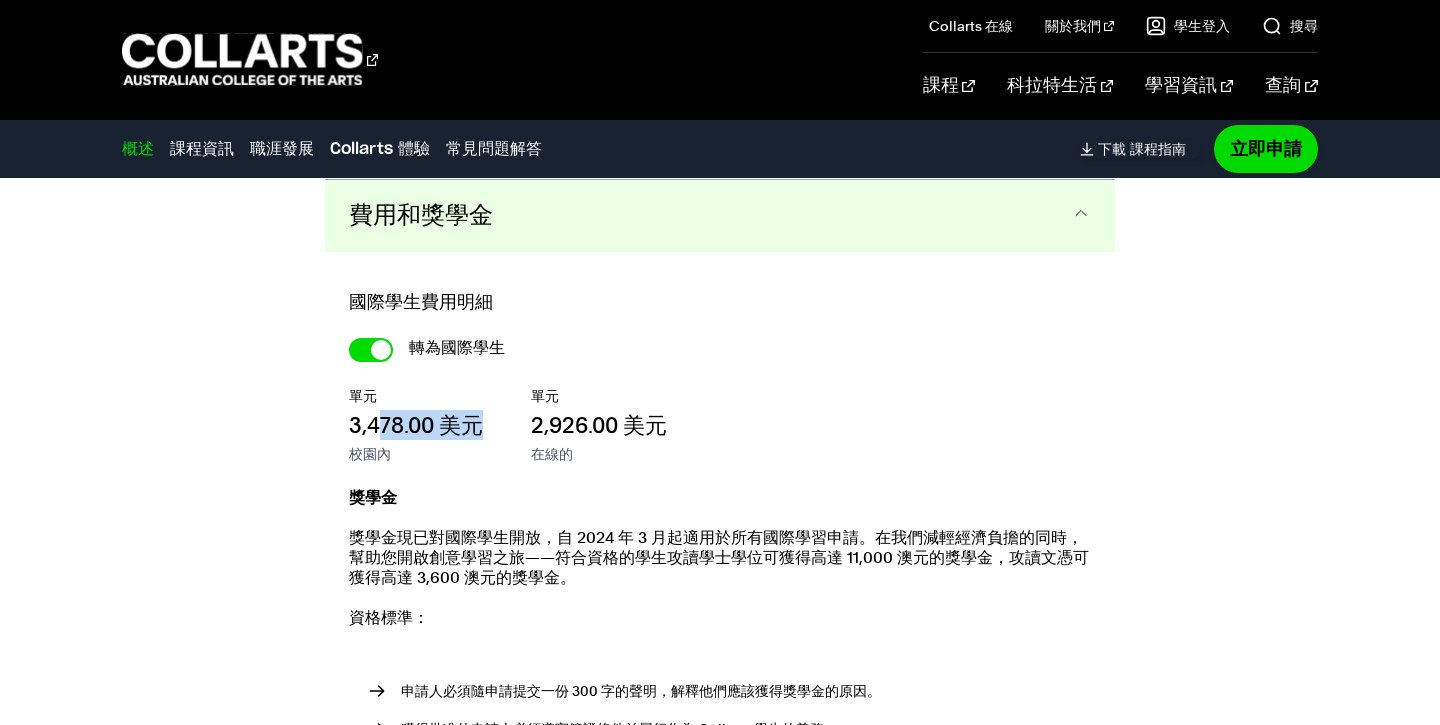 drag, startPoint x: 486, startPoint y: 427, endPoint x: 379, endPoint y: 415, distance: 107.67079 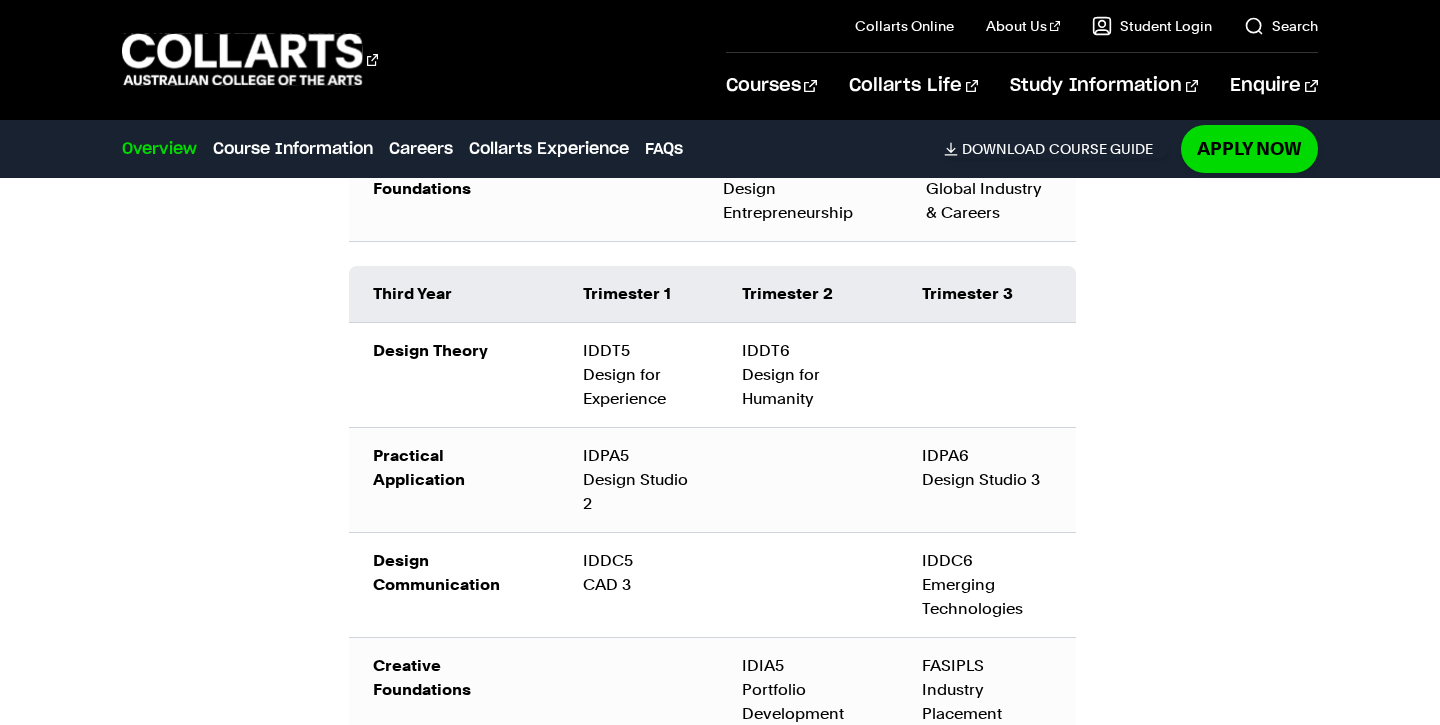 scroll, scrollTop: 4294, scrollLeft: 0, axis: vertical 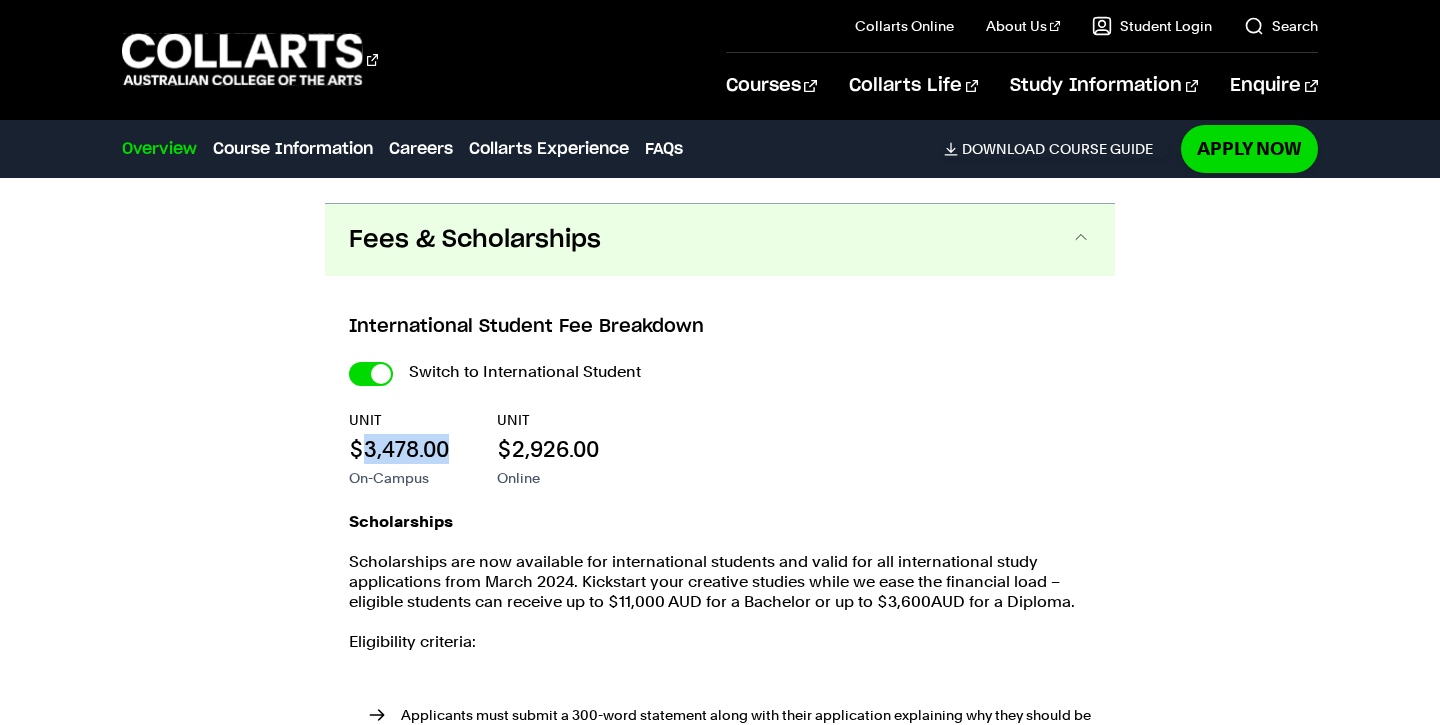 drag, startPoint x: 446, startPoint y: 451, endPoint x: 357, endPoint y: 442, distance: 89.453896 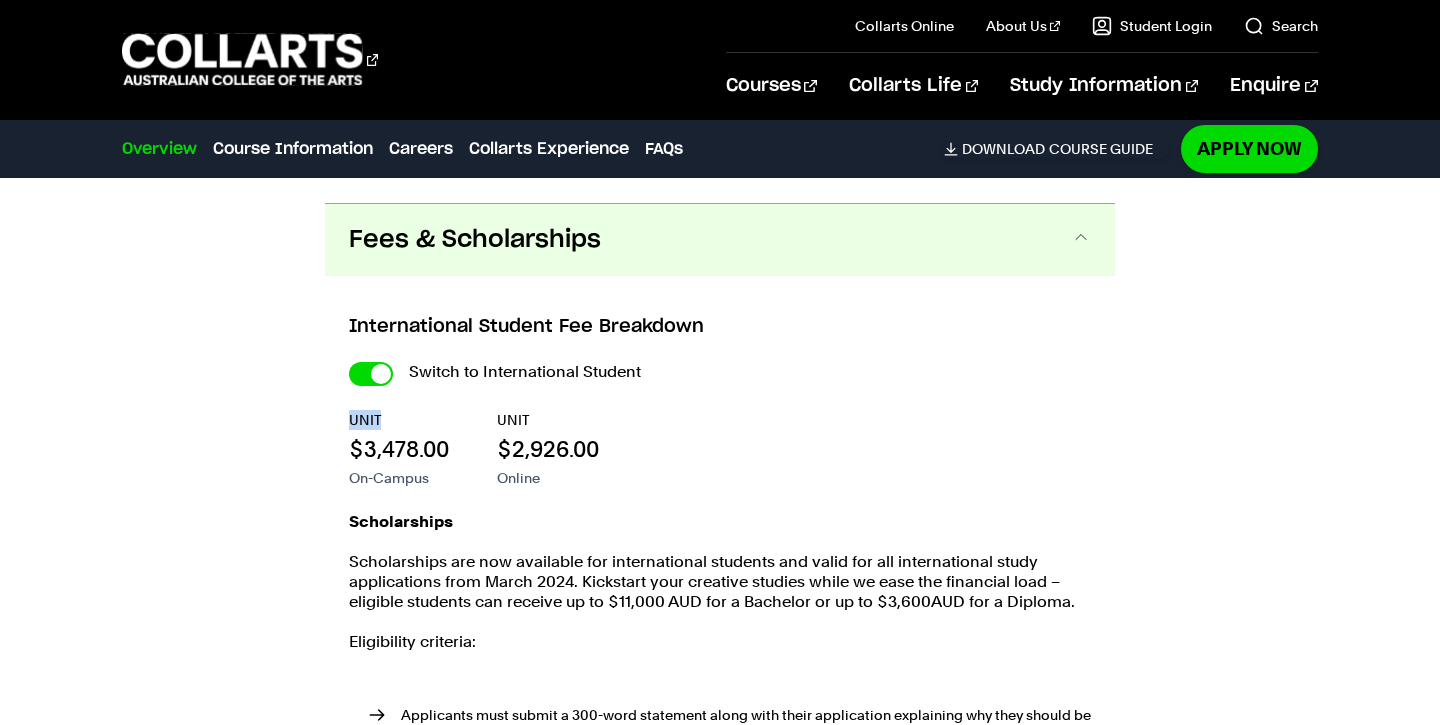drag, startPoint x: 377, startPoint y: 426, endPoint x: 402, endPoint y: 424, distance: 25.079872 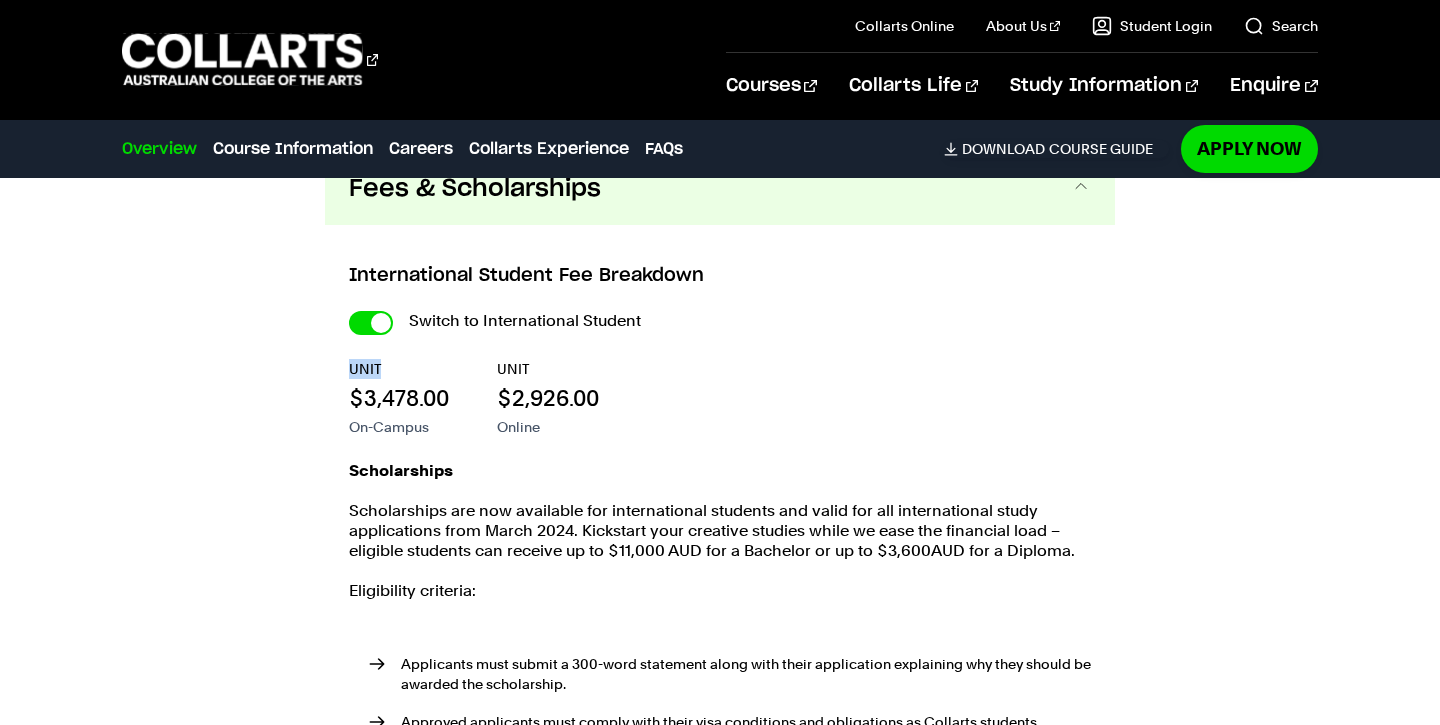 scroll, scrollTop: 4346, scrollLeft: 0, axis: vertical 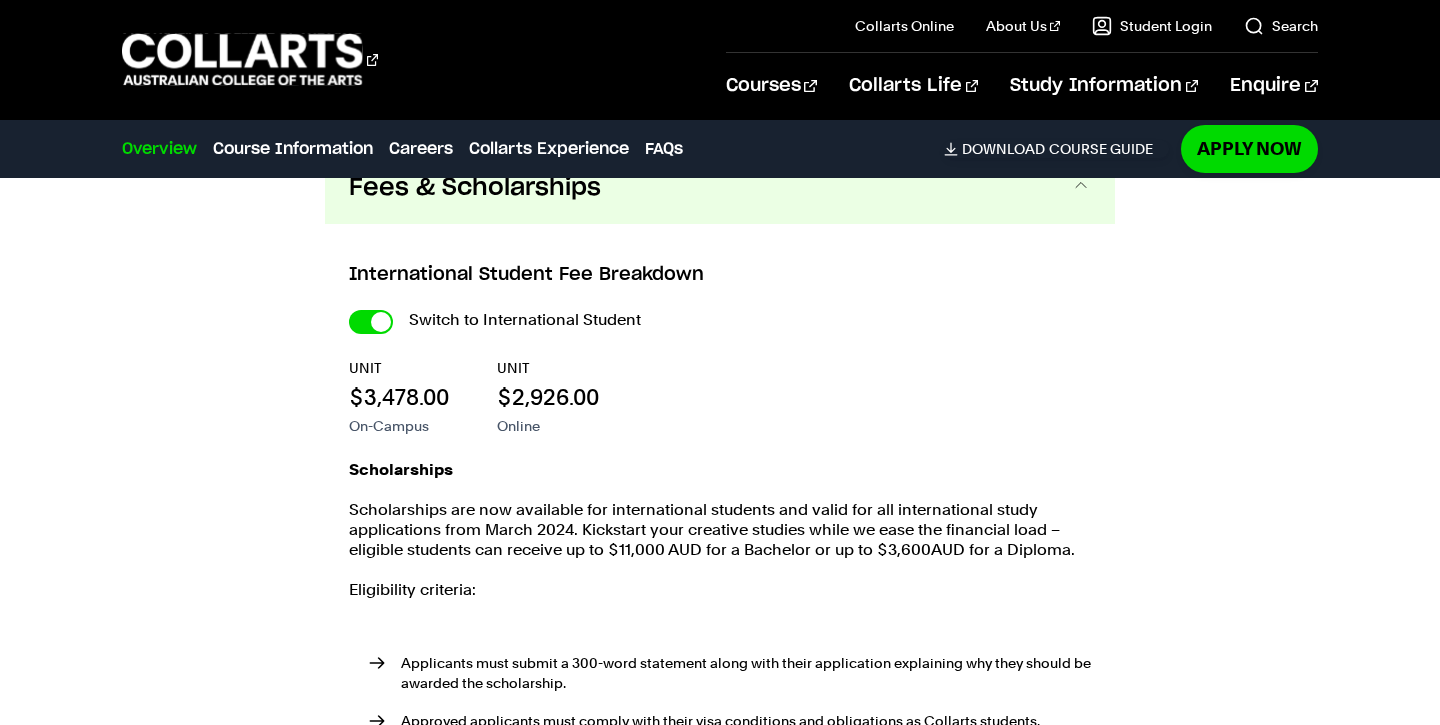 click on "$3,478.00" at bounding box center [399, 397] 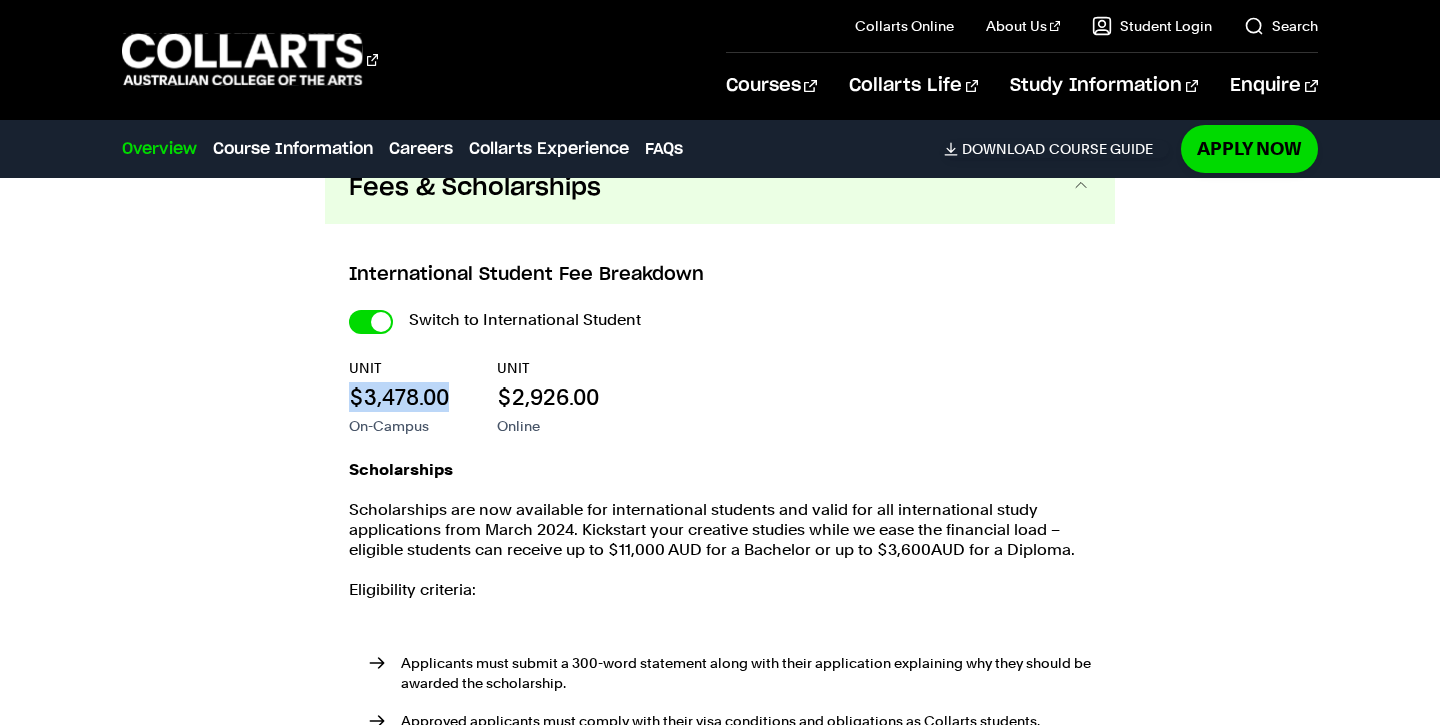 drag, startPoint x: 456, startPoint y: 390, endPoint x: 349, endPoint y: 399, distance: 107.37784 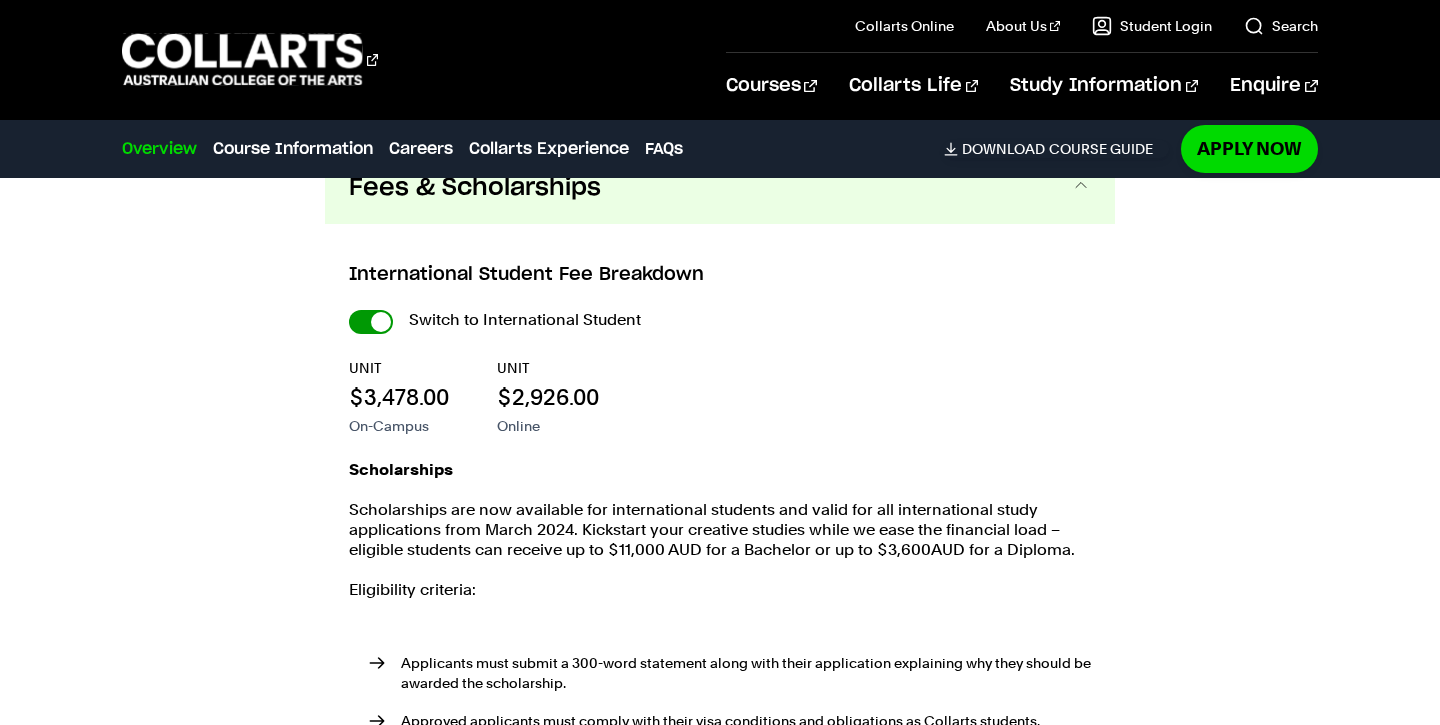 click on "International Student" at bounding box center (371, 322) 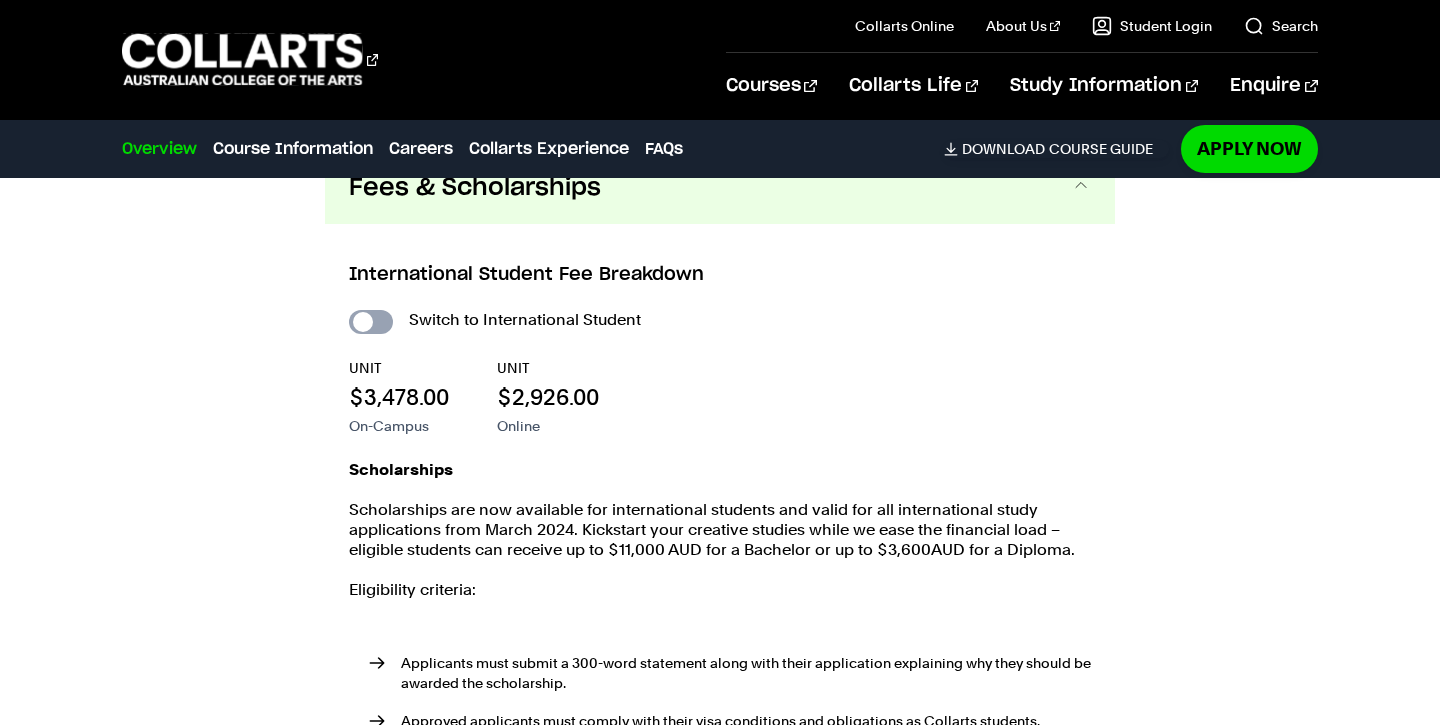 checkbox on "false" 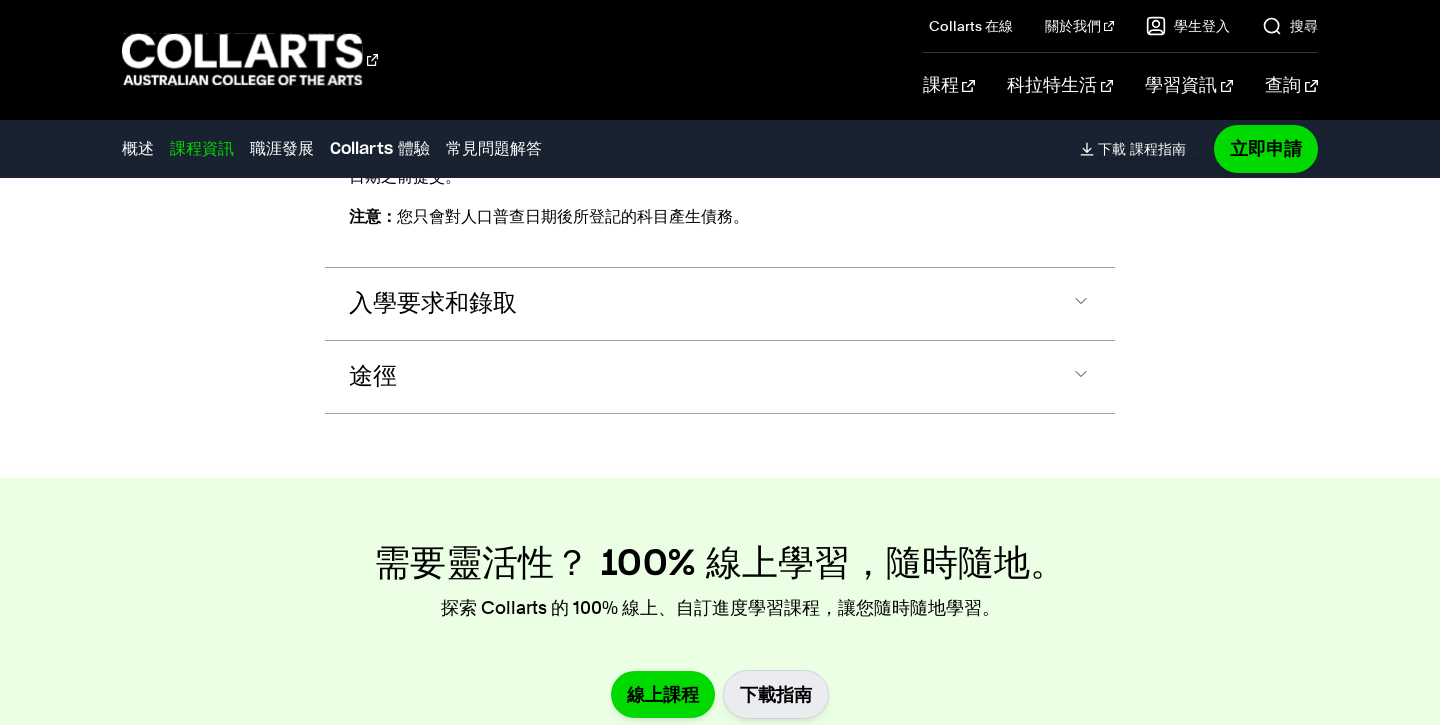 scroll, scrollTop: 3206, scrollLeft: 0, axis: vertical 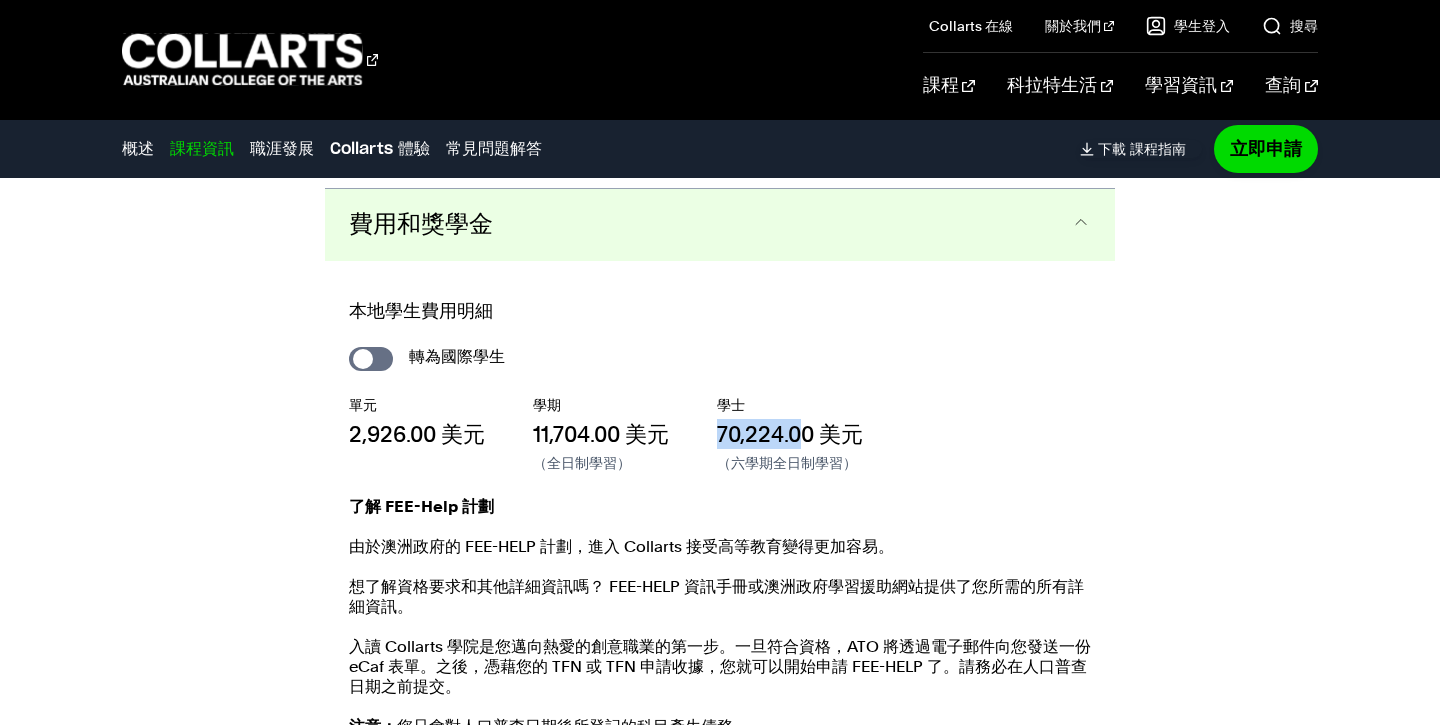 drag, startPoint x: 745, startPoint y: 431, endPoint x: 809, endPoint y: 427, distance: 64.12488 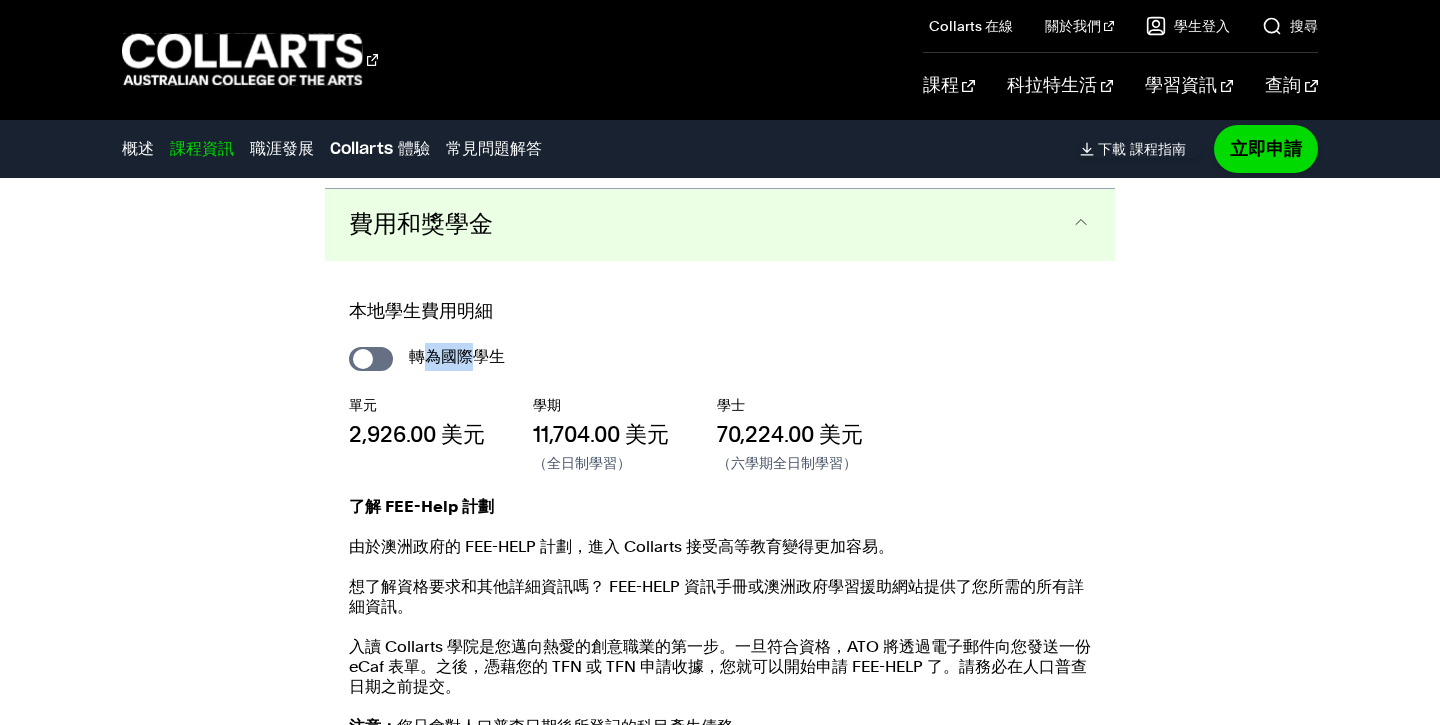 drag, startPoint x: 420, startPoint y: 360, endPoint x: 479, endPoint y: 355, distance: 59.211487 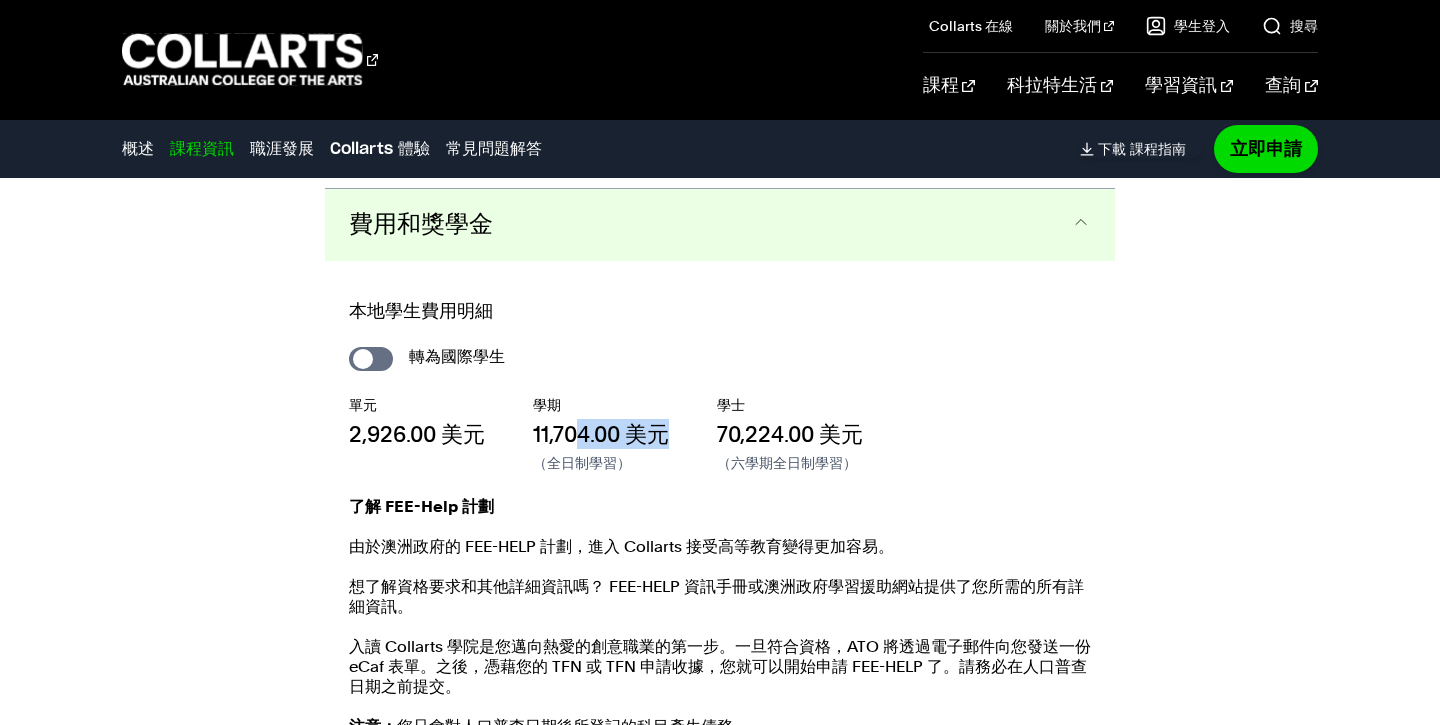 drag, startPoint x: 579, startPoint y: 423, endPoint x: 680, endPoint y: 435, distance: 101.71037 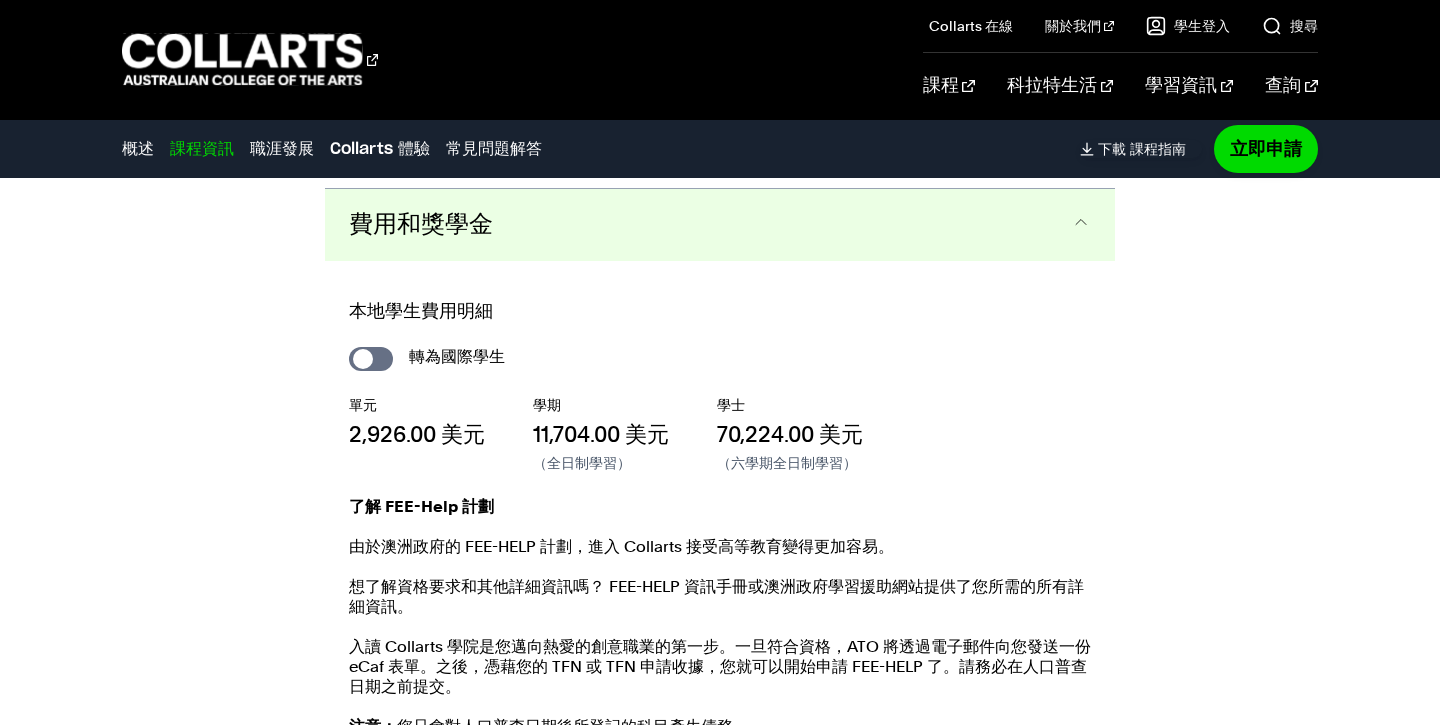 click on "11,704.00 美元" at bounding box center (601, 434) 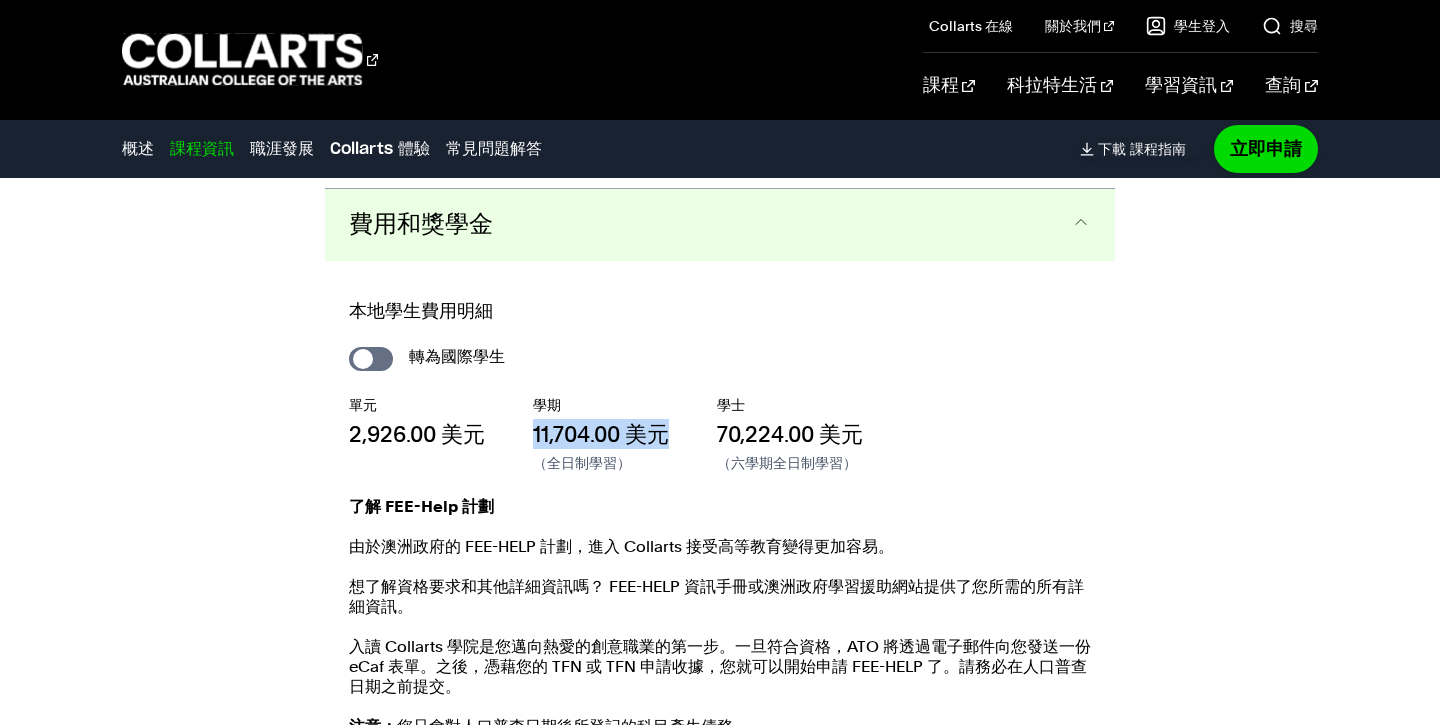 drag, startPoint x: 567, startPoint y: 442, endPoint x: 531, endPoint y: 439, distance: 36.124783 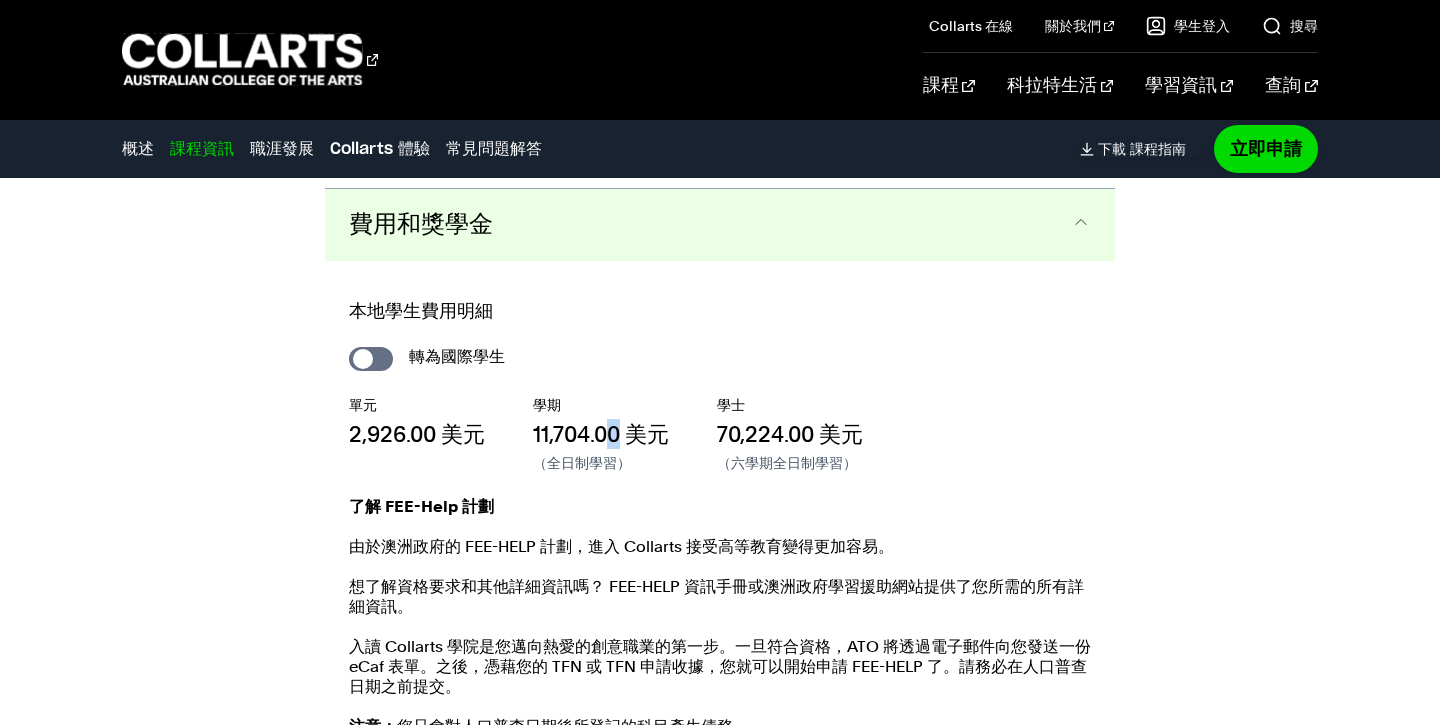 drag, startPoint x: 591, startPoint y: 435, endPoint x: 533, endPoint y: 431, distance: 58.137768 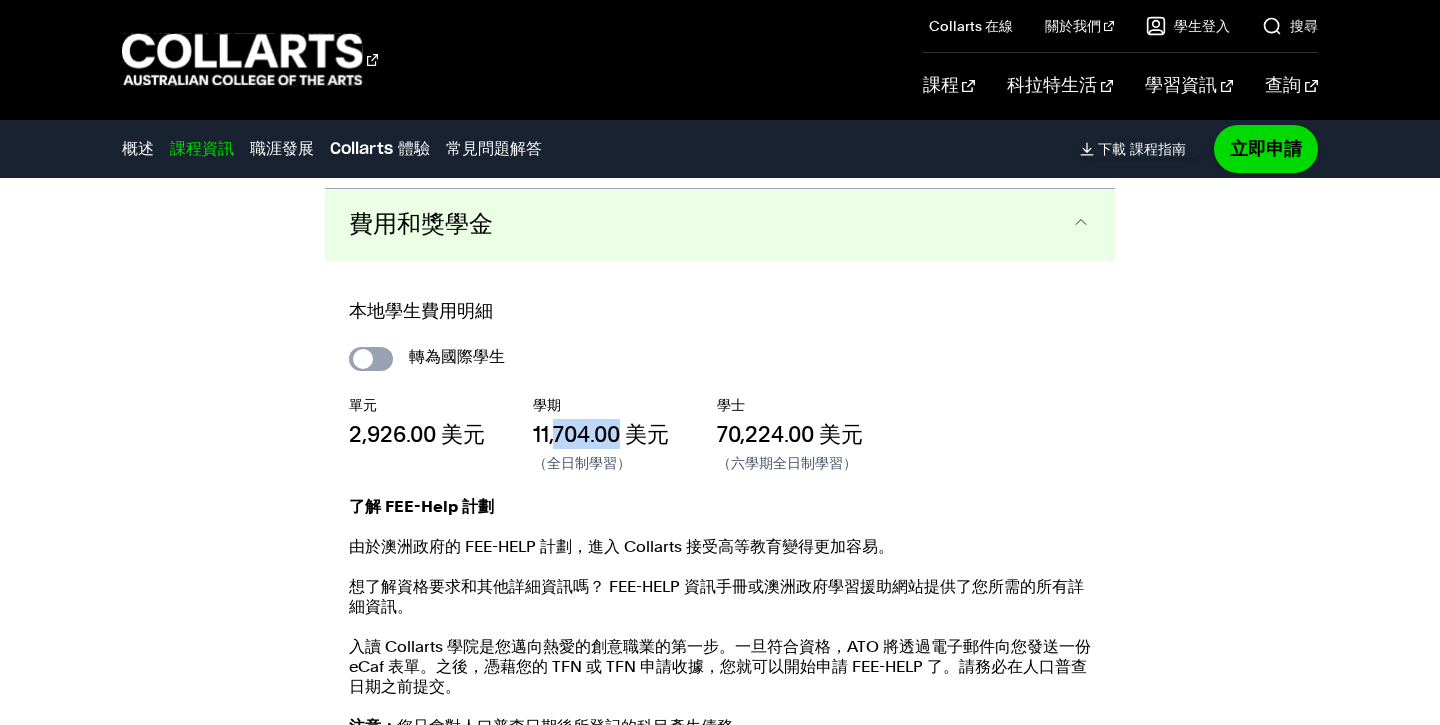 click on "國際學生" at bounding box center (371, 359) 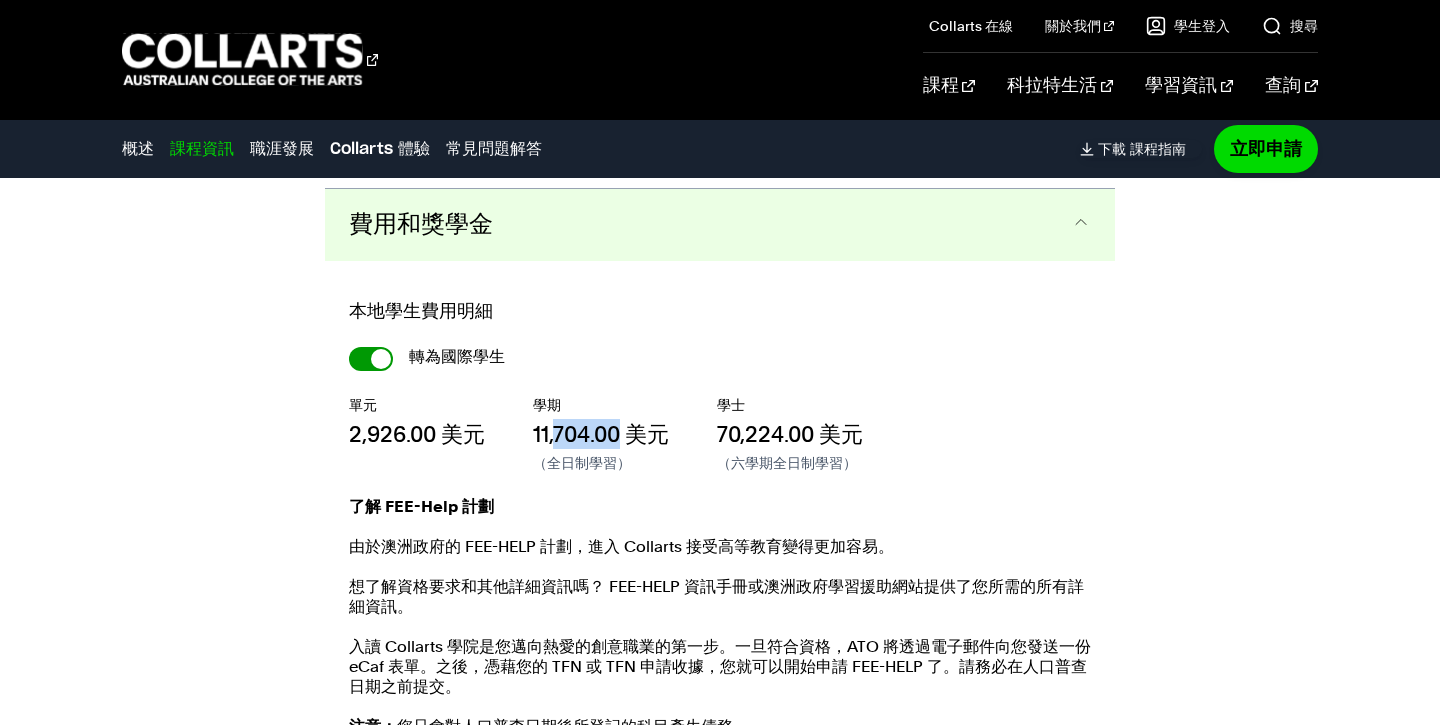 checkbox on "true" 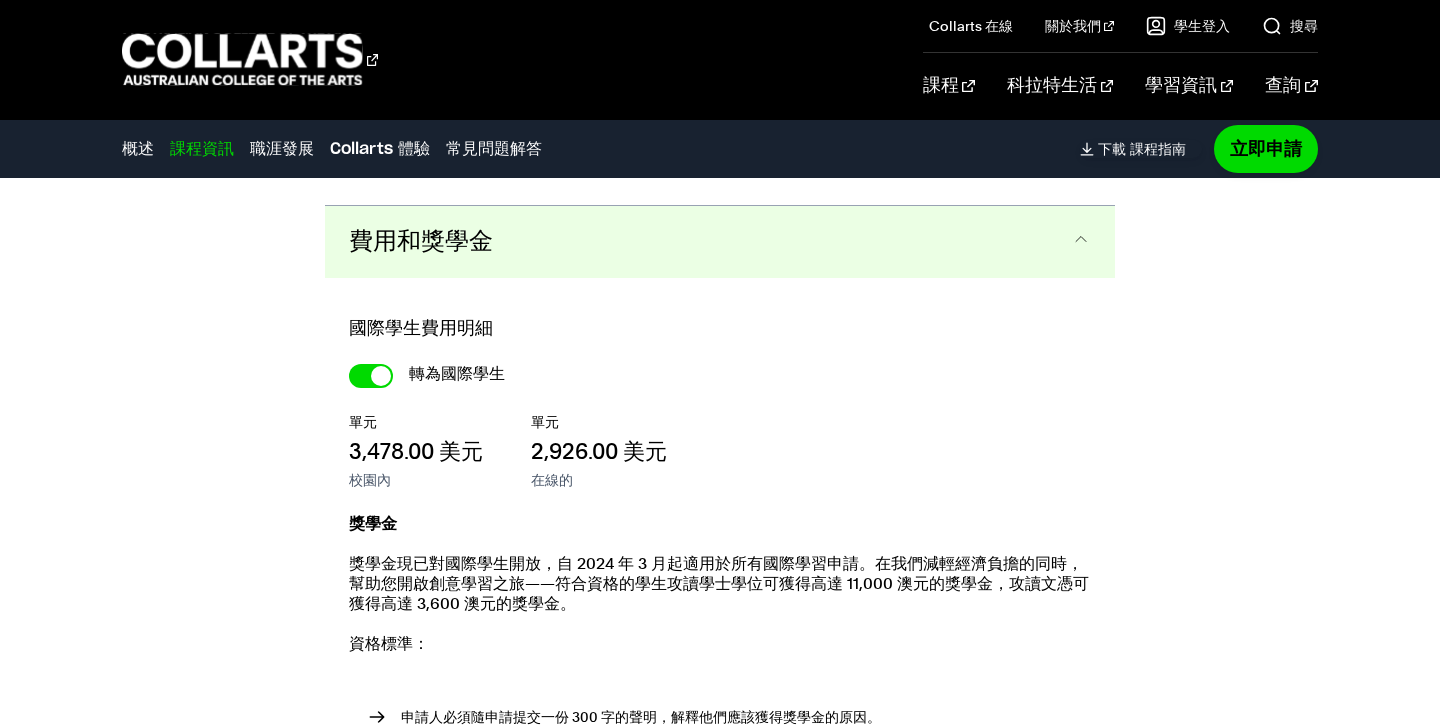 scroll, scrollTop: 3630, scrollLeft: 0, axis: vertical 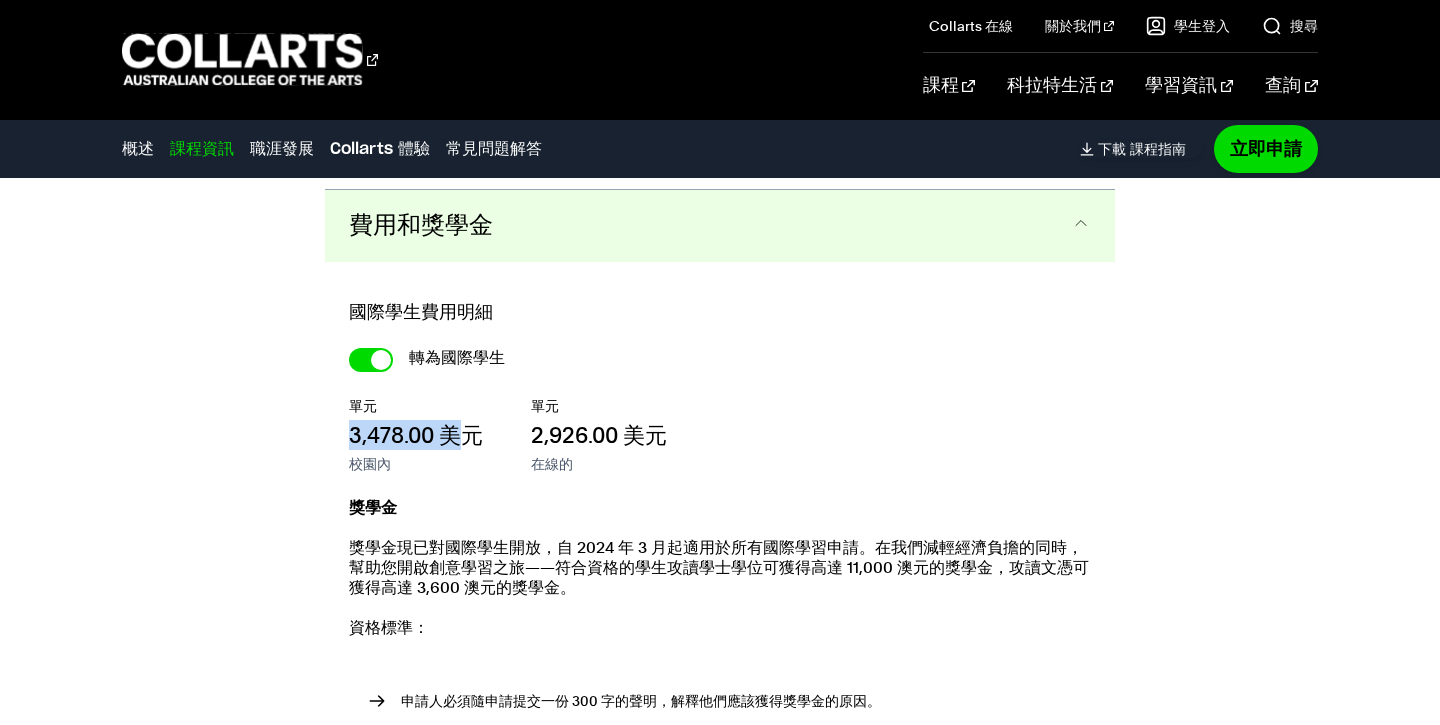drag, startPoint x: 347, startPoint y: 443, endPoint x: 473, endPoint y: 435, distance: 126.253716 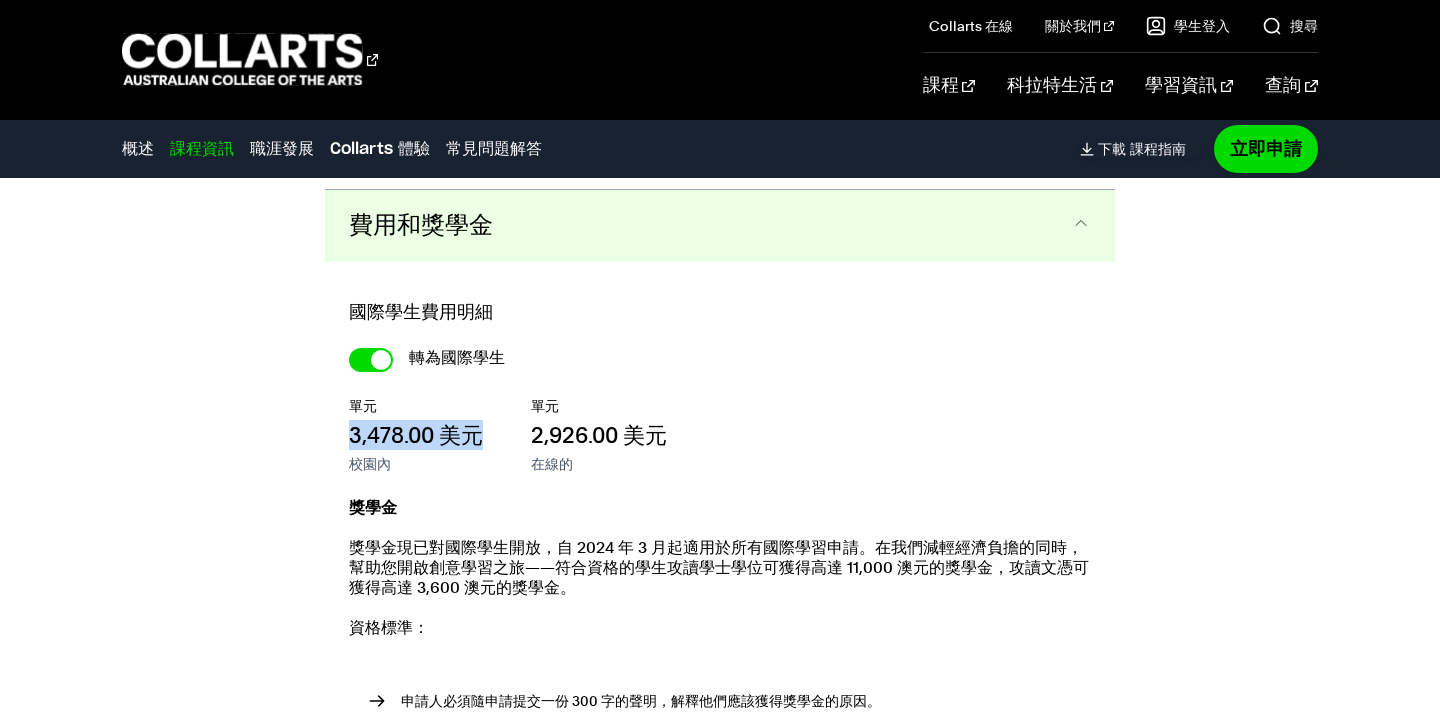 drag, startPoint x: 441, startPoint y: 433, endPoint x: 332, endPoint y: 437, distance: 109.07337 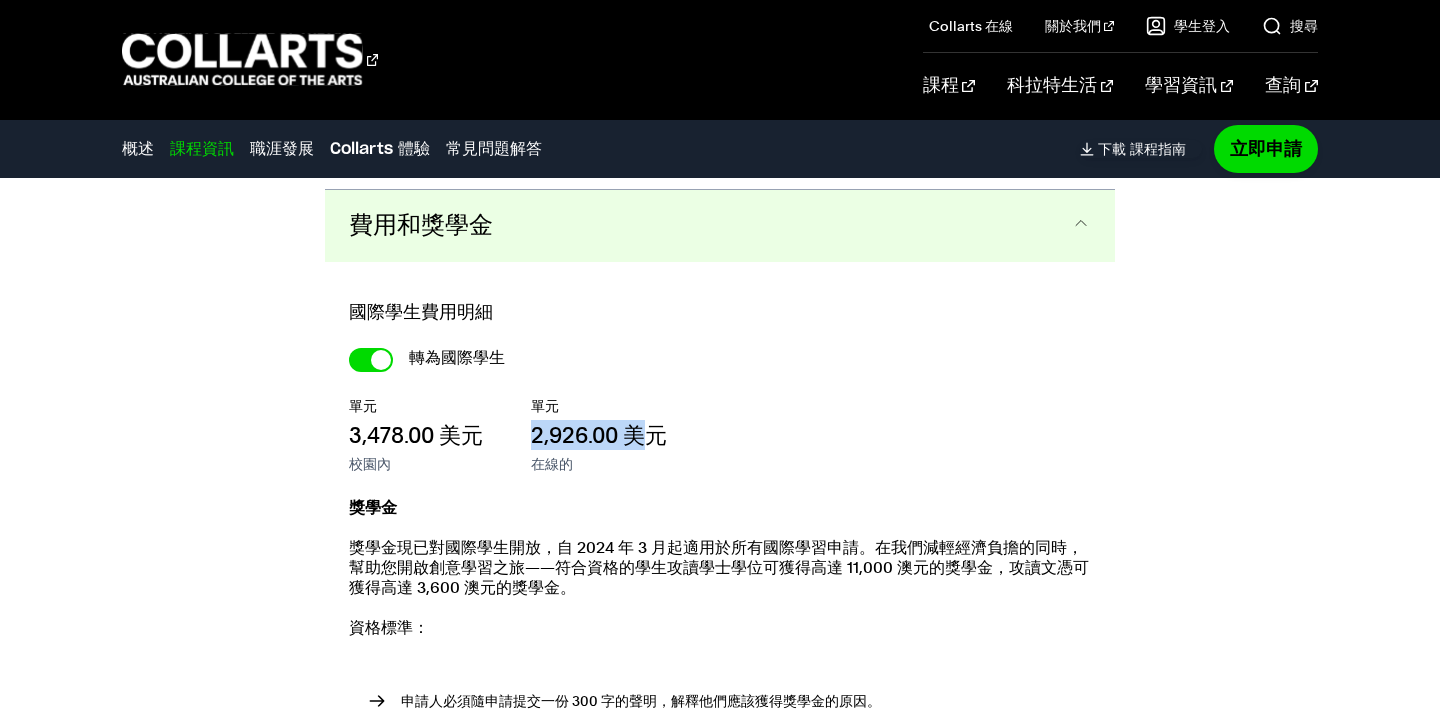 drag, startPoint x: 512, startPoint y: 430, endPoint x: 669, endPoint y: 440, distance: 157.31815 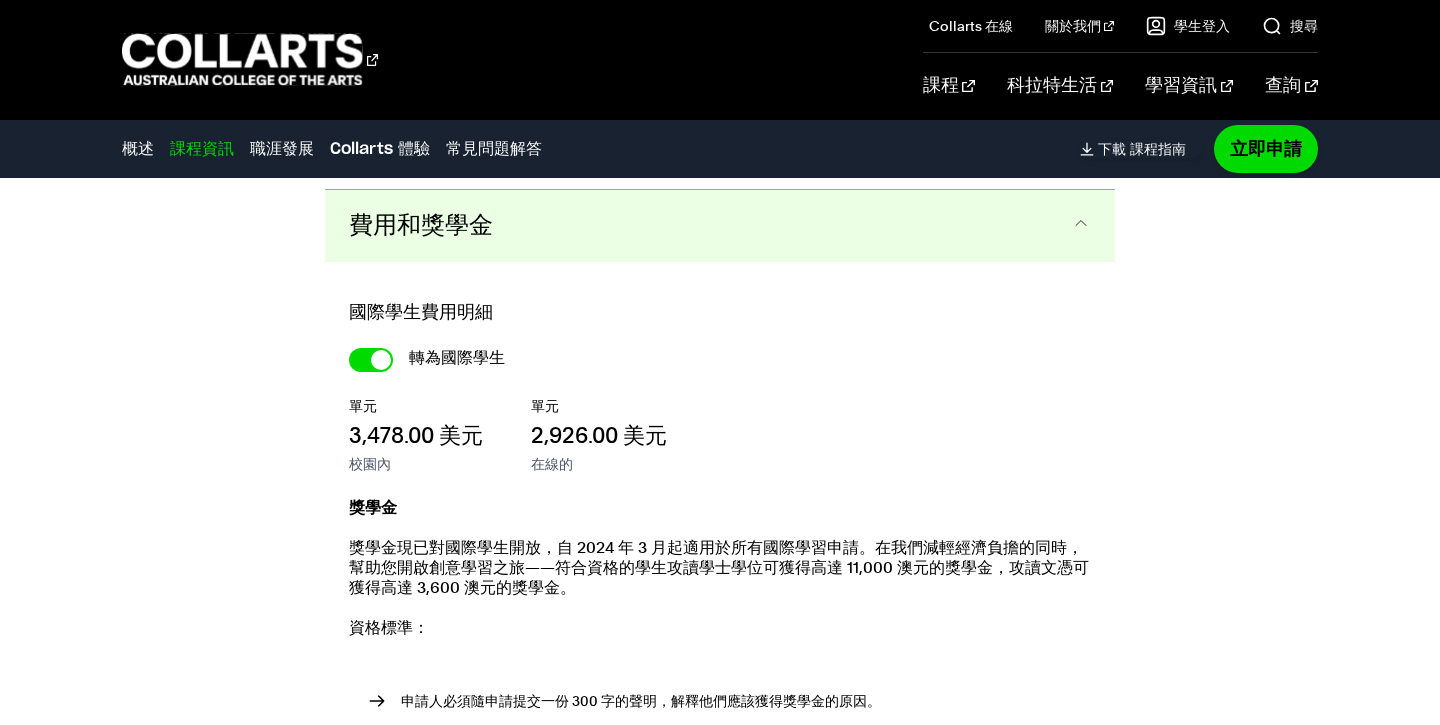 click on "單元
3,478.00 美元
校園內
單元
2,926.00 美元
在線的" at bounding box center [0, 0] 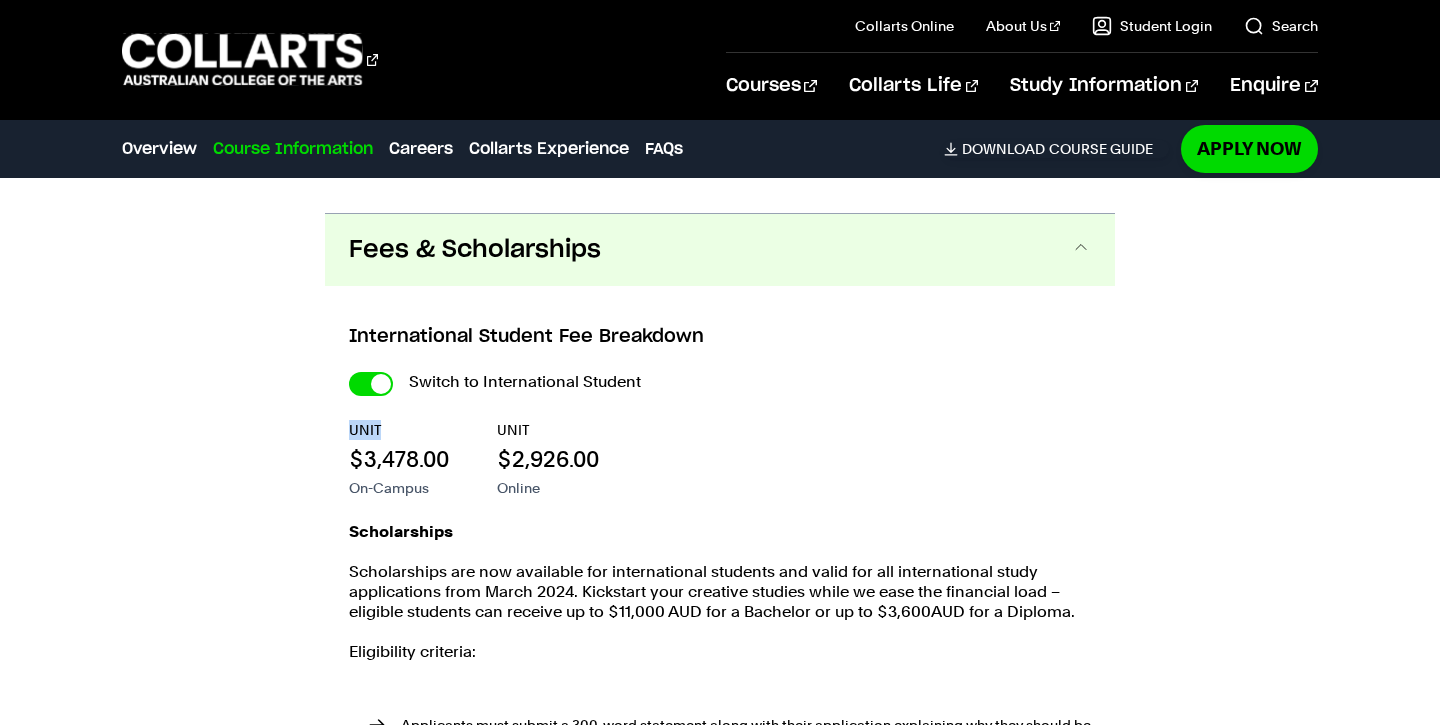 drag, startPoint x: 353, startPoint y: 434, endPoint x: 397, endPoint y: 477, distance: 61.522354 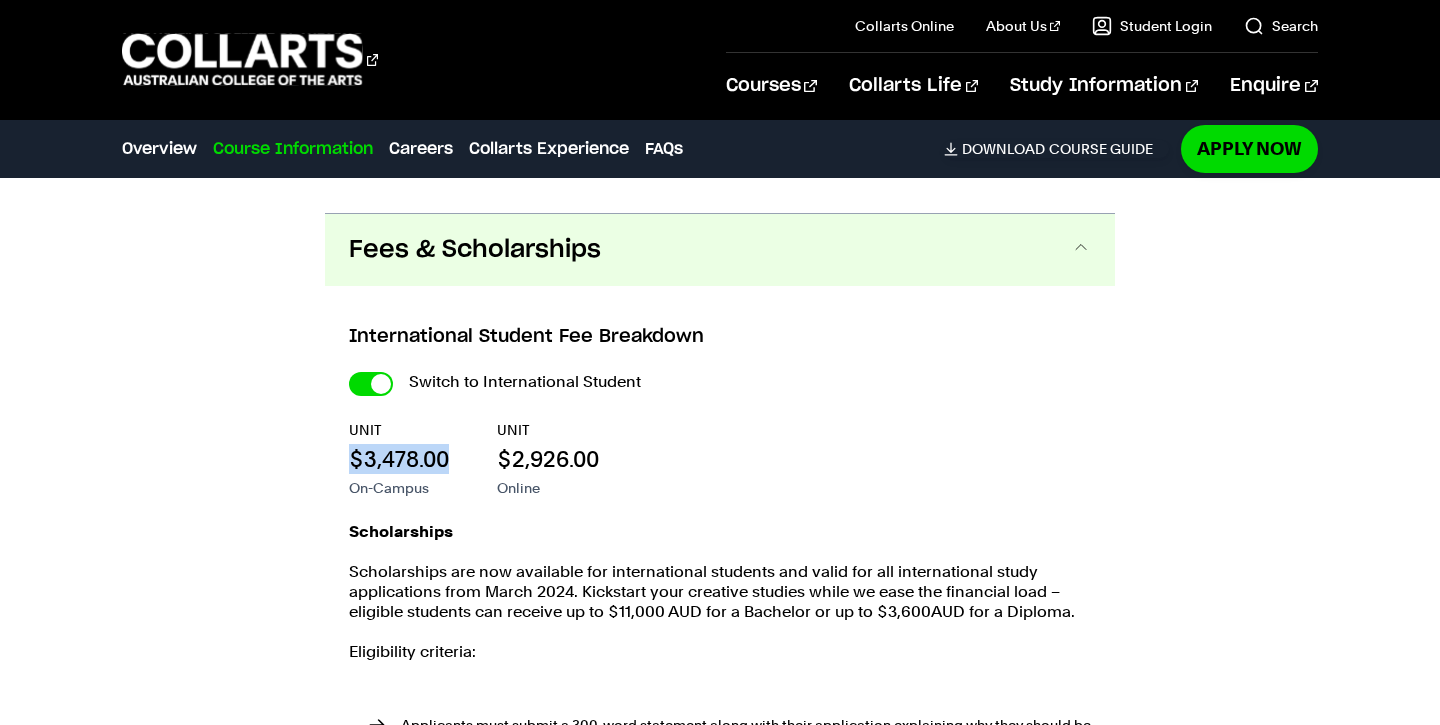 drag, startPoint x: 326, startPoint y: 468, endPoint x: 445, endPoint y: 479, distance: 119.507324 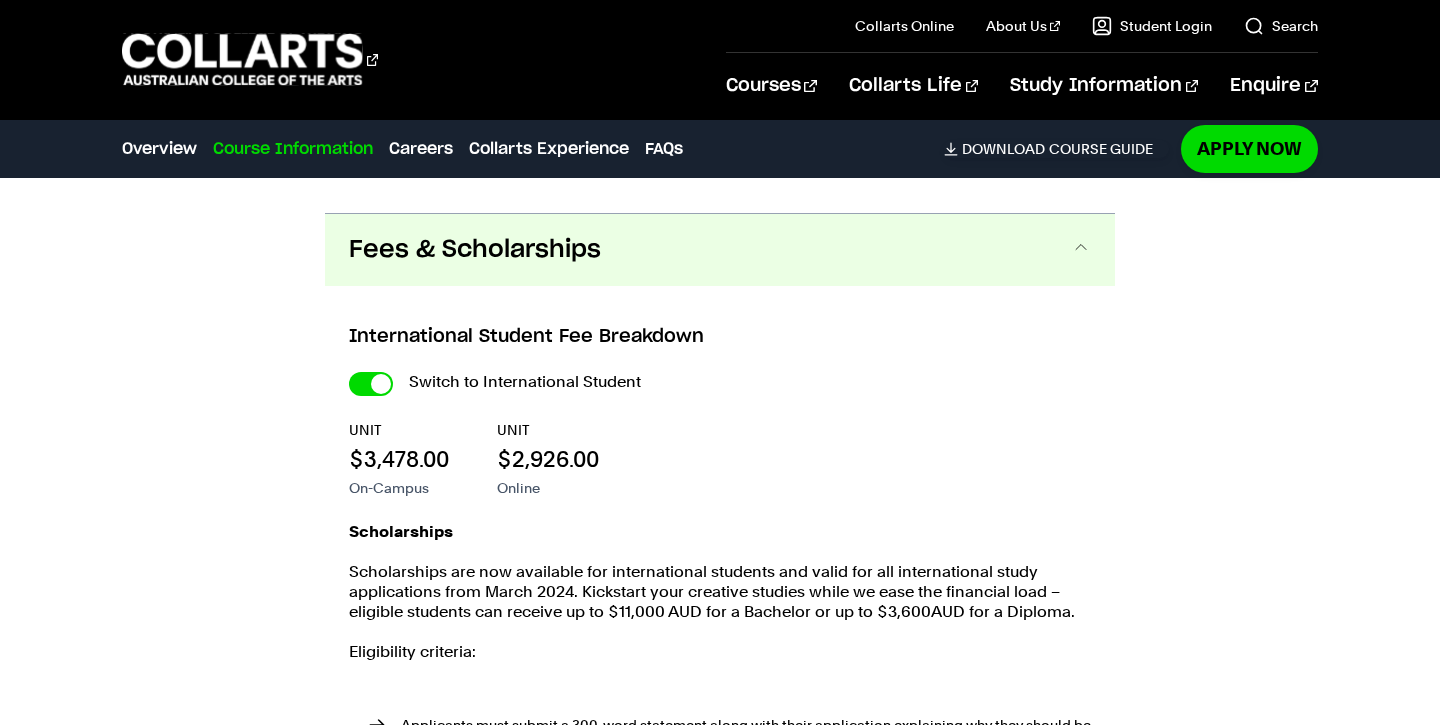 click on "On-Campus" at bounding box center [399, 488] 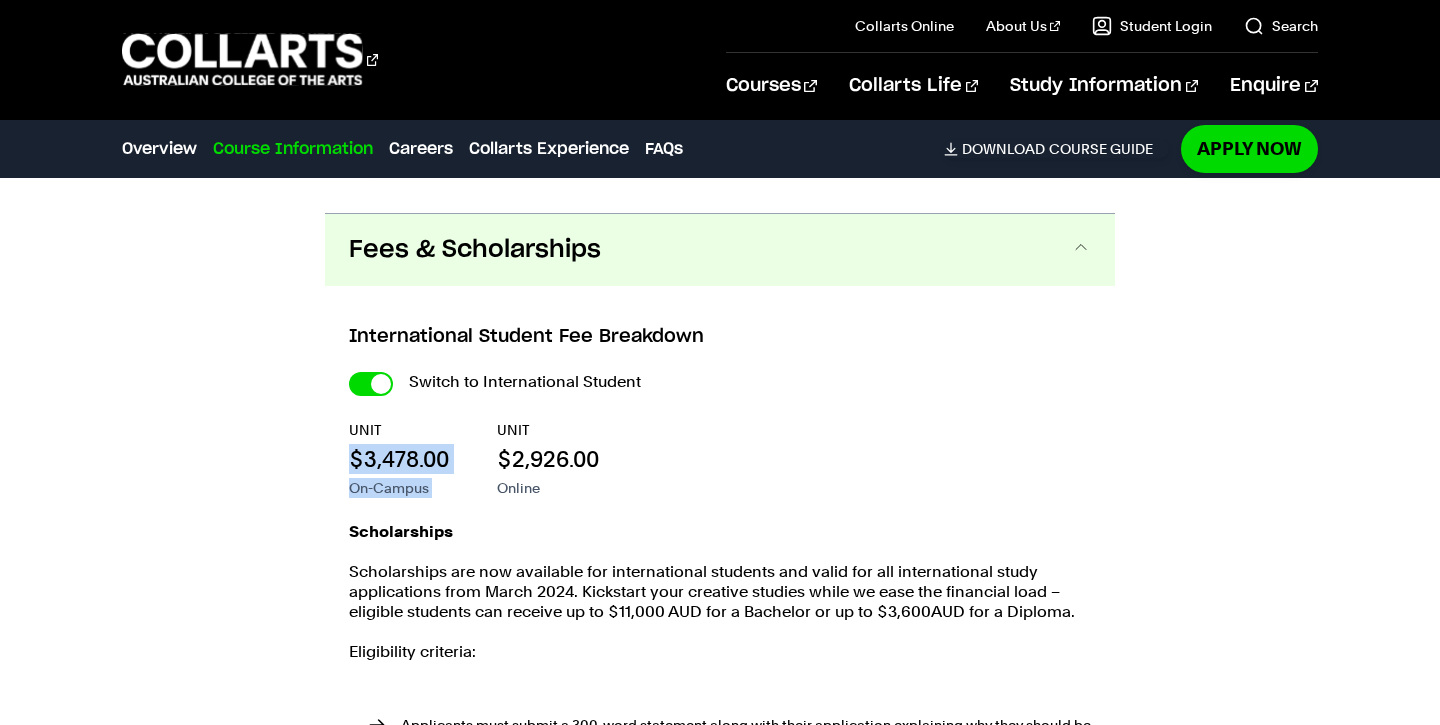 drag, startPoint x: 442, startPoint y: 486, endPoint x: 347, endPoint y: 462, distance: 97.984695 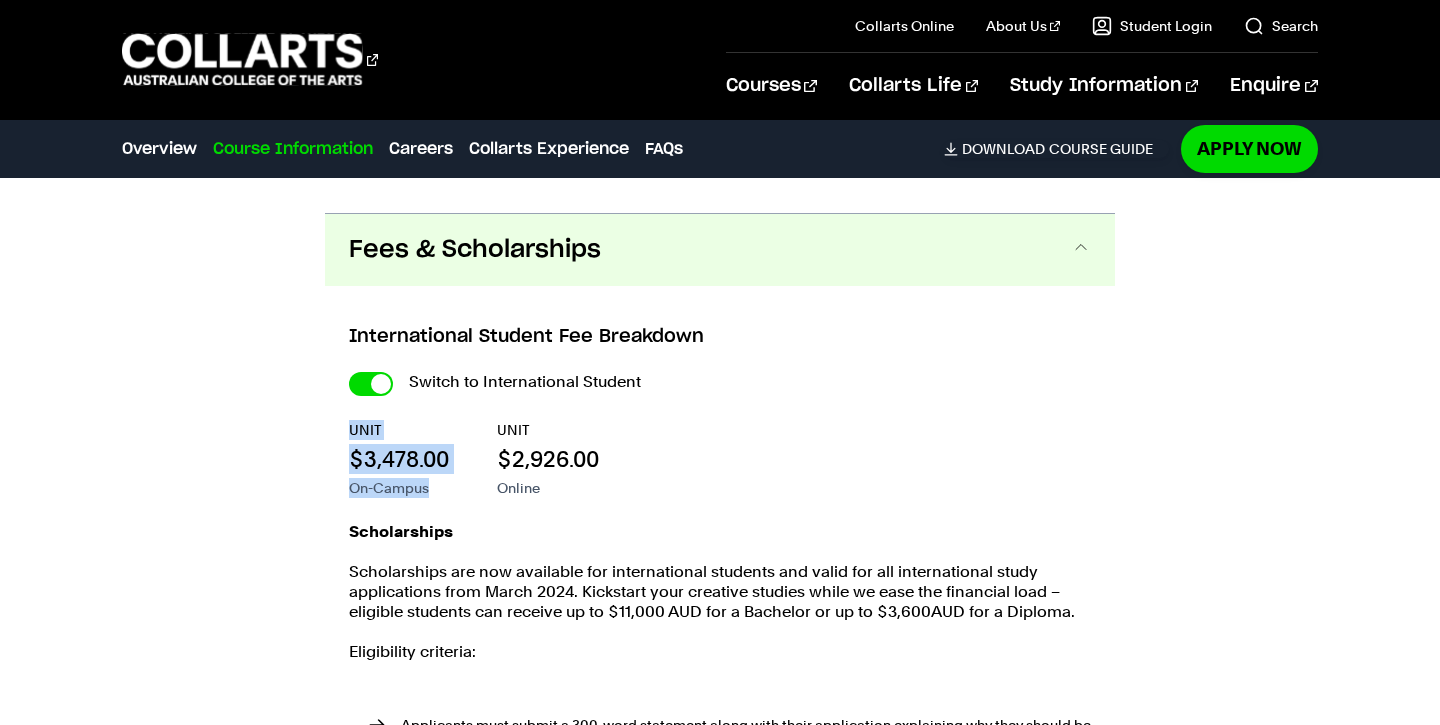 drag, startPoint x: 427, startPoint y: 484, endPoint x: 335, endPoint y: 411, distance: 117.4436 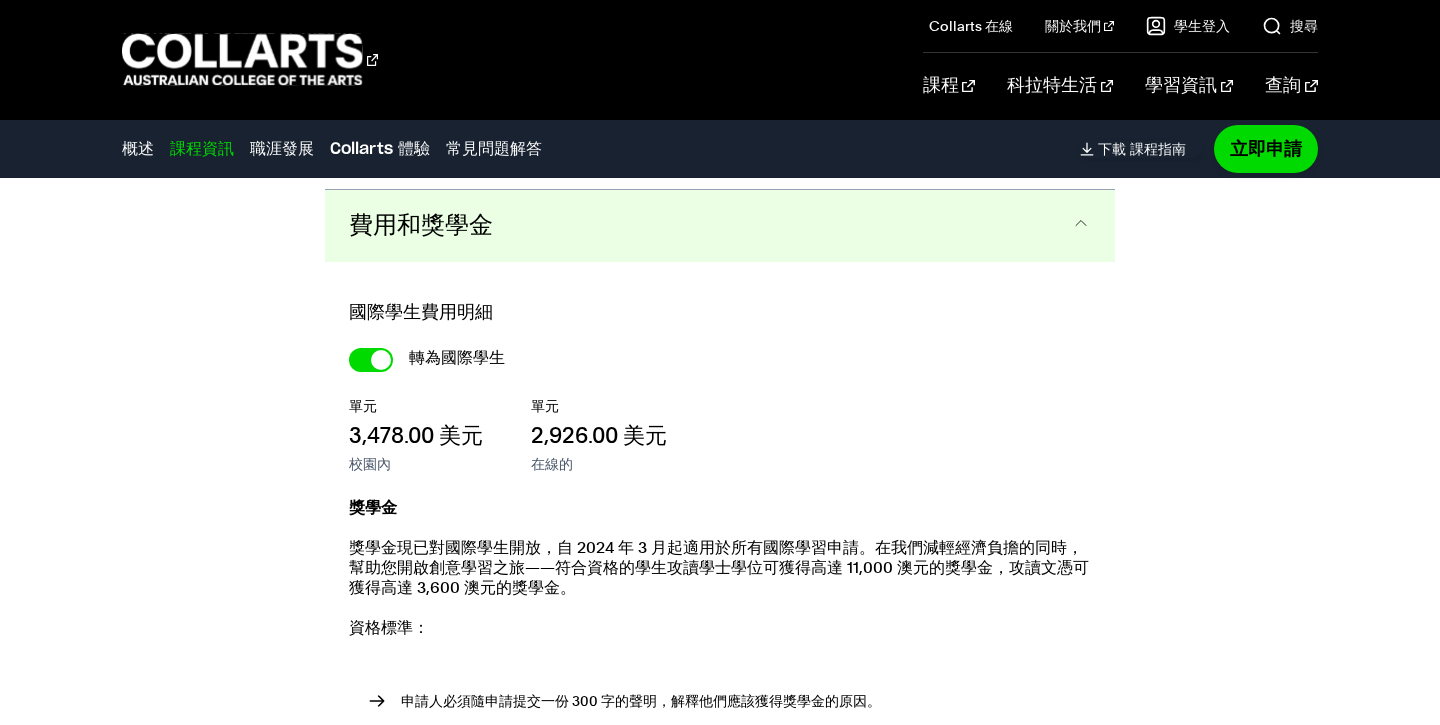 click on "轉為國際學生" at bounding box center [0, 0] 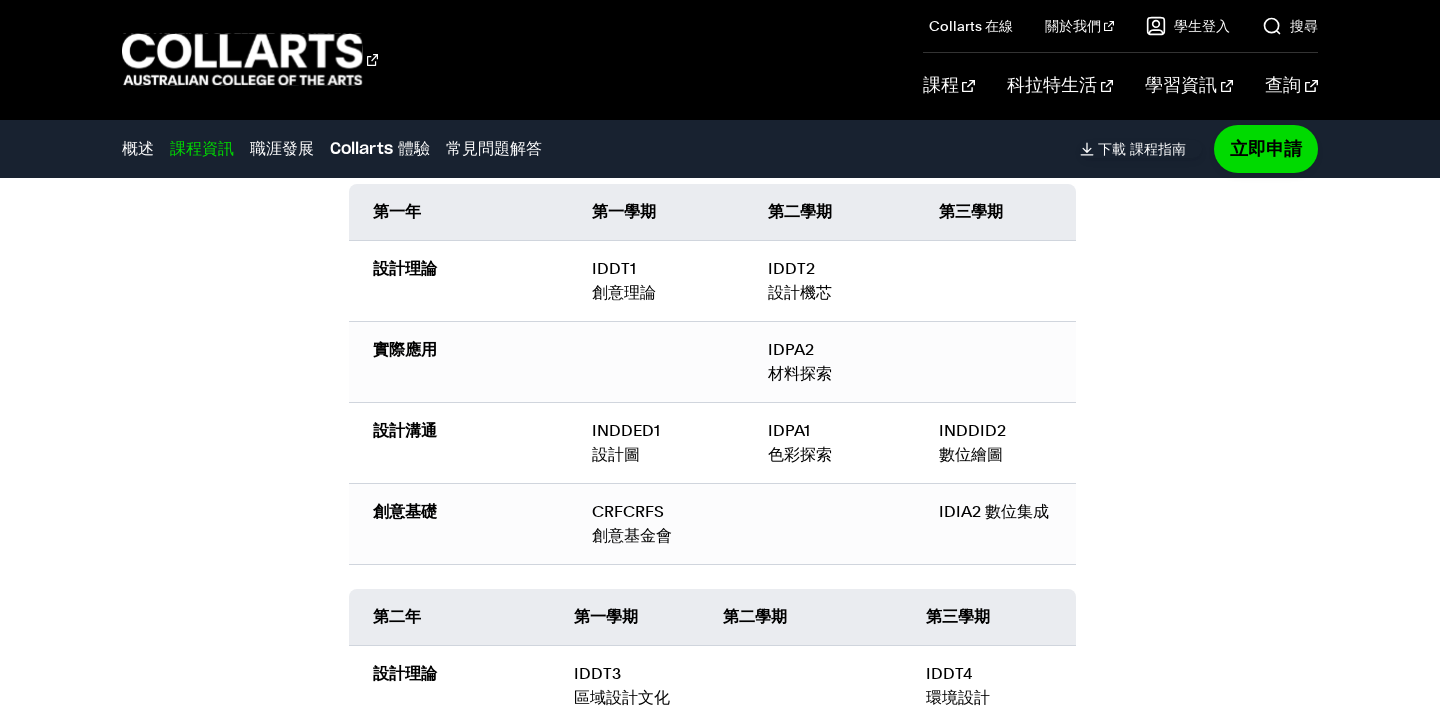 scroll, scrollTop: 2307, scrollLeft: 0, axis: vertical 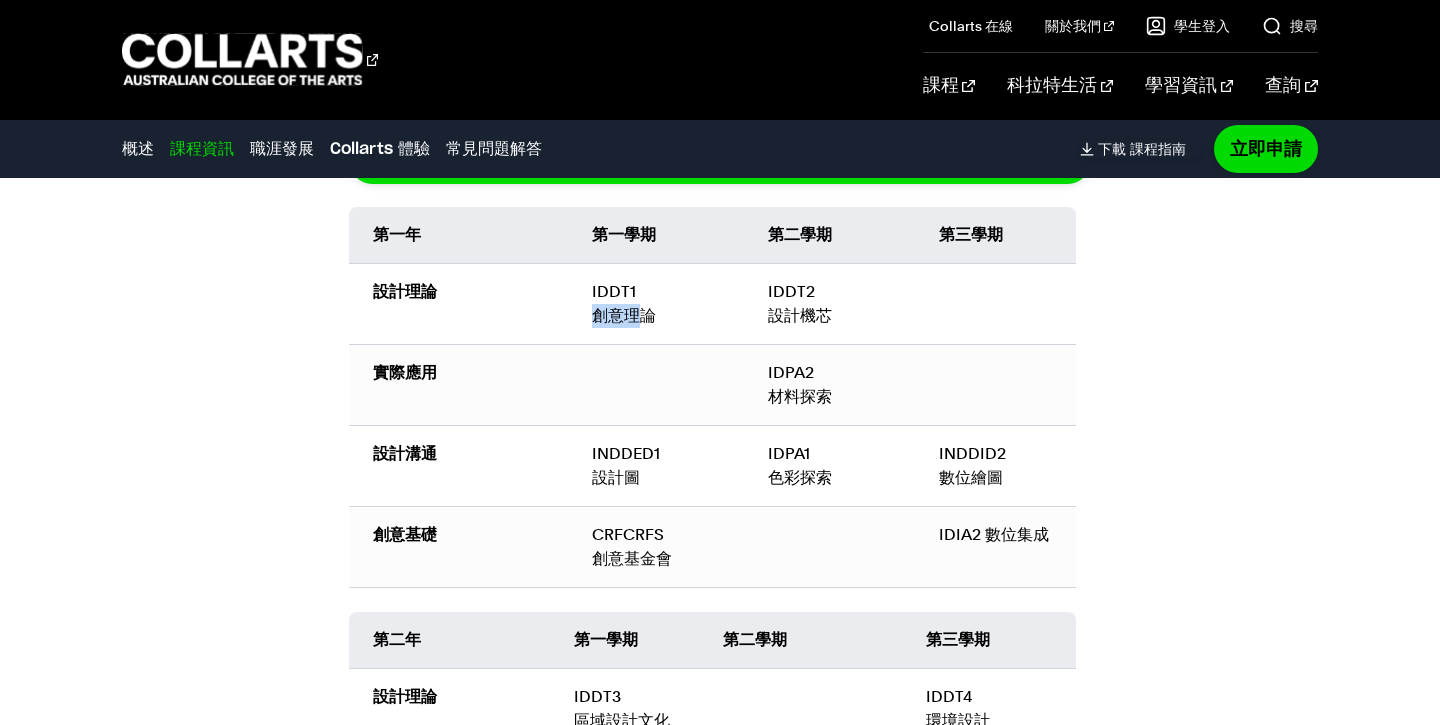 drag, startPoint x: 595, startPoint y: 327, endPoint x: 644, endPoint y: 319, distance: 49.648766 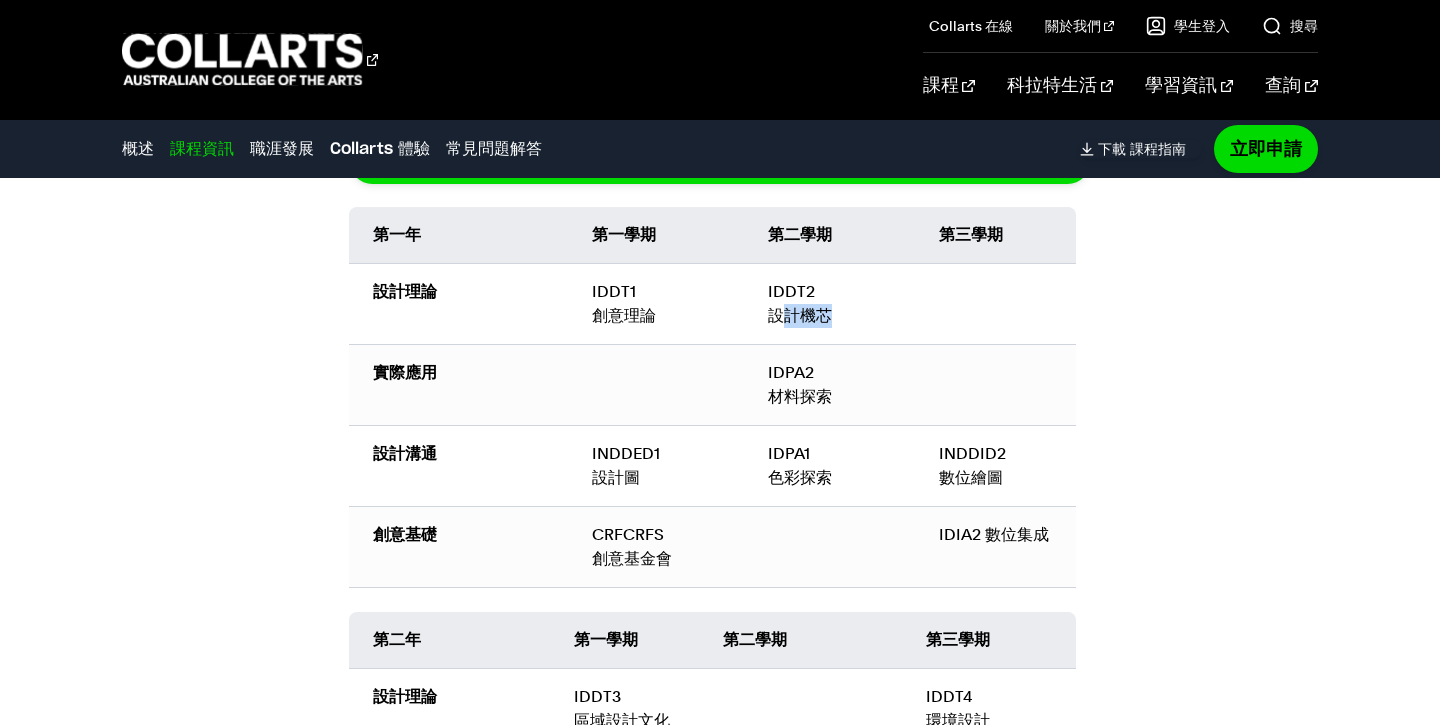 drag, startPoint x: 780, startPoint y: 315, endPoint x: 839, endPoint y: 311, distance: 59.135437 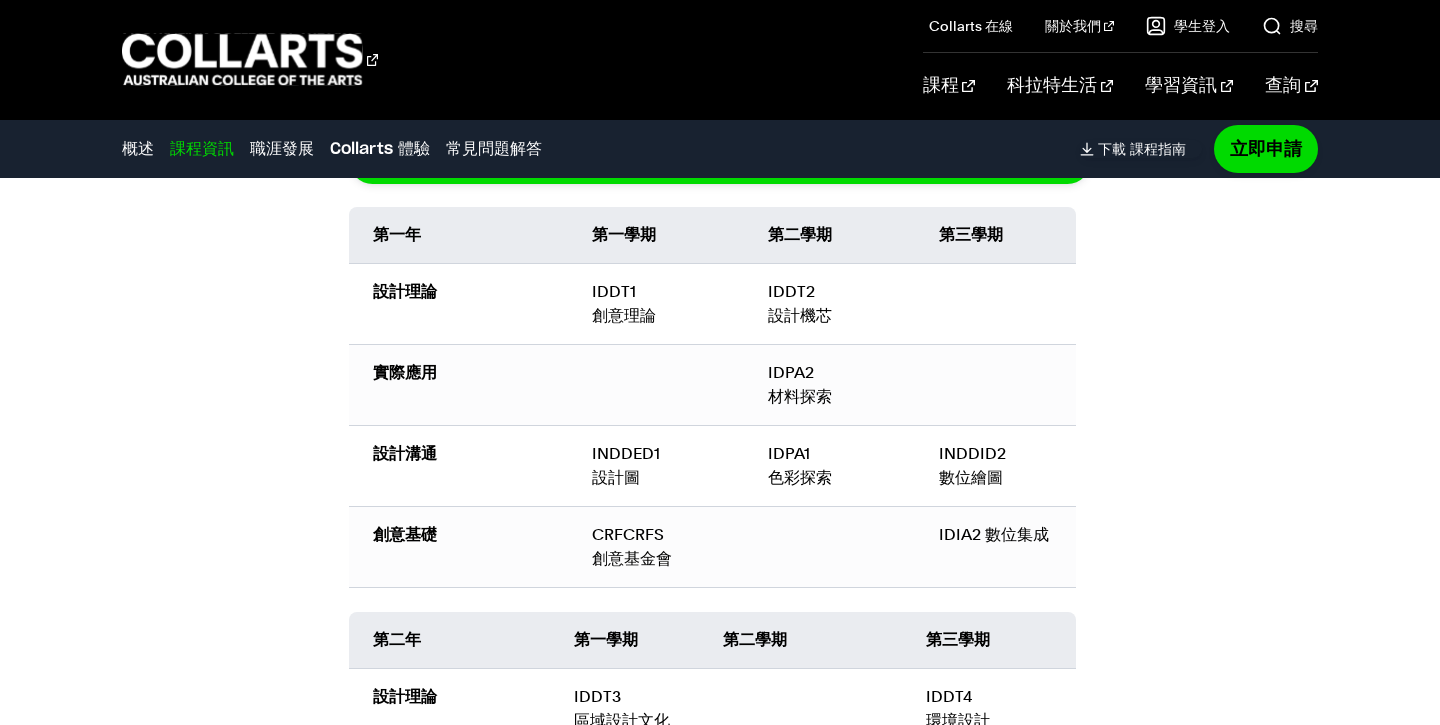 drag, startPoint x: 811, startPoint y: 420, endPoint x: 753, endPoint y: 411, distance: 58.694122 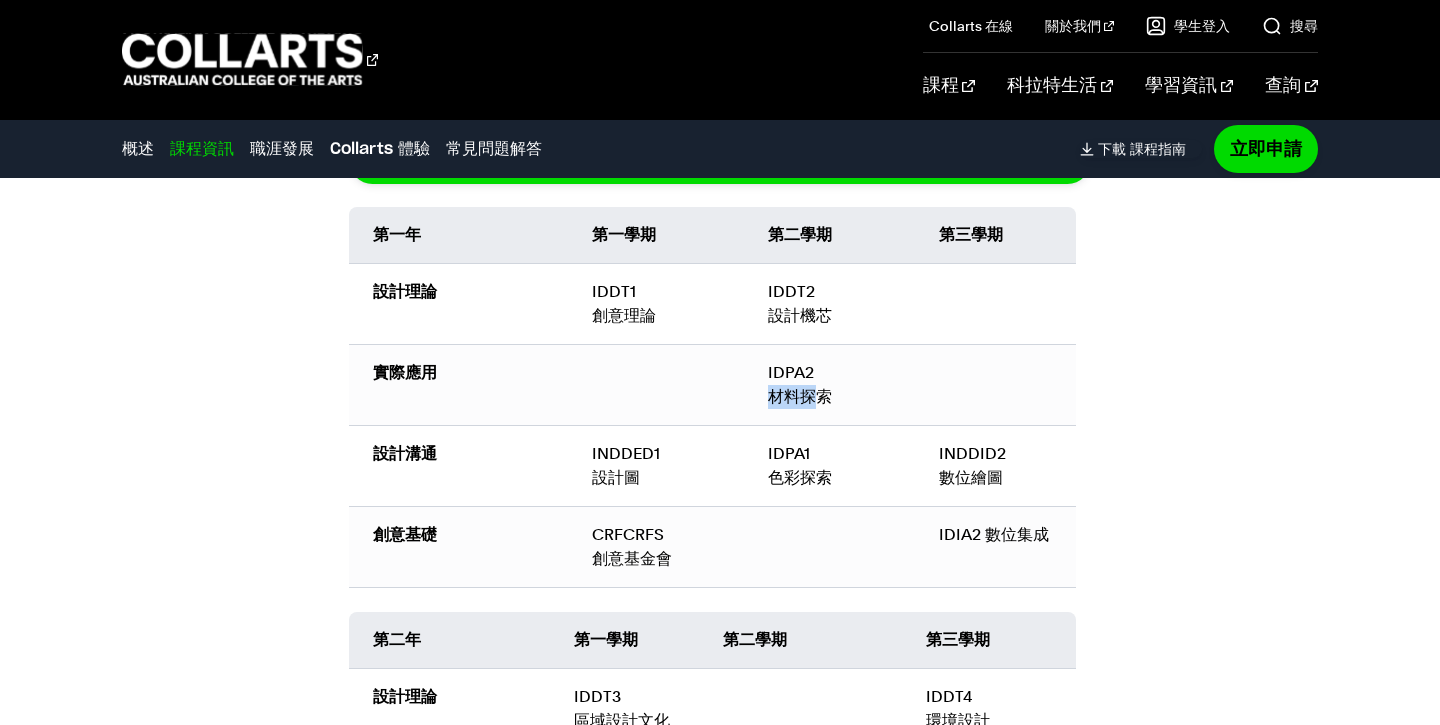 click on "IDPA2 材料探索" at bounding box center [0, 0] 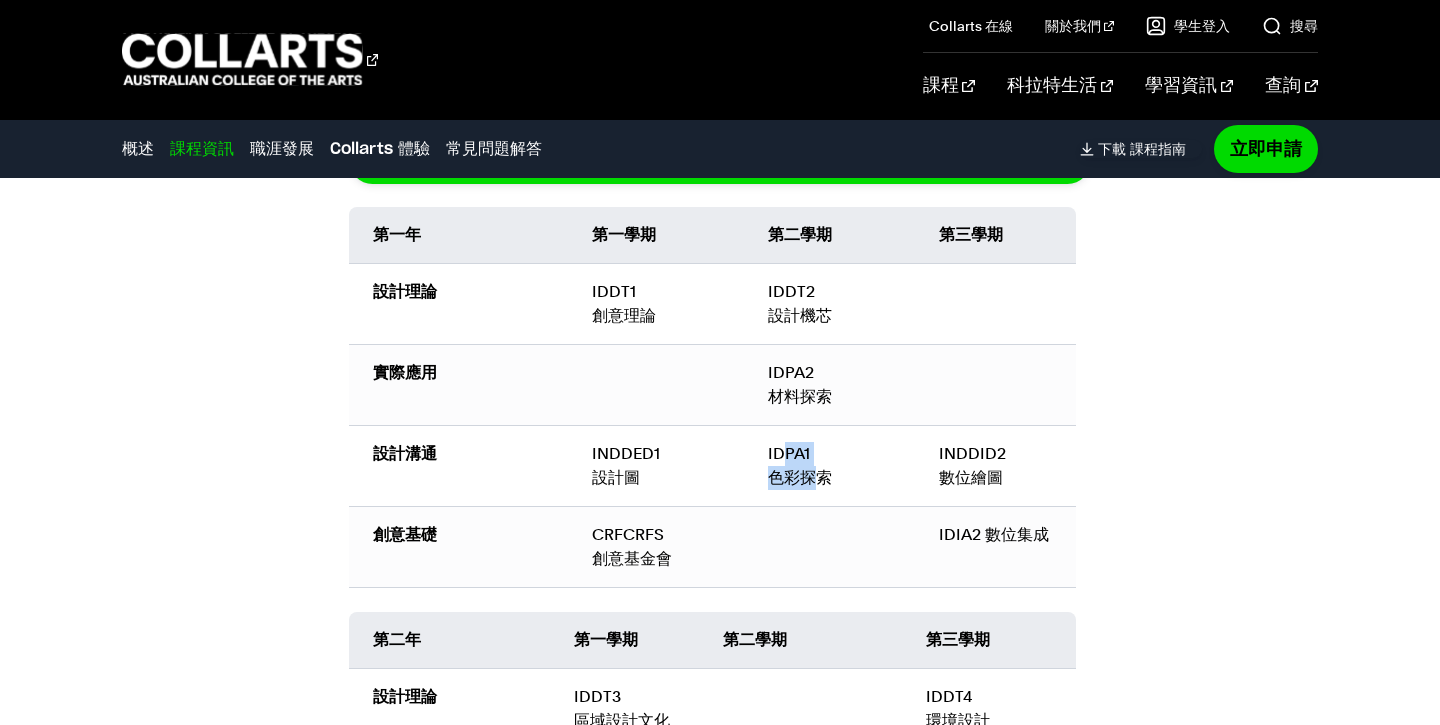 drag, startPoint x: 786, startPoint y: 465, endPoint x: 880, endPoint y: 470, distance: 94.13288 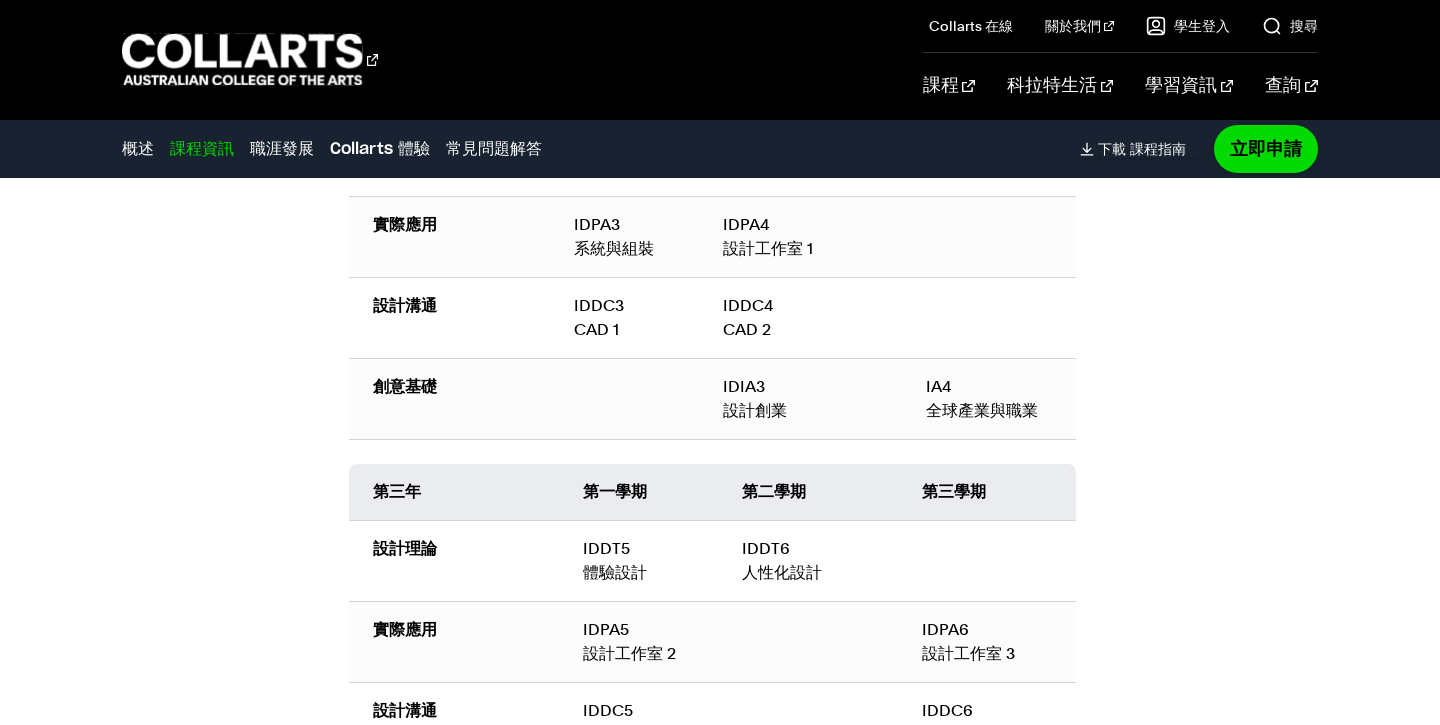 click on "第二學期" at bounding box center (808, 492) 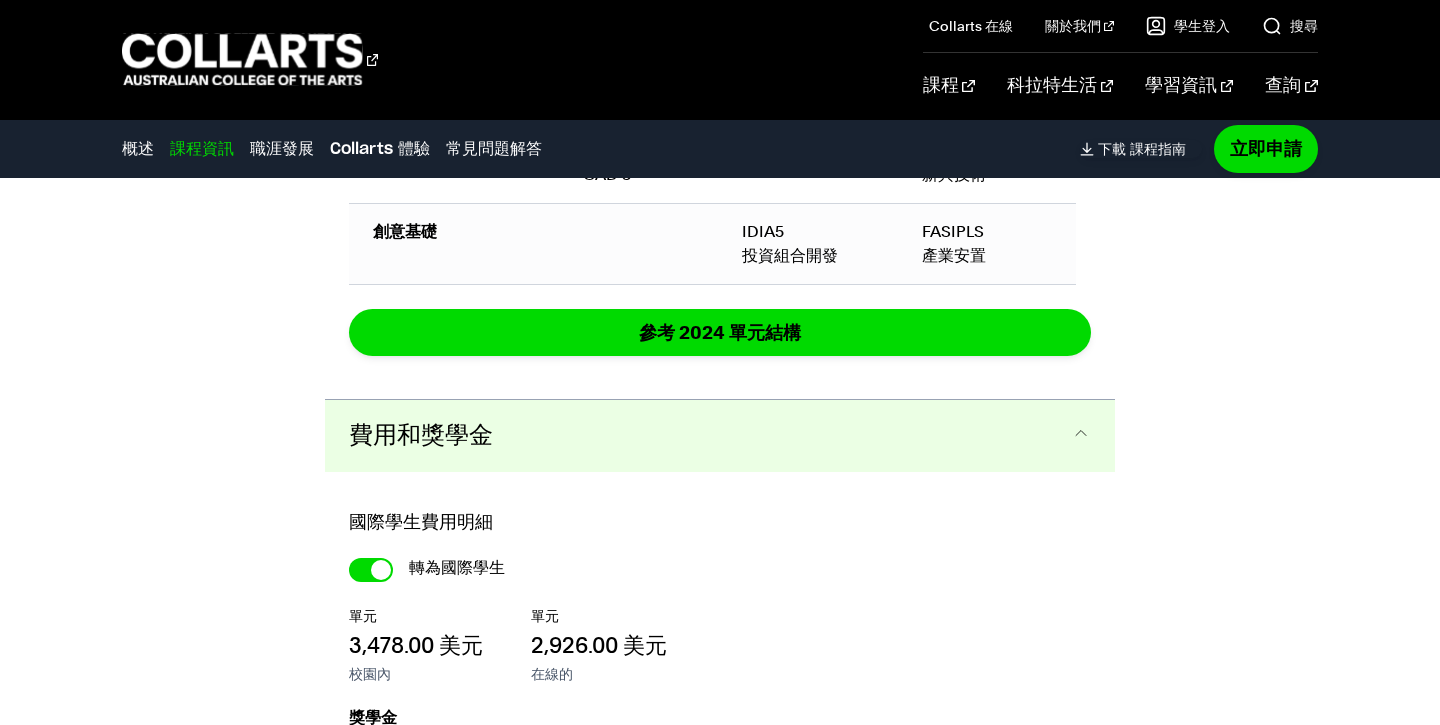 scroll, scrollTop: 3430, scrollLeft: 0, axis: vertical 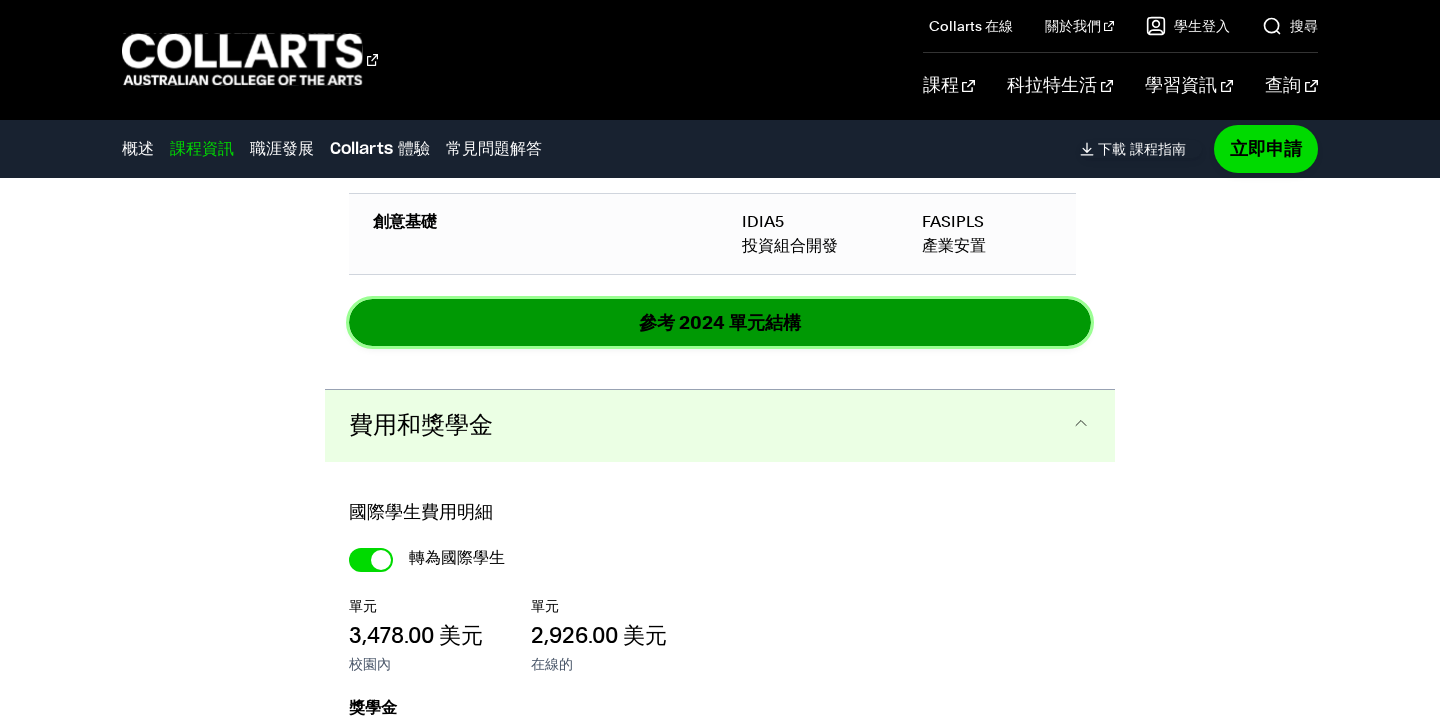 click on "參考 2024 單元結構" at bounding box center [0, 0] 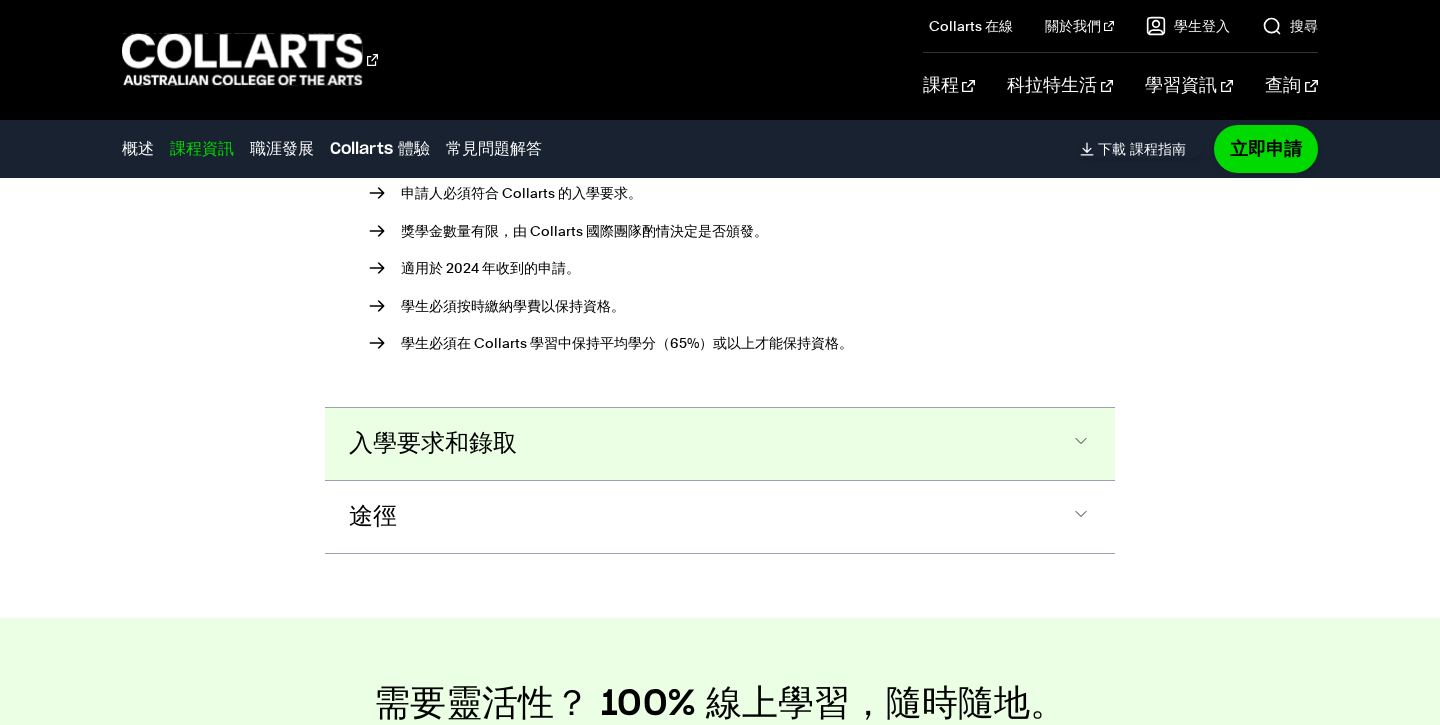 click on "入學要求和錄取" at bounding box center (0, 0) 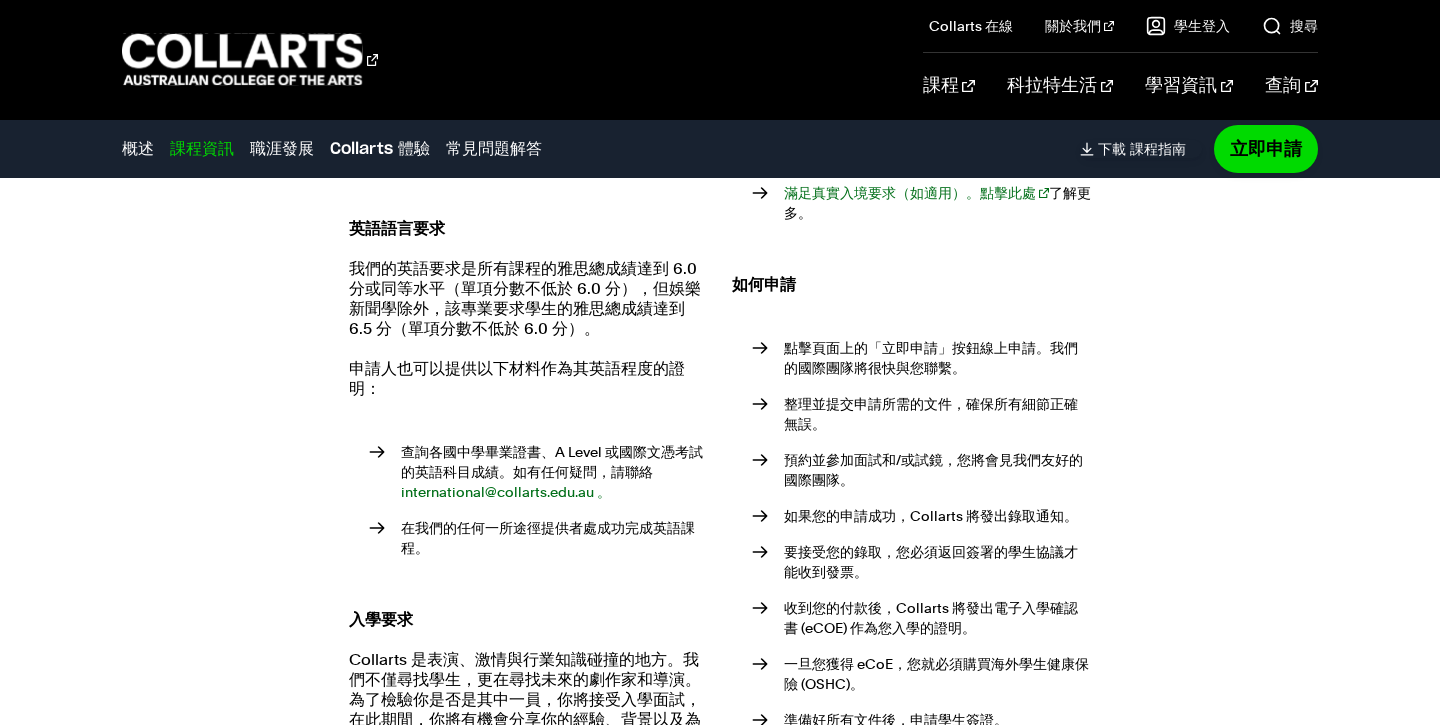 scroll, scrollTop: 4829, scrollLeft: 0, axis: vertical 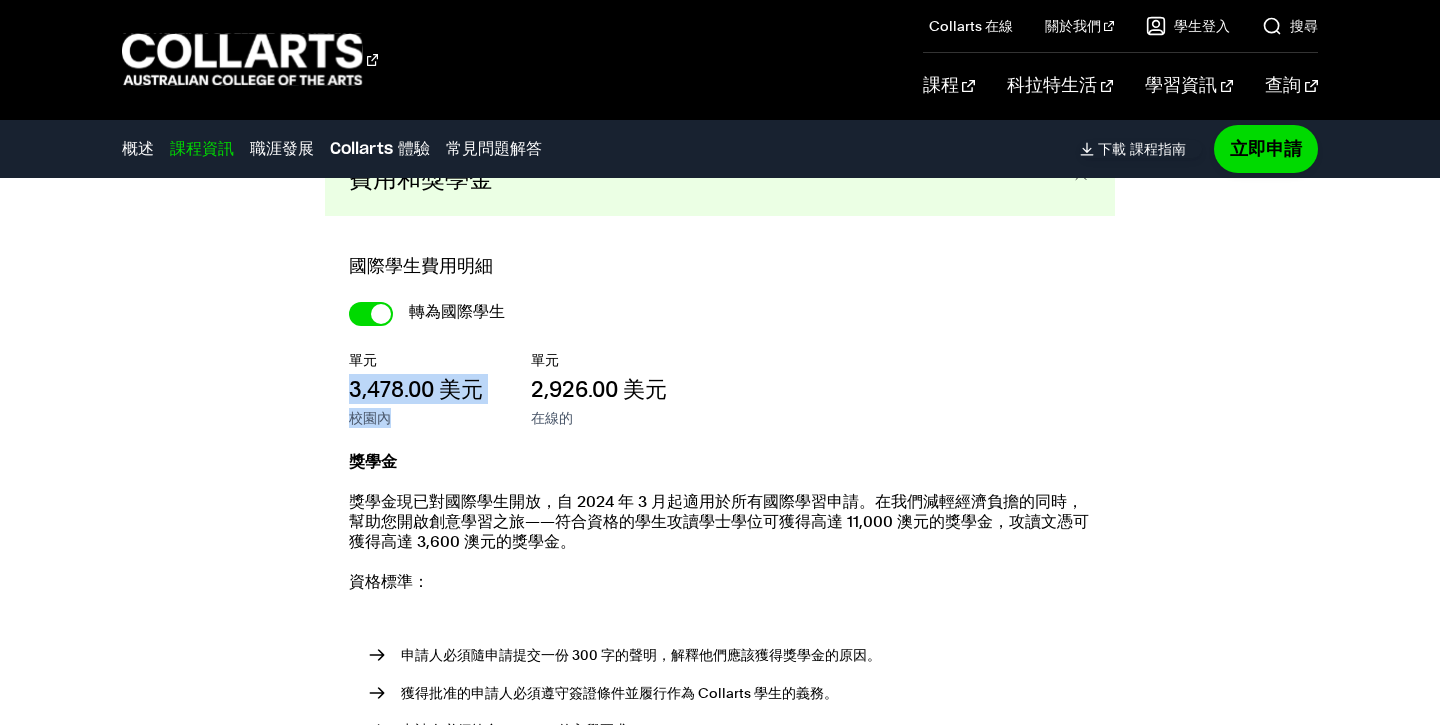 drag, startPoint x: 345, startPoint y: 386, endPoint x: 437, endPoint y: 425, distance: 99.92497 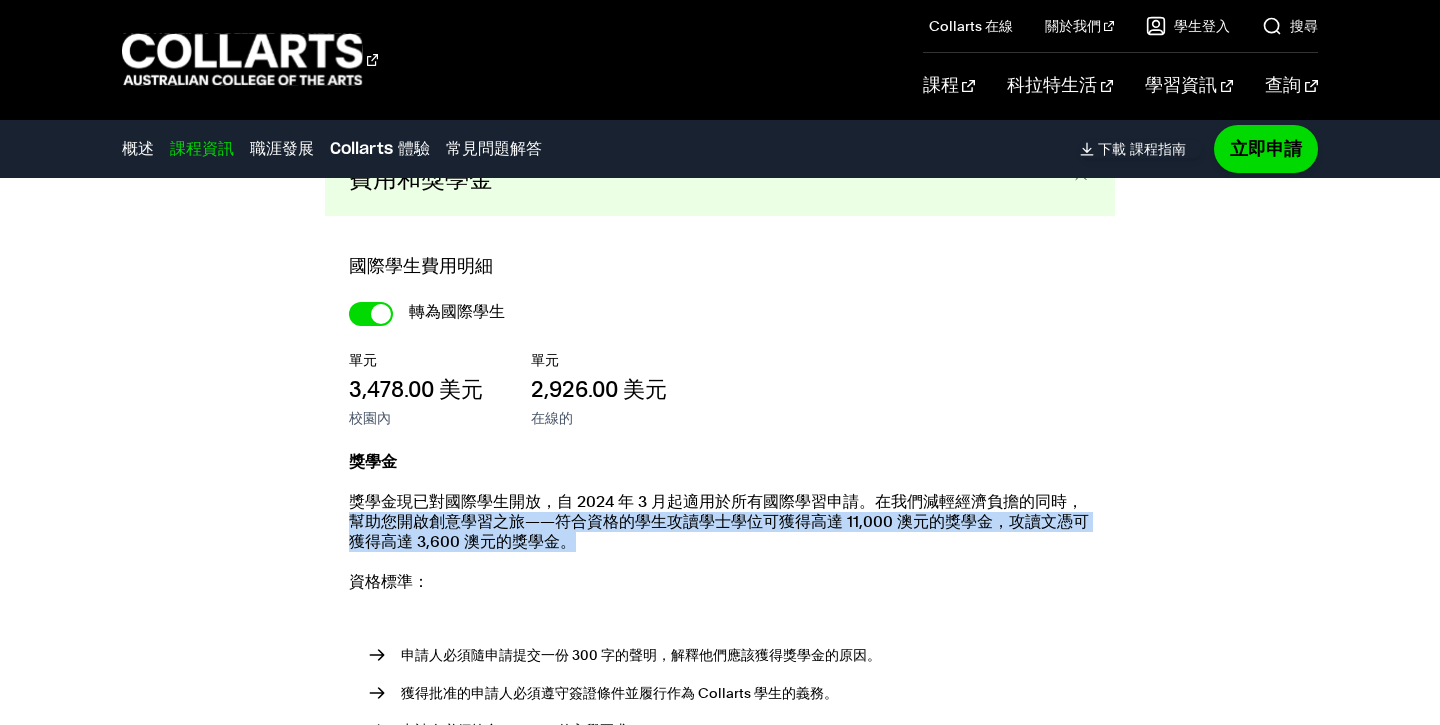 drag, startPoint x: 652, startPoint y: 564, endPoint x: 338, endPoint y: 516, distance: 317.6476 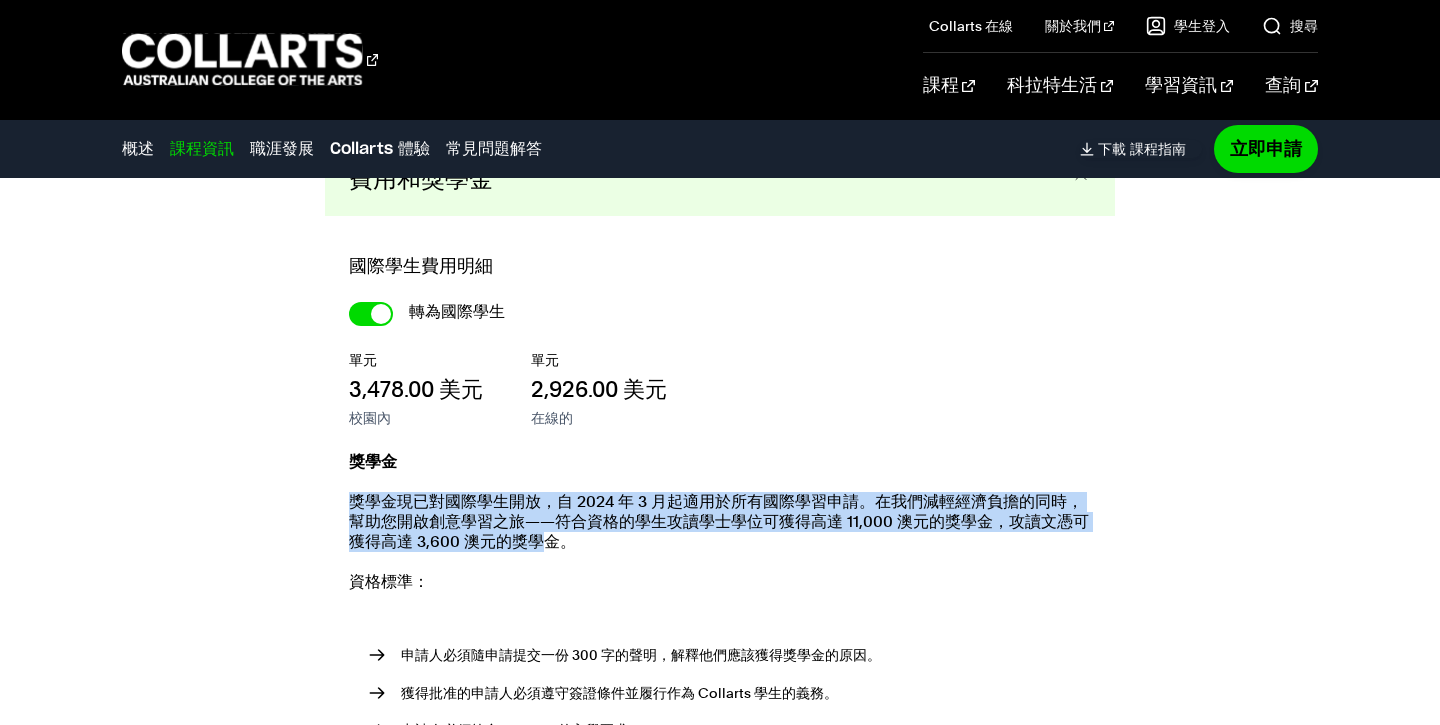 drag, startPoint x: 338, startPoint y: 507, endPoint x: 538, endPoint y: 534, distance: 201.81427 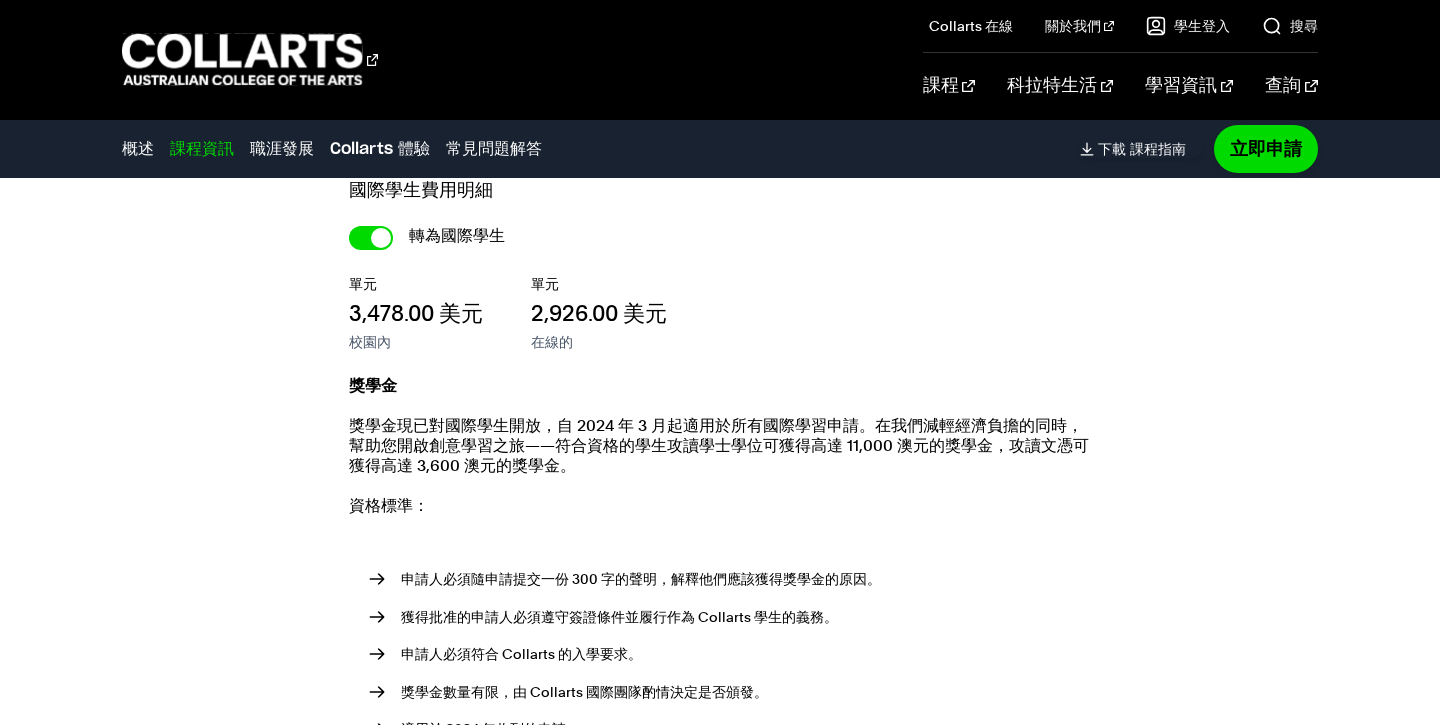 scroll, scrollTop: 4106, scrollLeft: 0, axis: vertical 